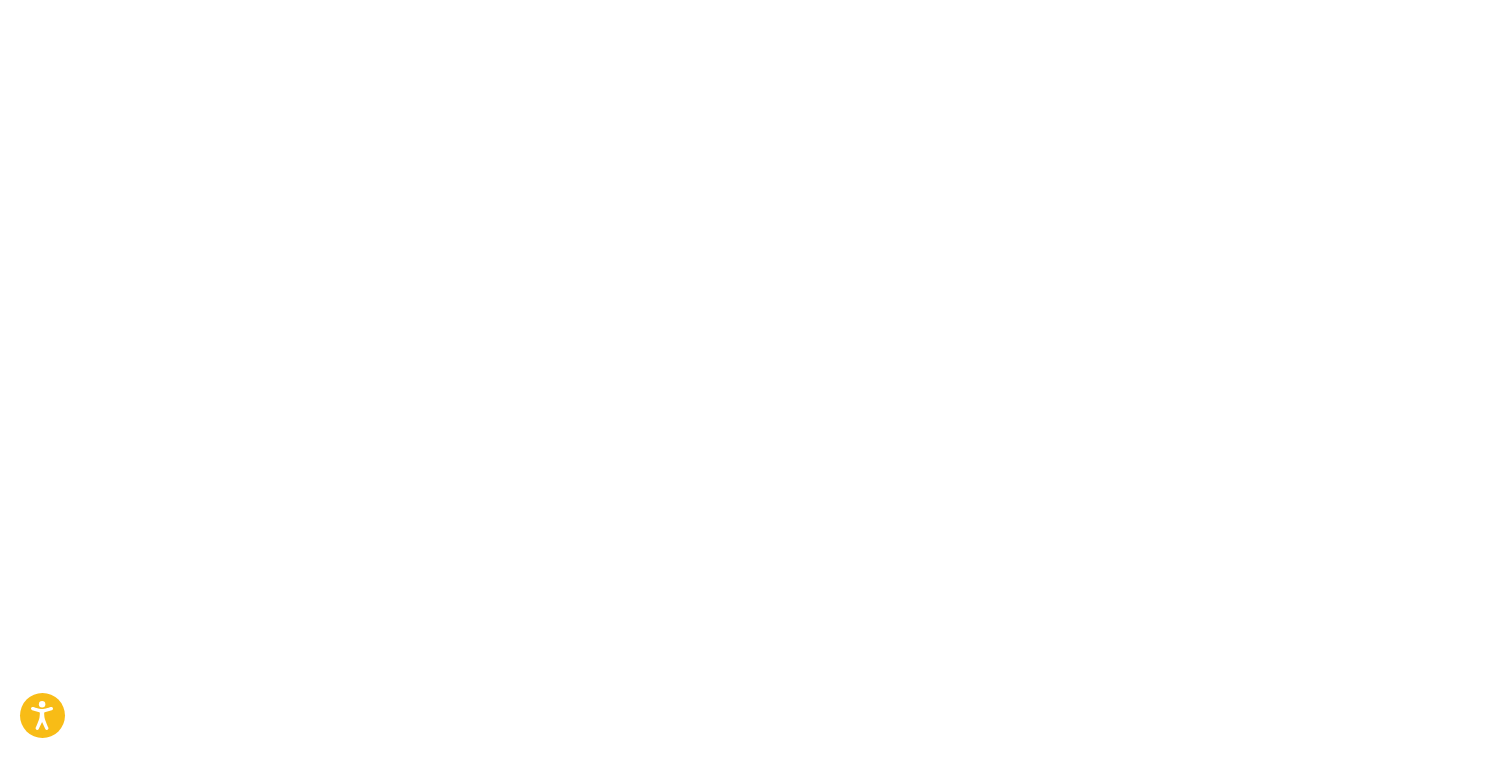 scroll, scrollTop: 0, scrollLeft: 0, axis: both 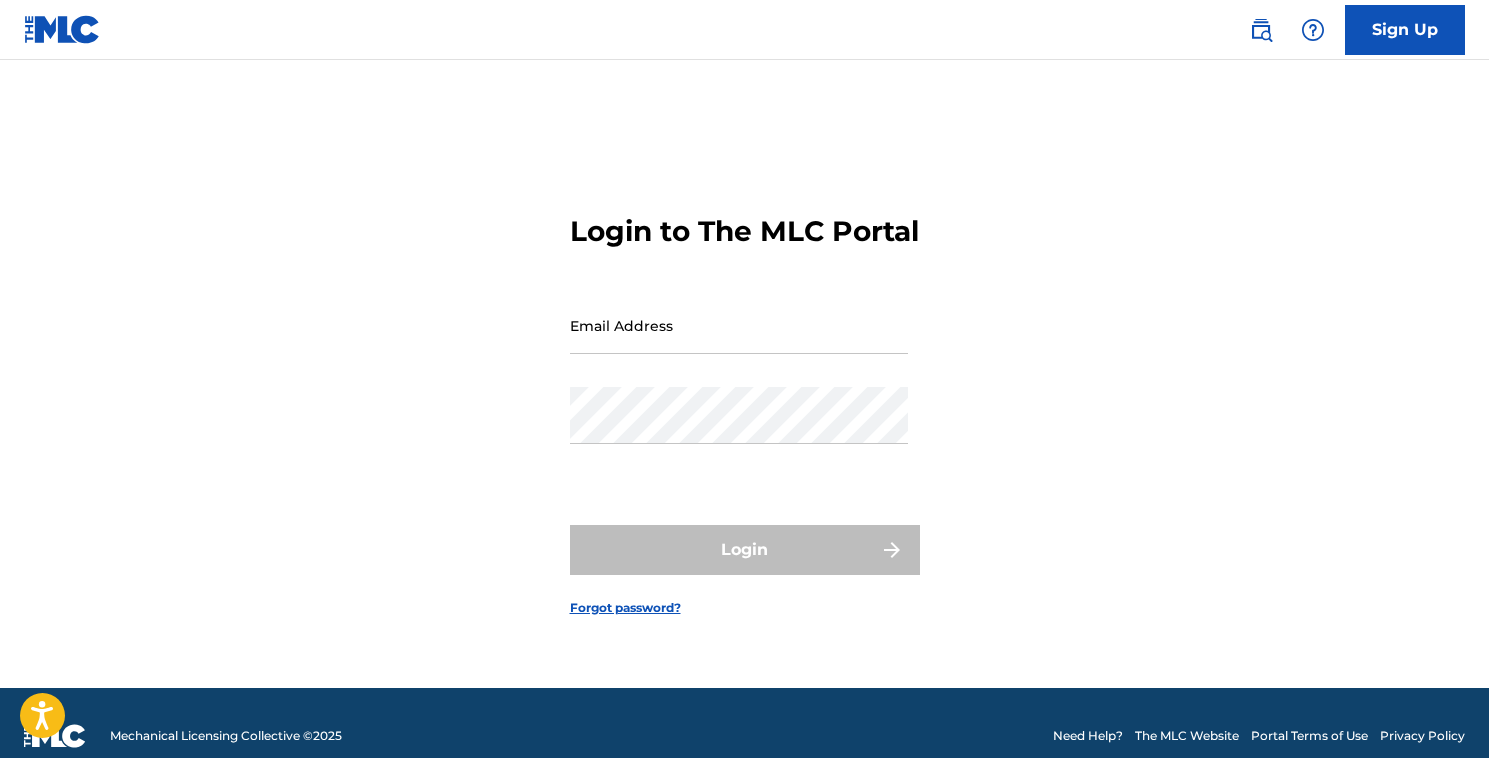 type on "[EMAIL]" 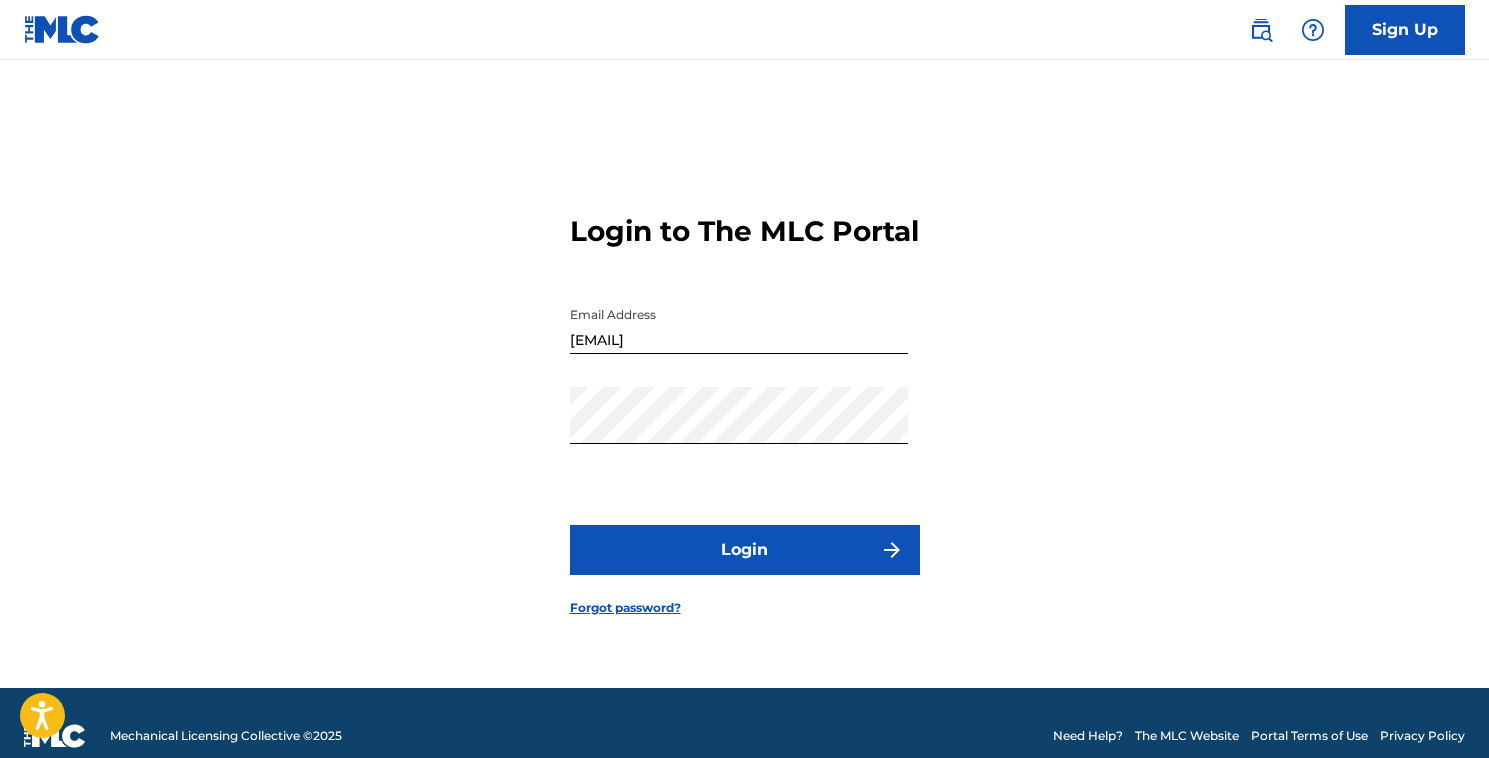 click on "Login" at bounding box center (745, 550) 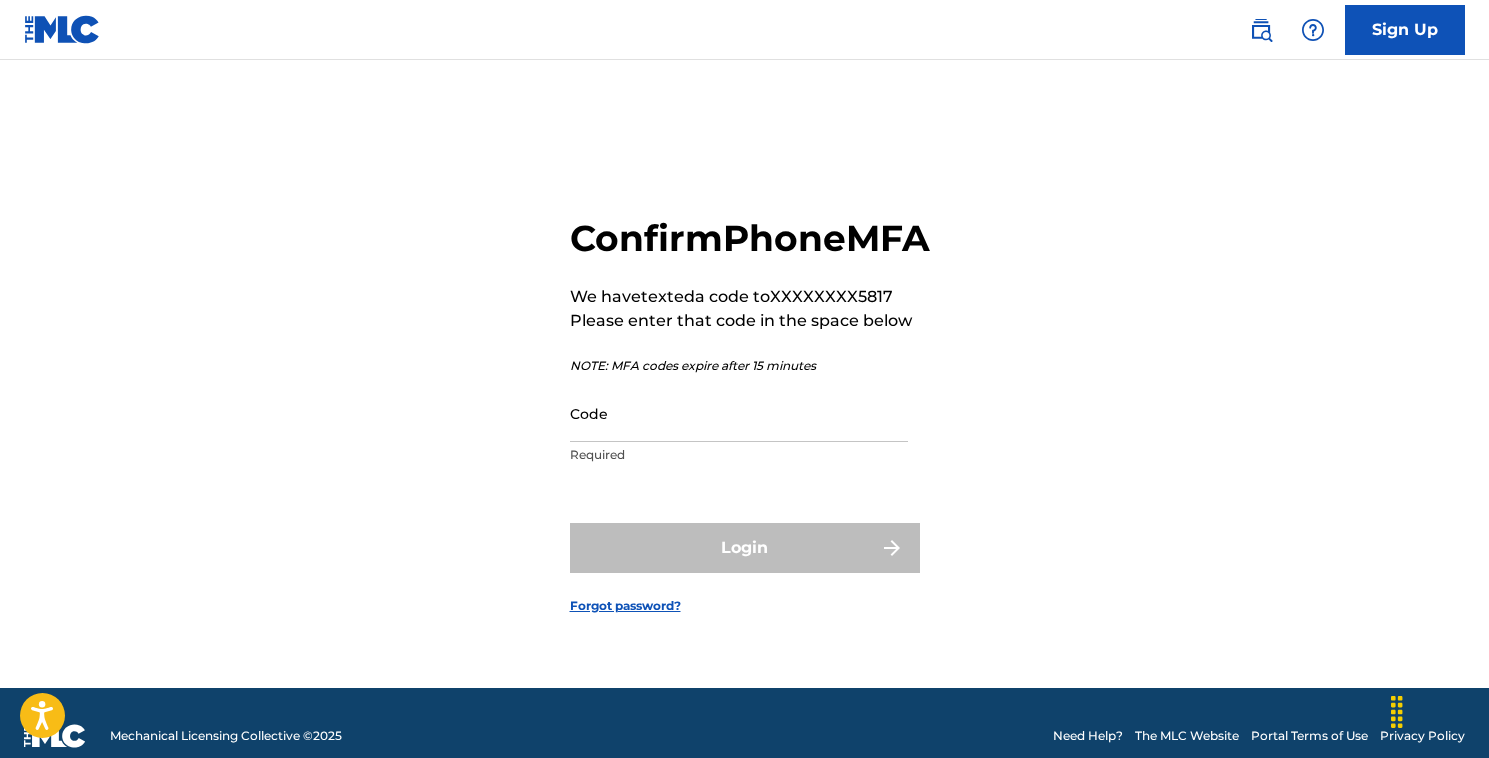 click on "Code" at bounding box center (739, 413) 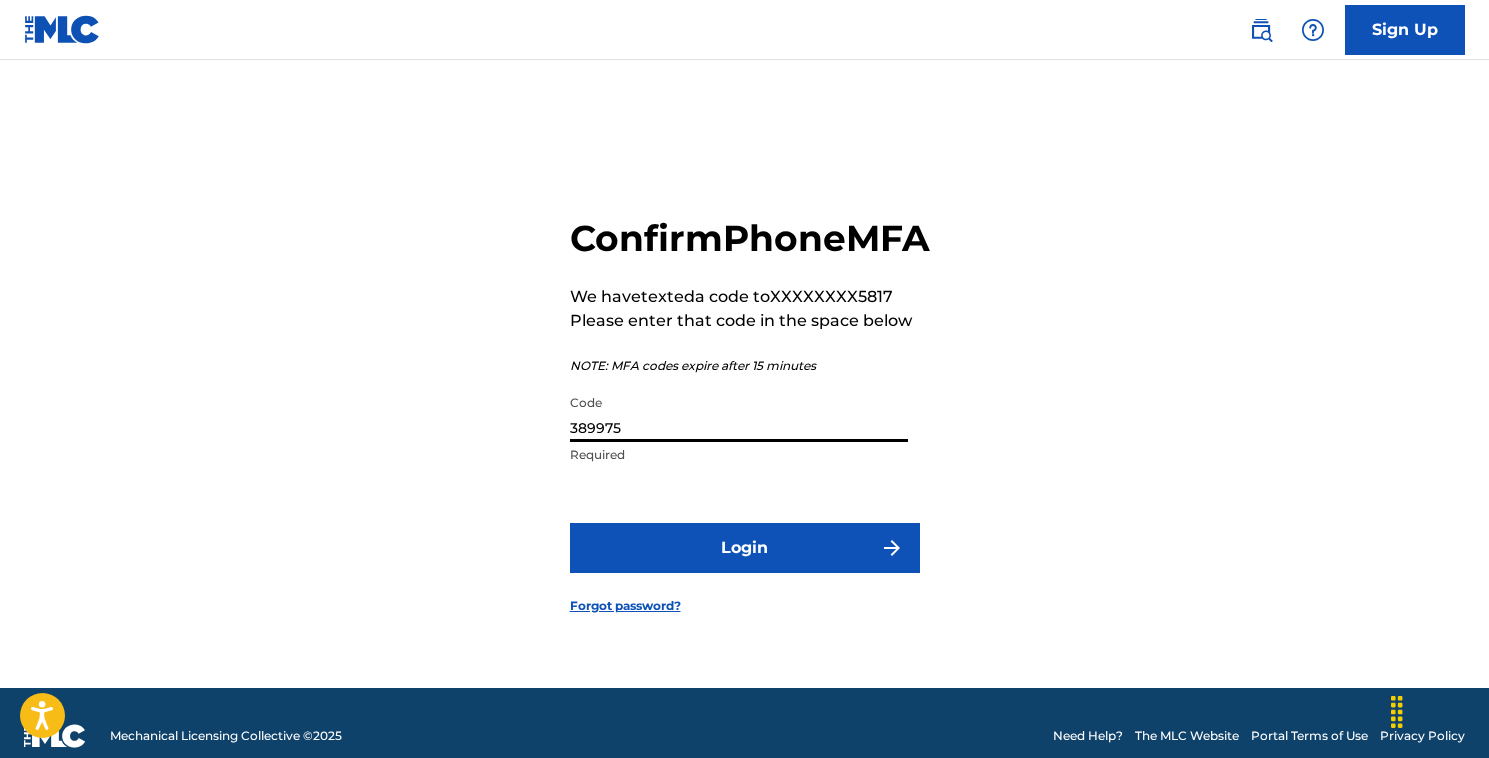 type on "389975" 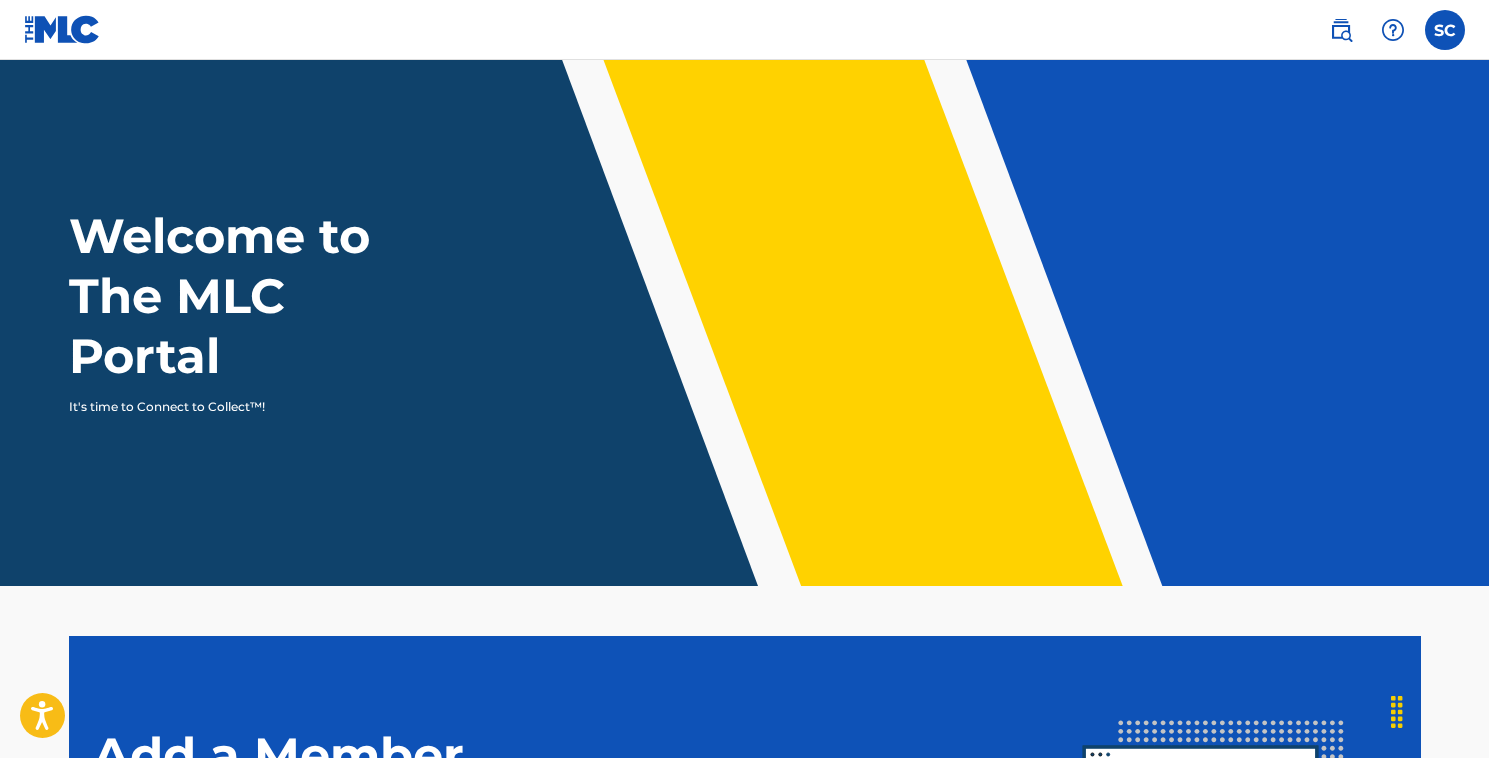 scroll, scrollTop: 0, scrollLeft: 0, axis: both 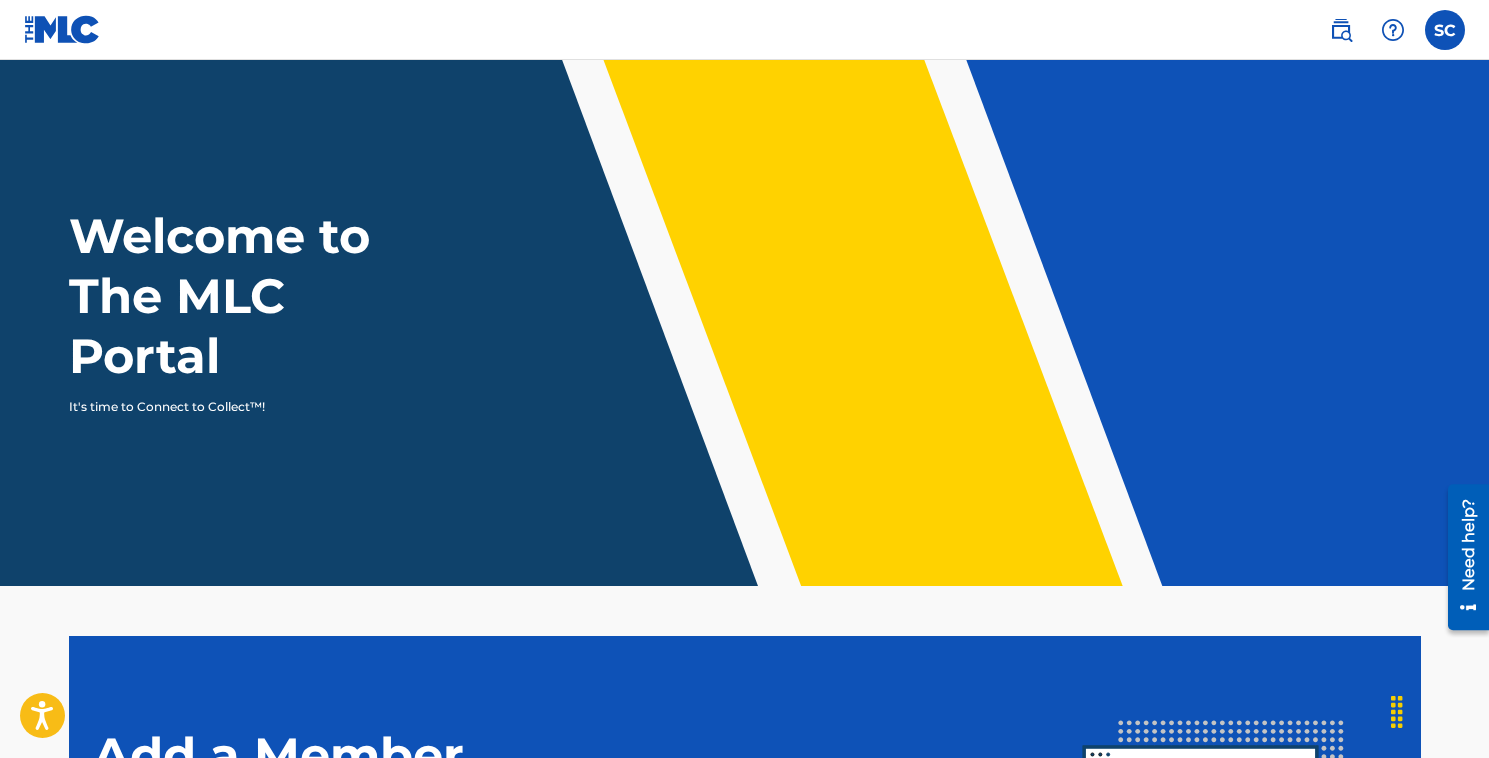 click at bounding box center (1445, 30) 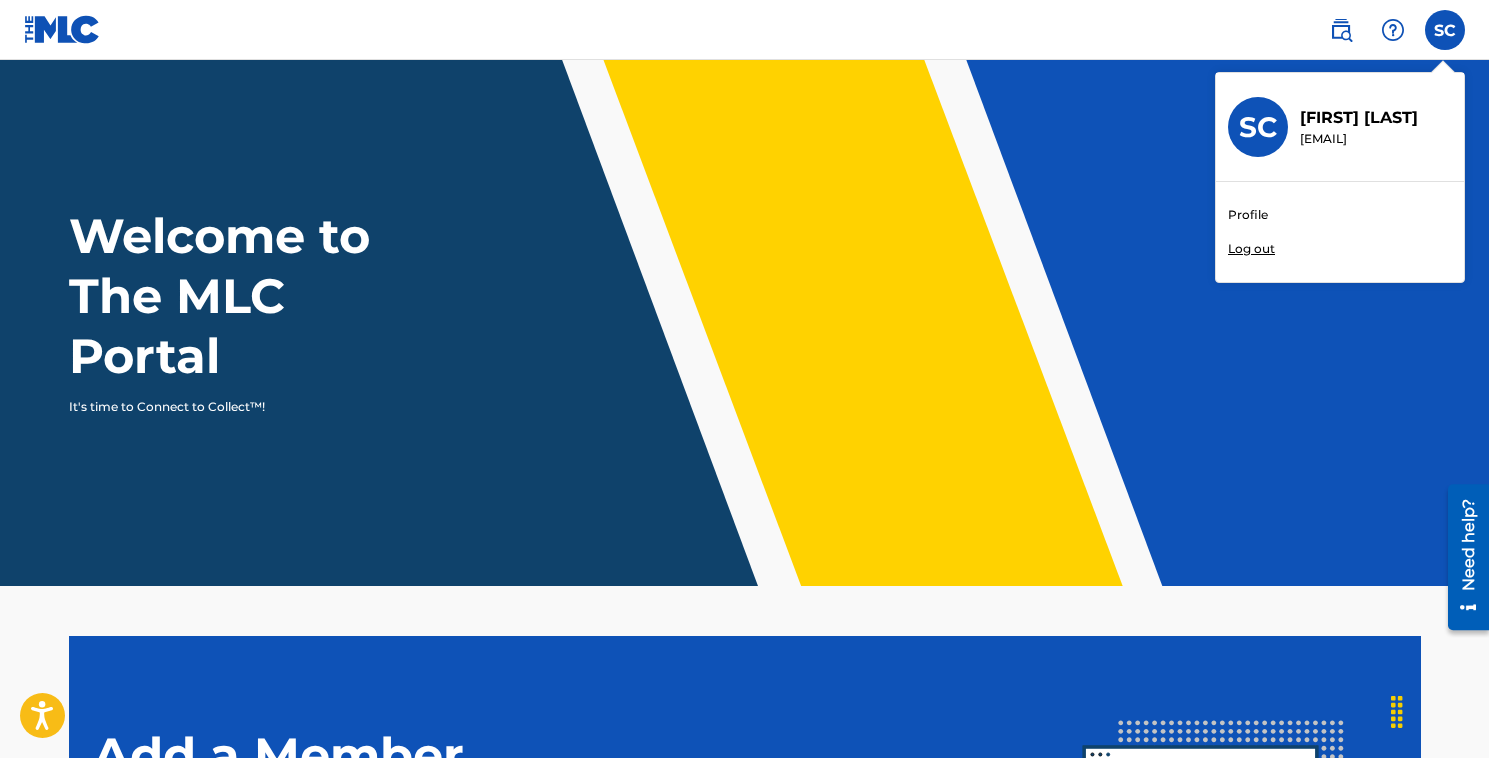 click on "Profile" at bounding box center [1248, 215] 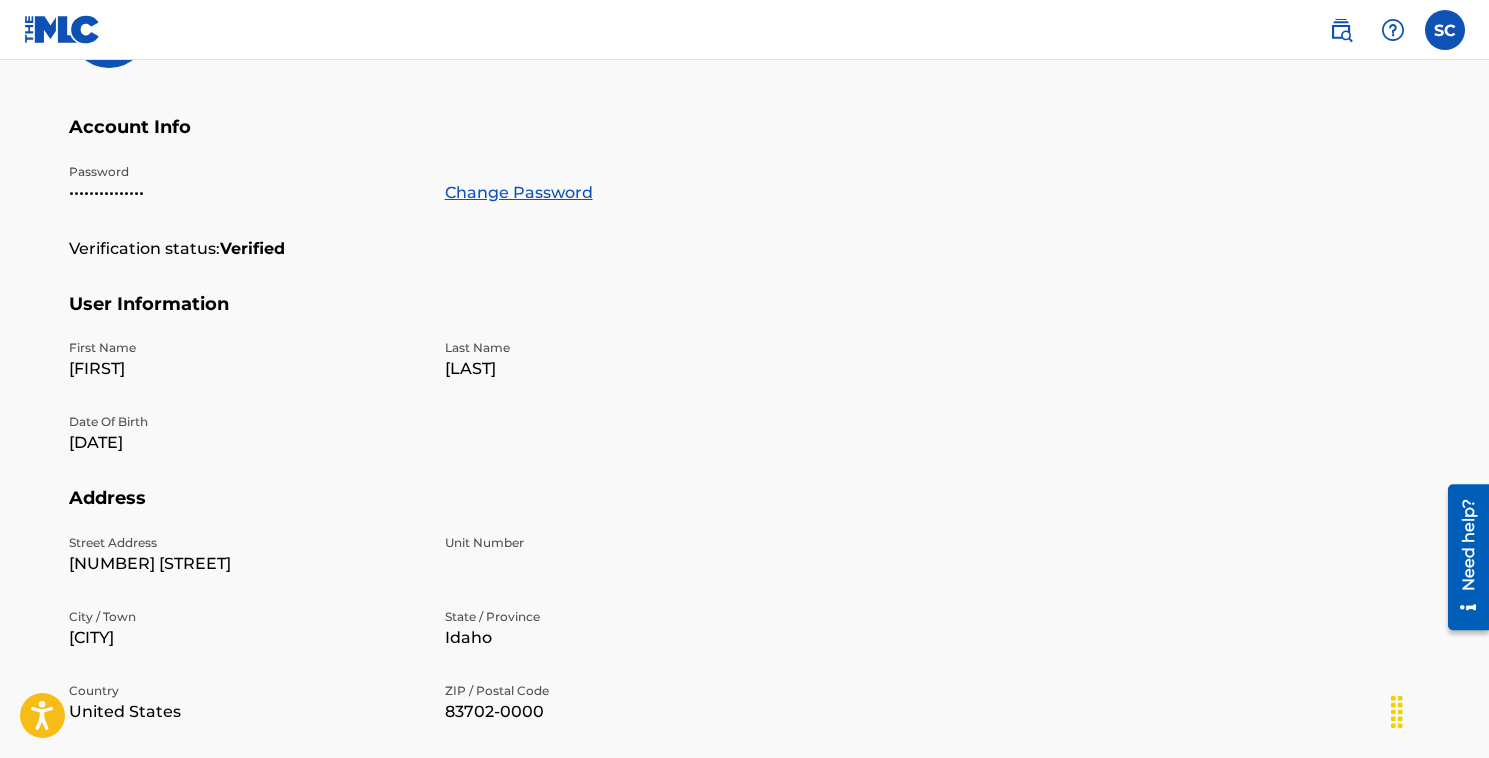 scroll, scrollTop: 0, scrollLeft: 0, axis: both 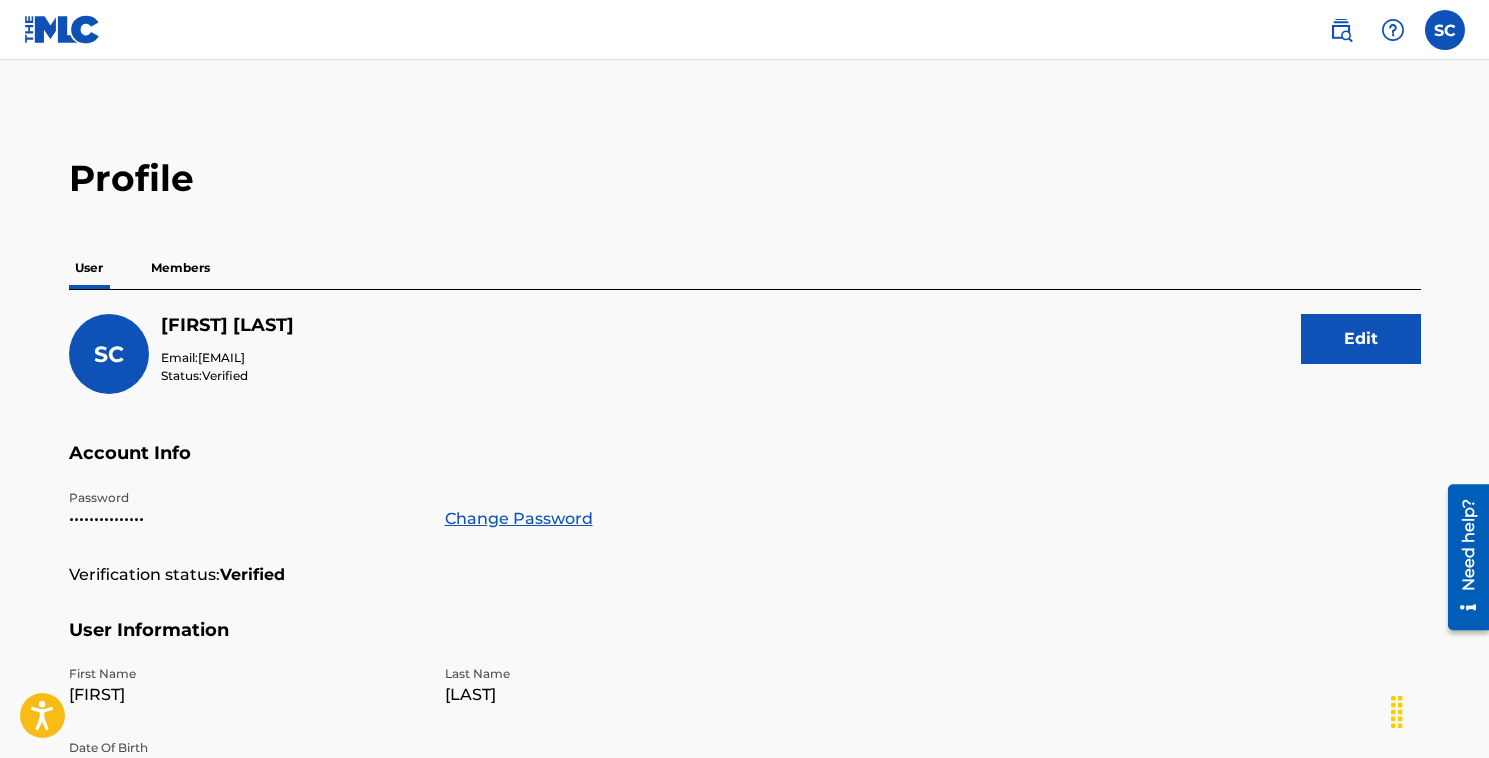 click on "Members" at bounding box center [180, 268] 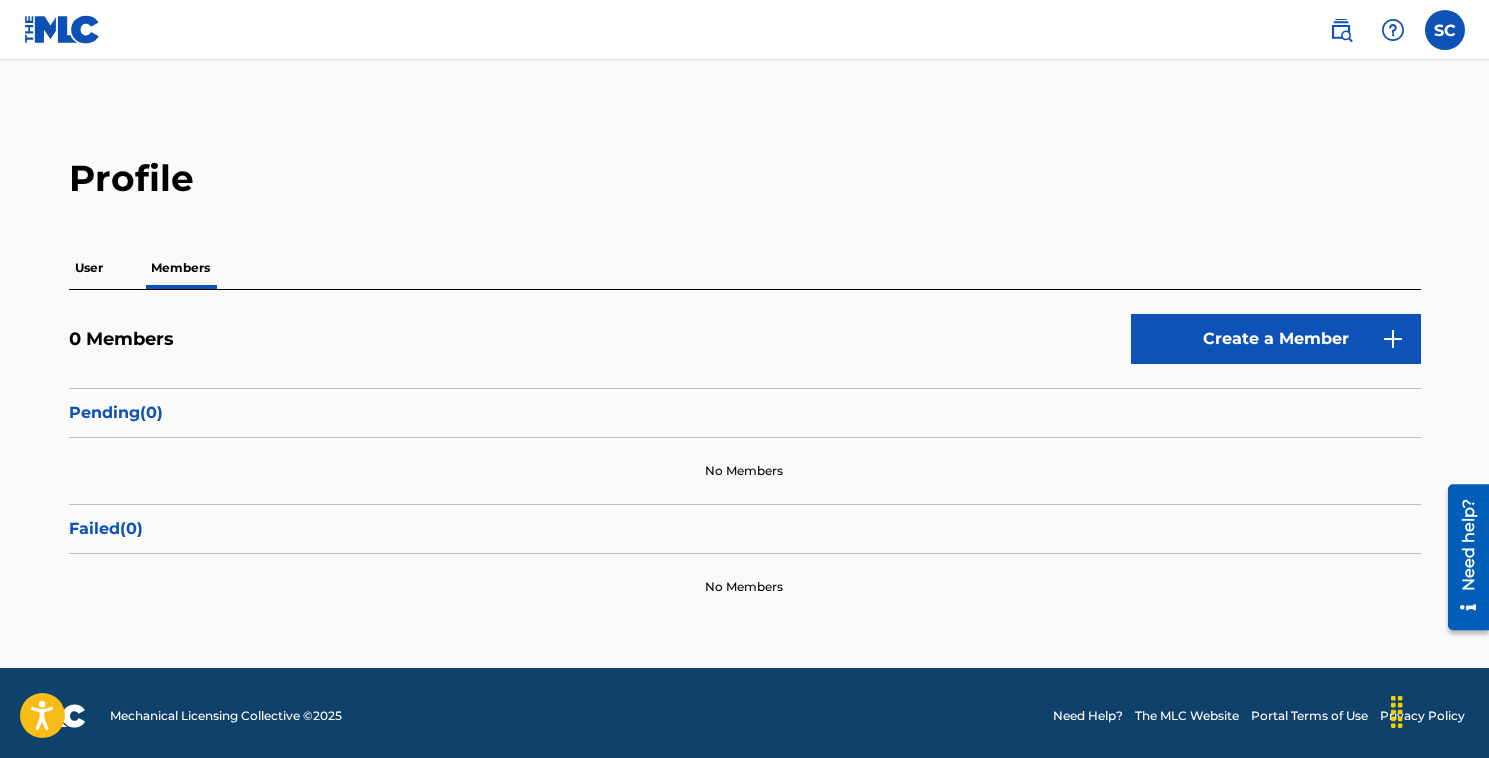 click at bounding box center (1341, 30) 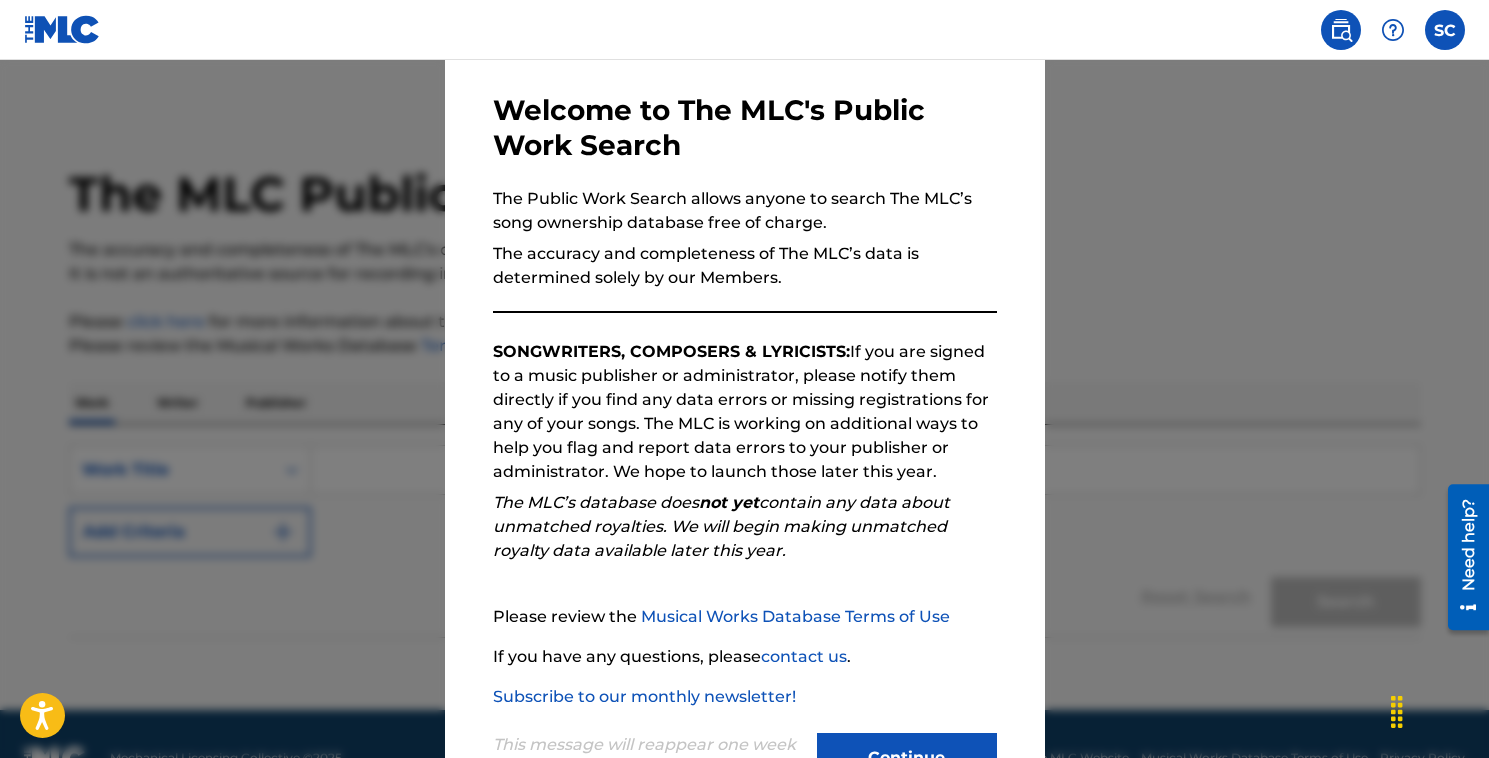 scroll, scrollTop: 157, scrollLeft: 0, axis: vertical 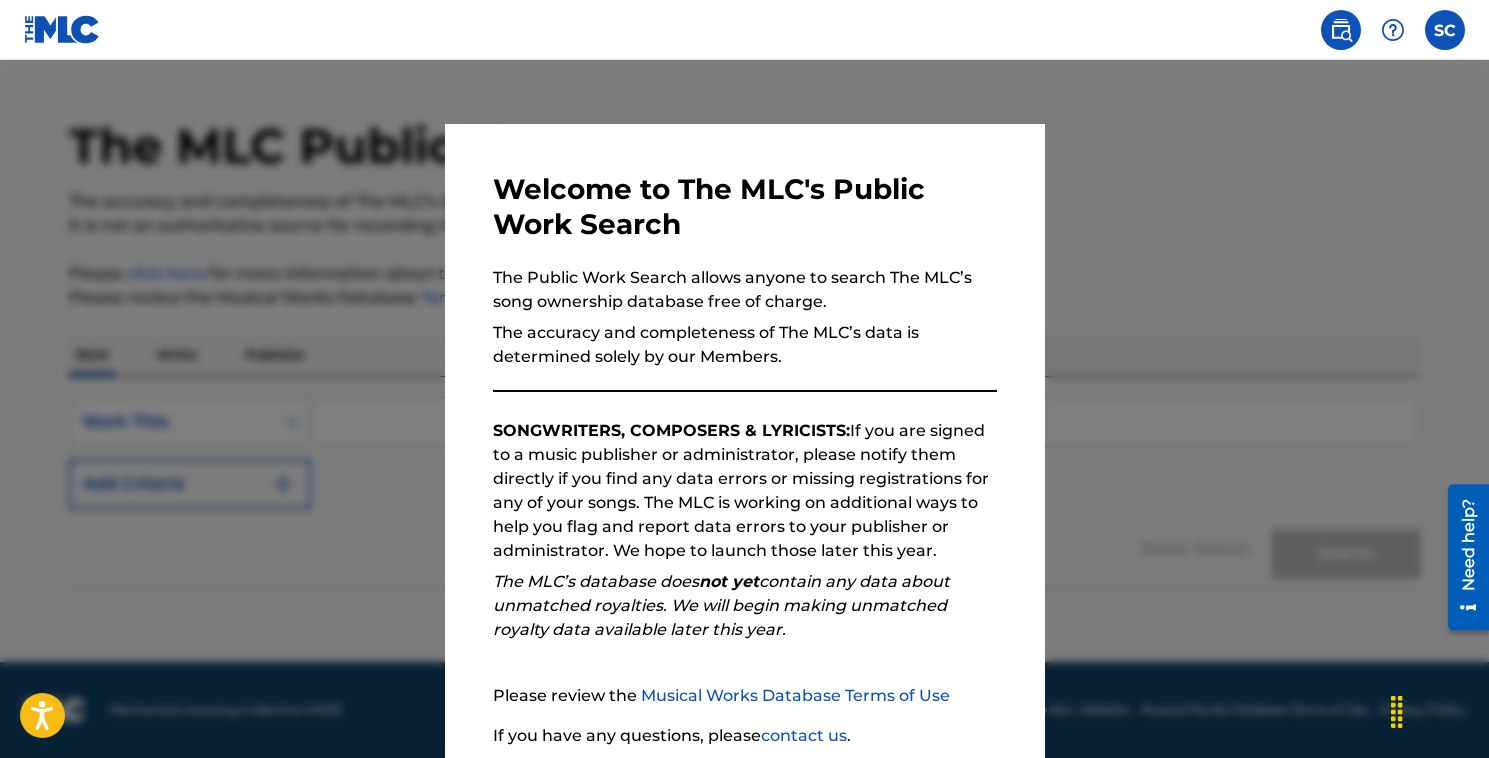 click at bounding box center (744, 439) 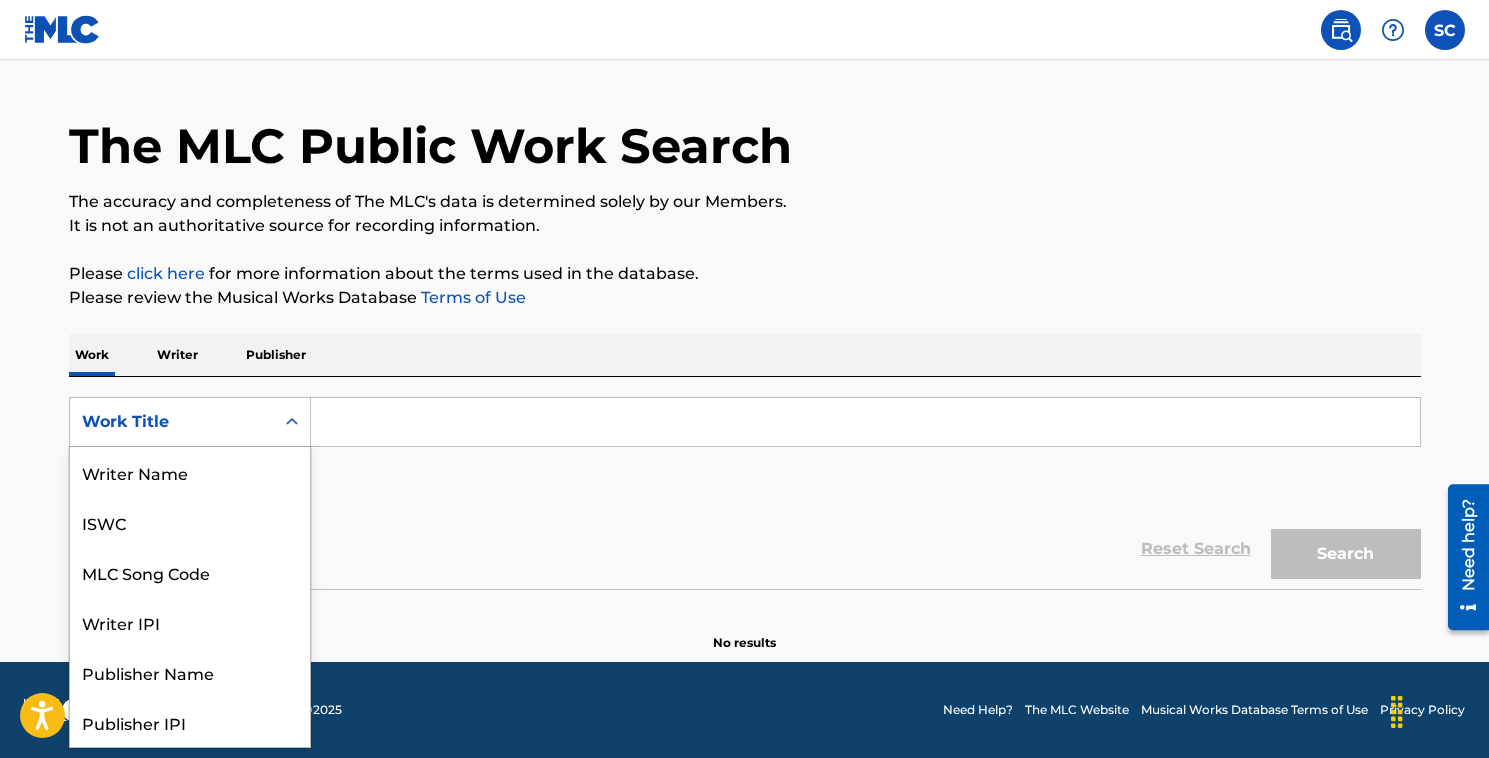 scroll, scrollTop: 100, scrollLeft: 0, axis: vertical 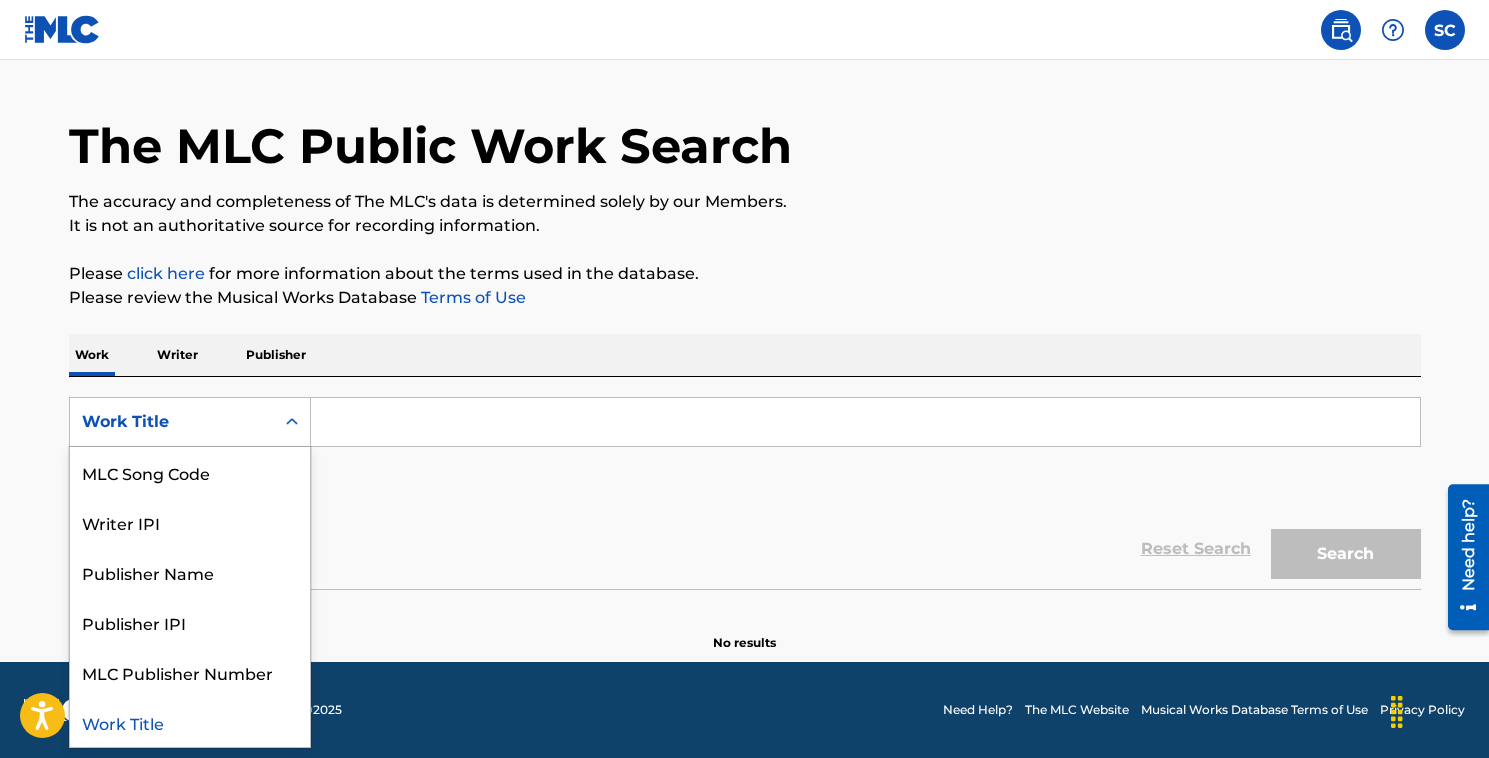 click 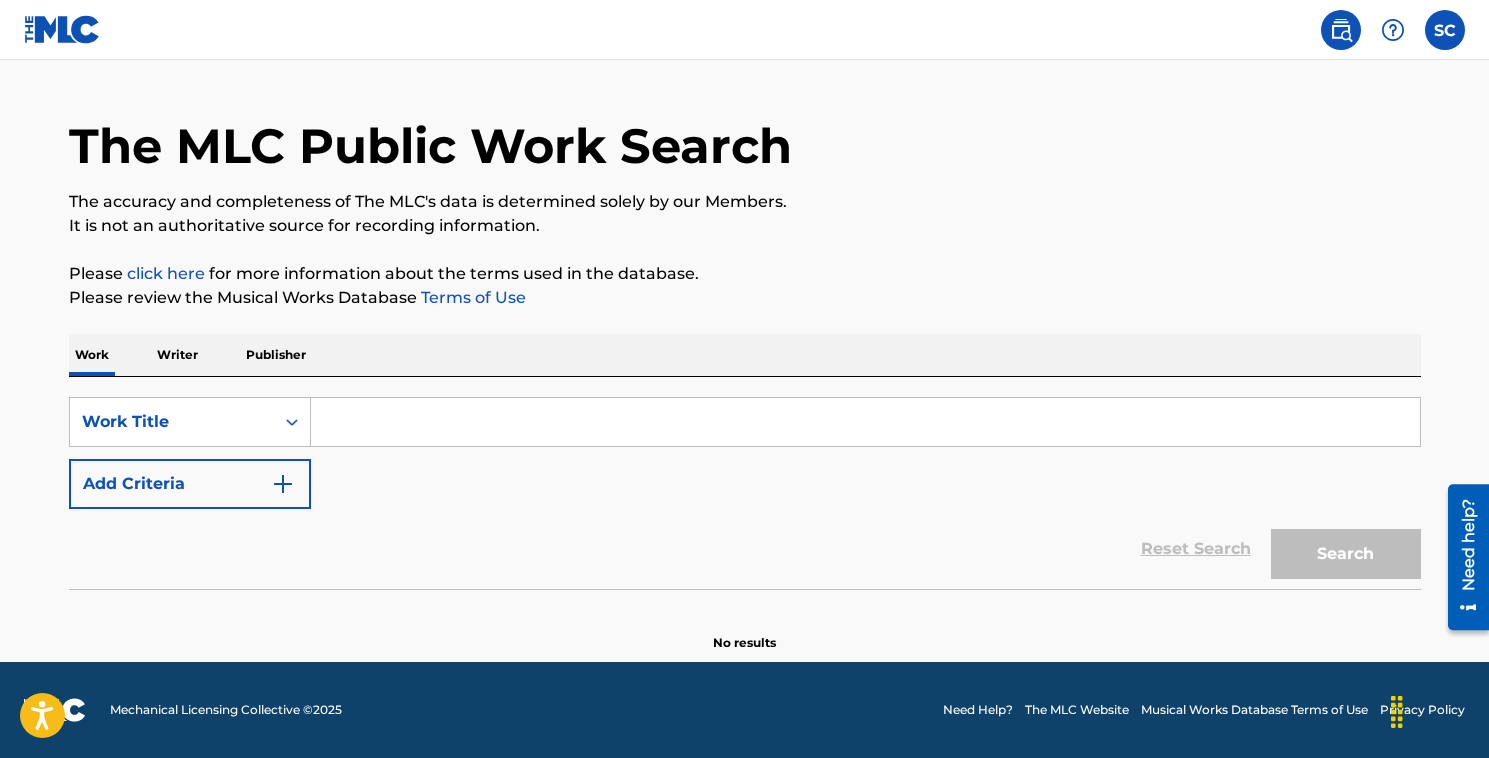 click 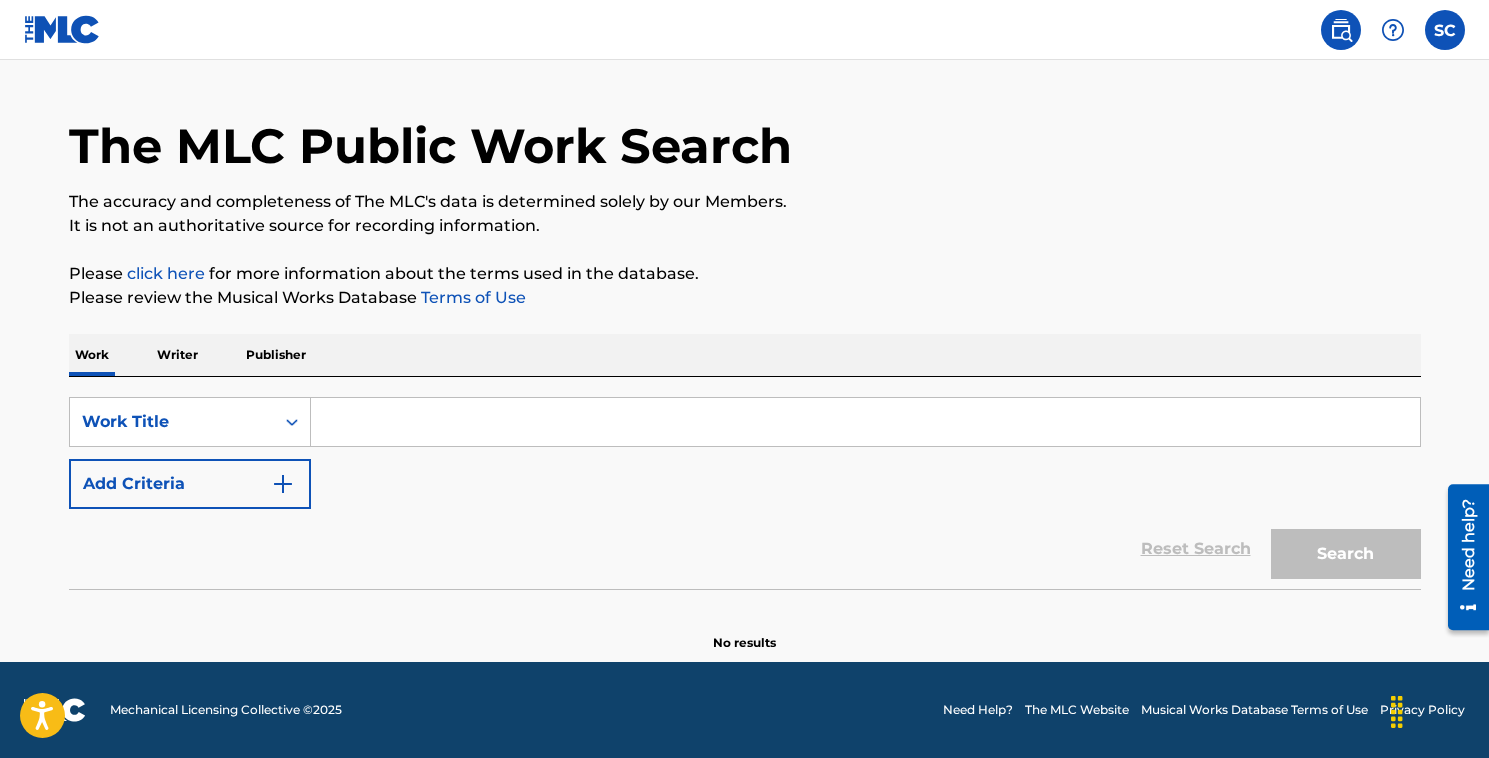 click at bounding box center (865, 422) 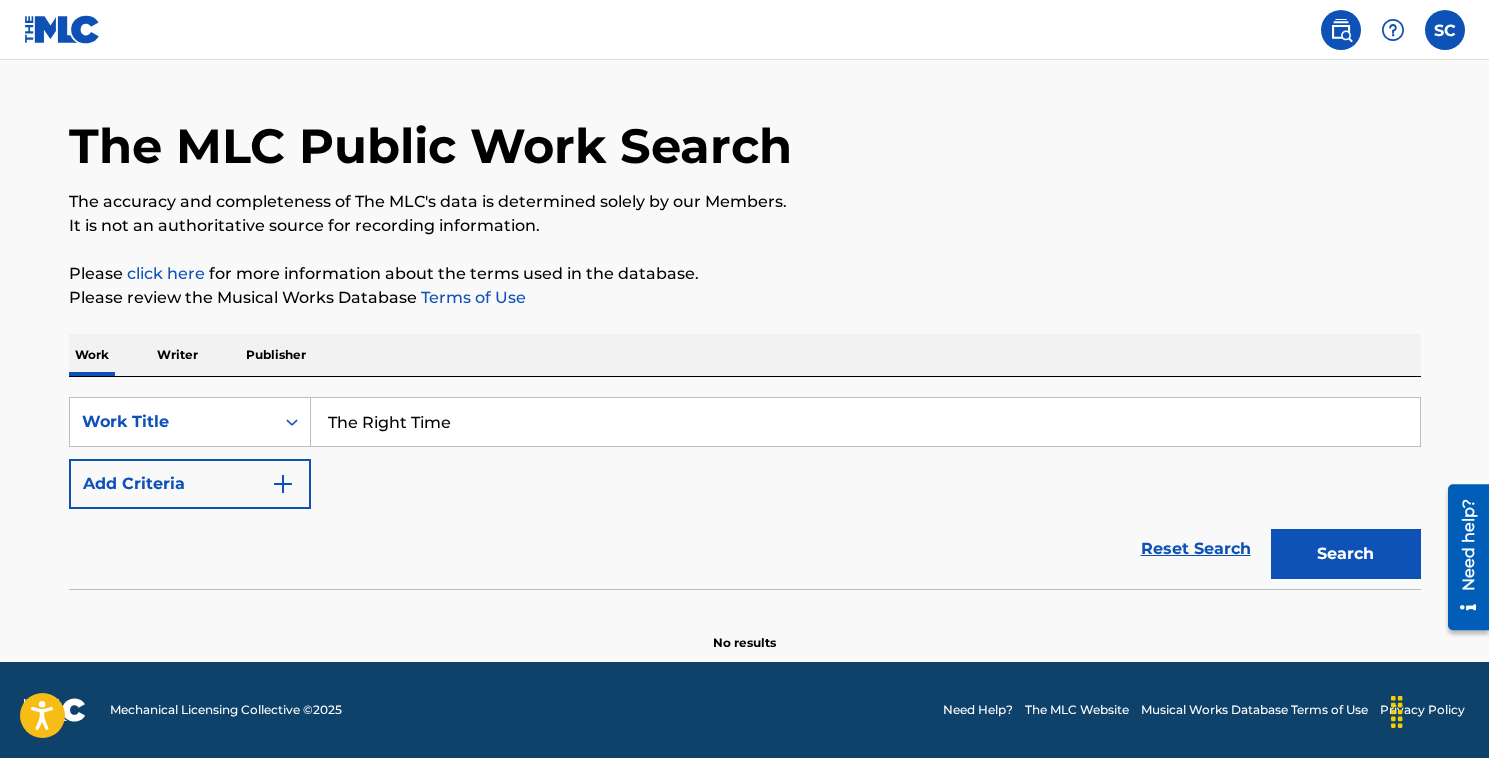 type on "The Right Time" 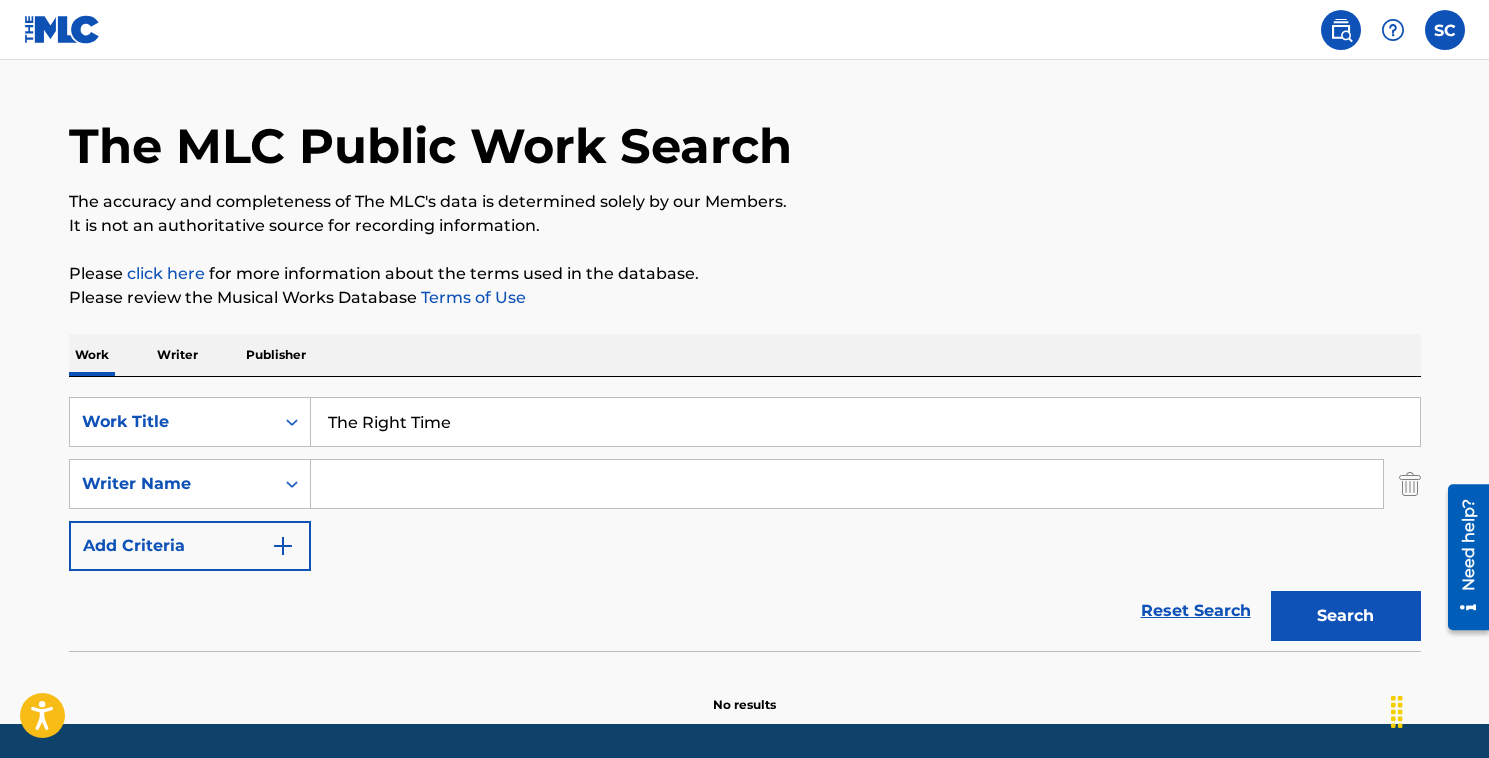click at bounding box center (847, 484) 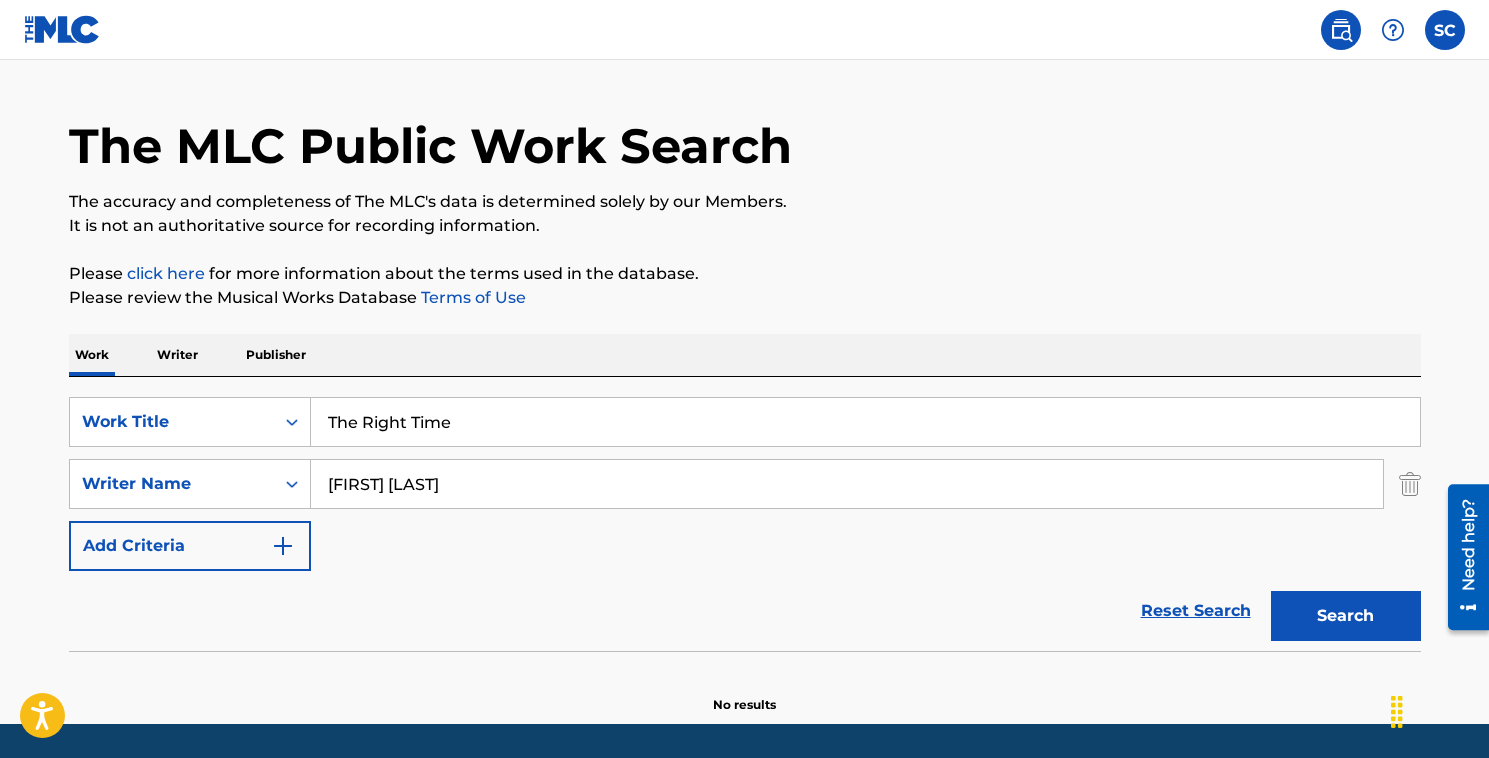 type on "[FIRST] [LAST]" 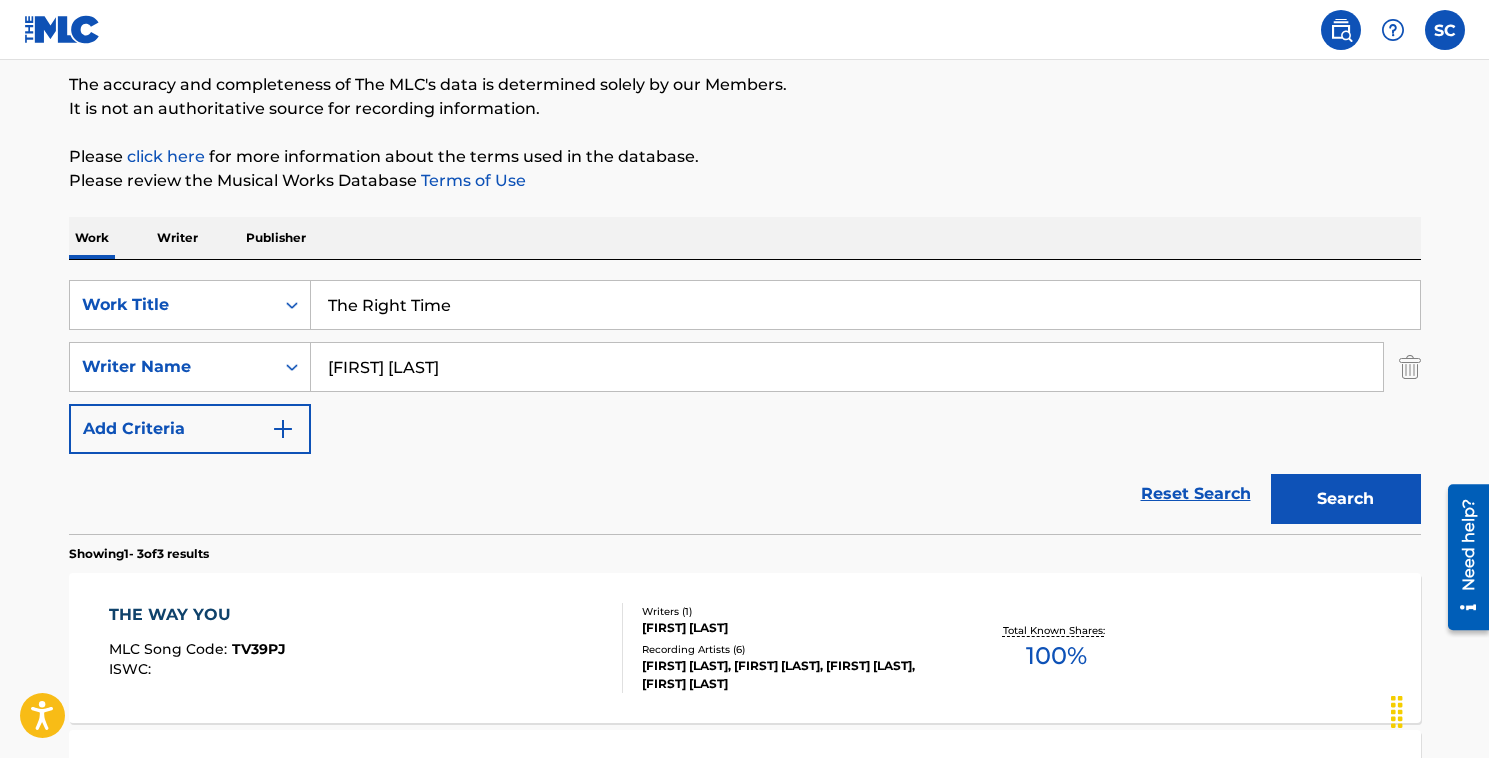 scroll, scrollTop: 168, scrollLeft: 0, axis: vertical 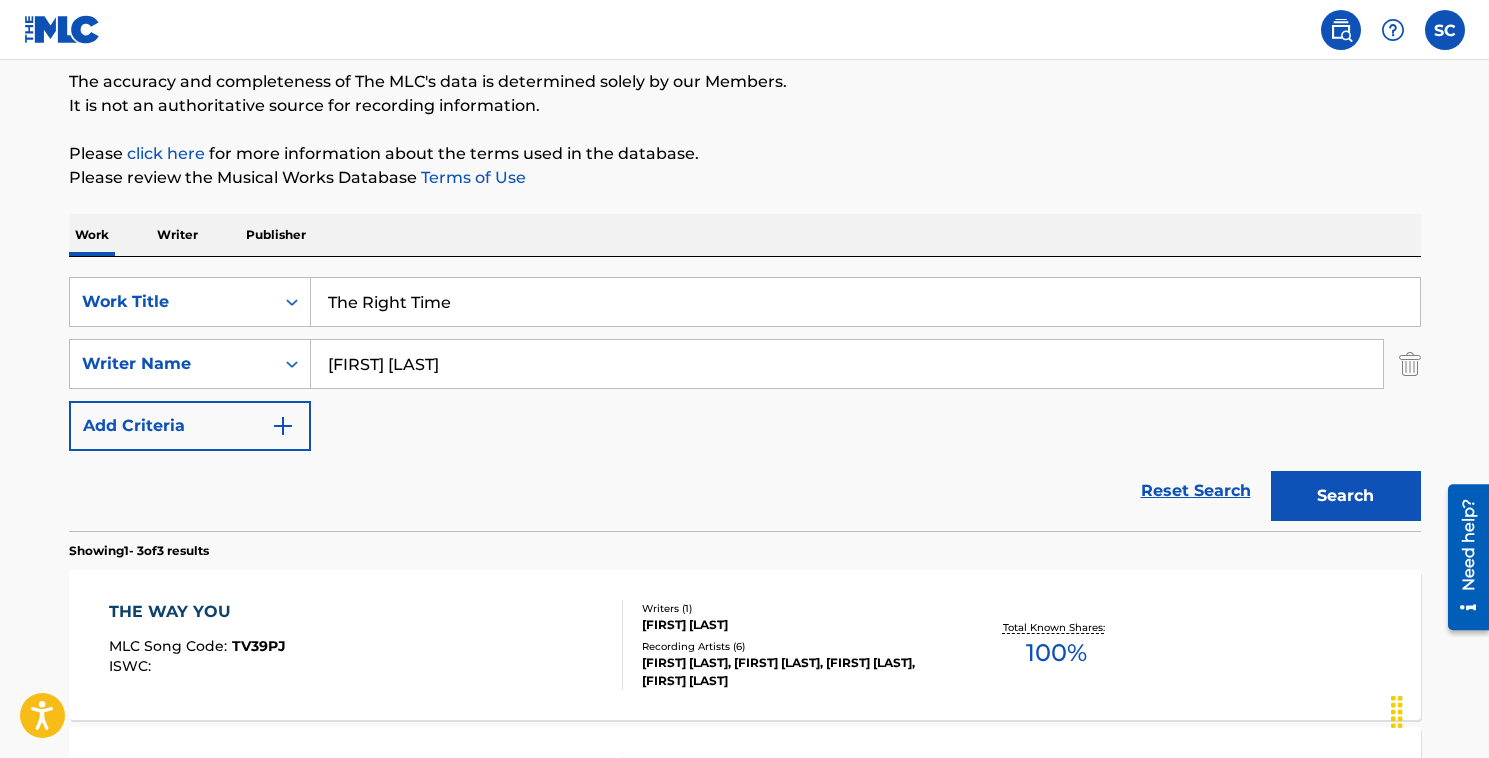 click on "Writer" at bounding box center [177, 235] 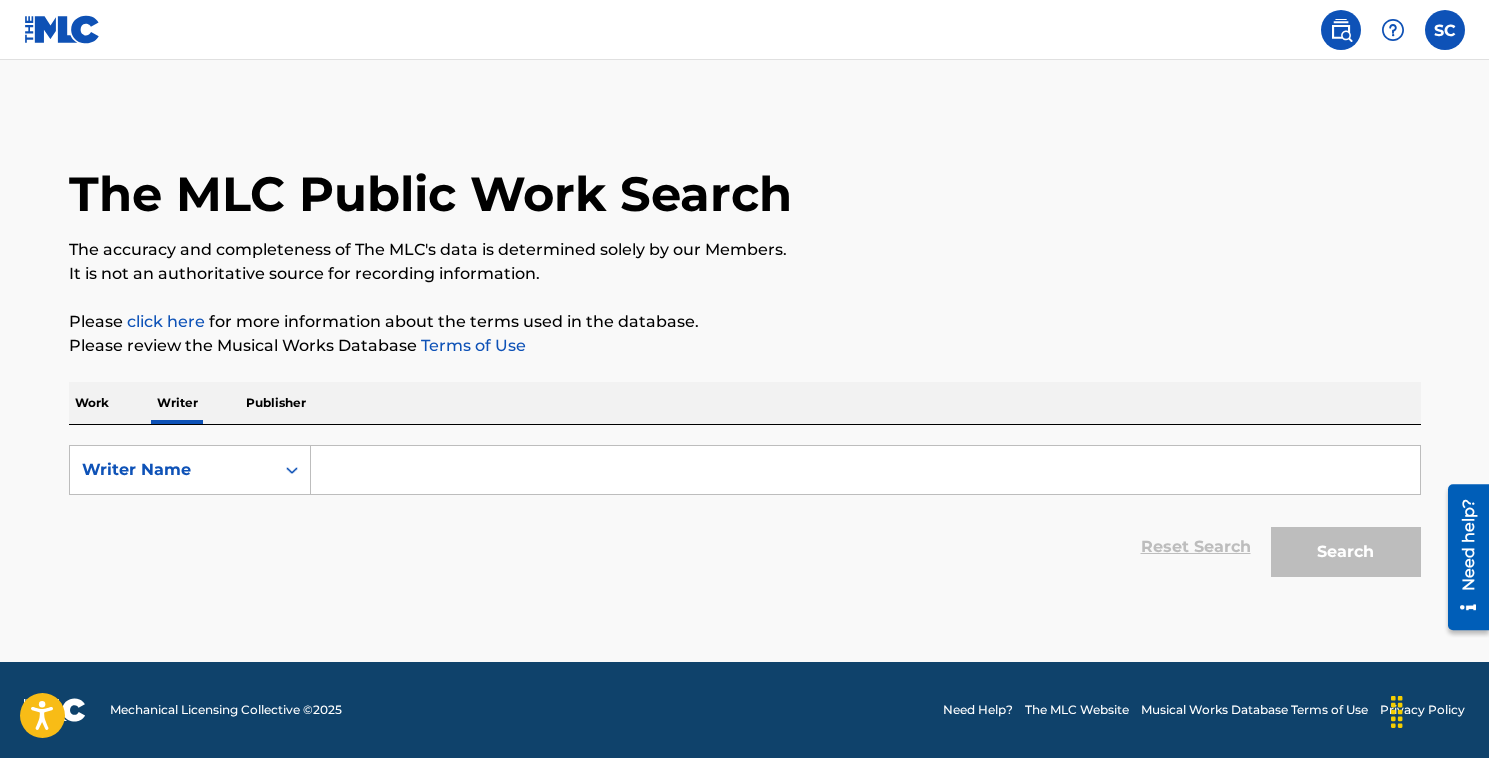 scroll, scrollTop: 0, scrollLeft: 0, axis: both 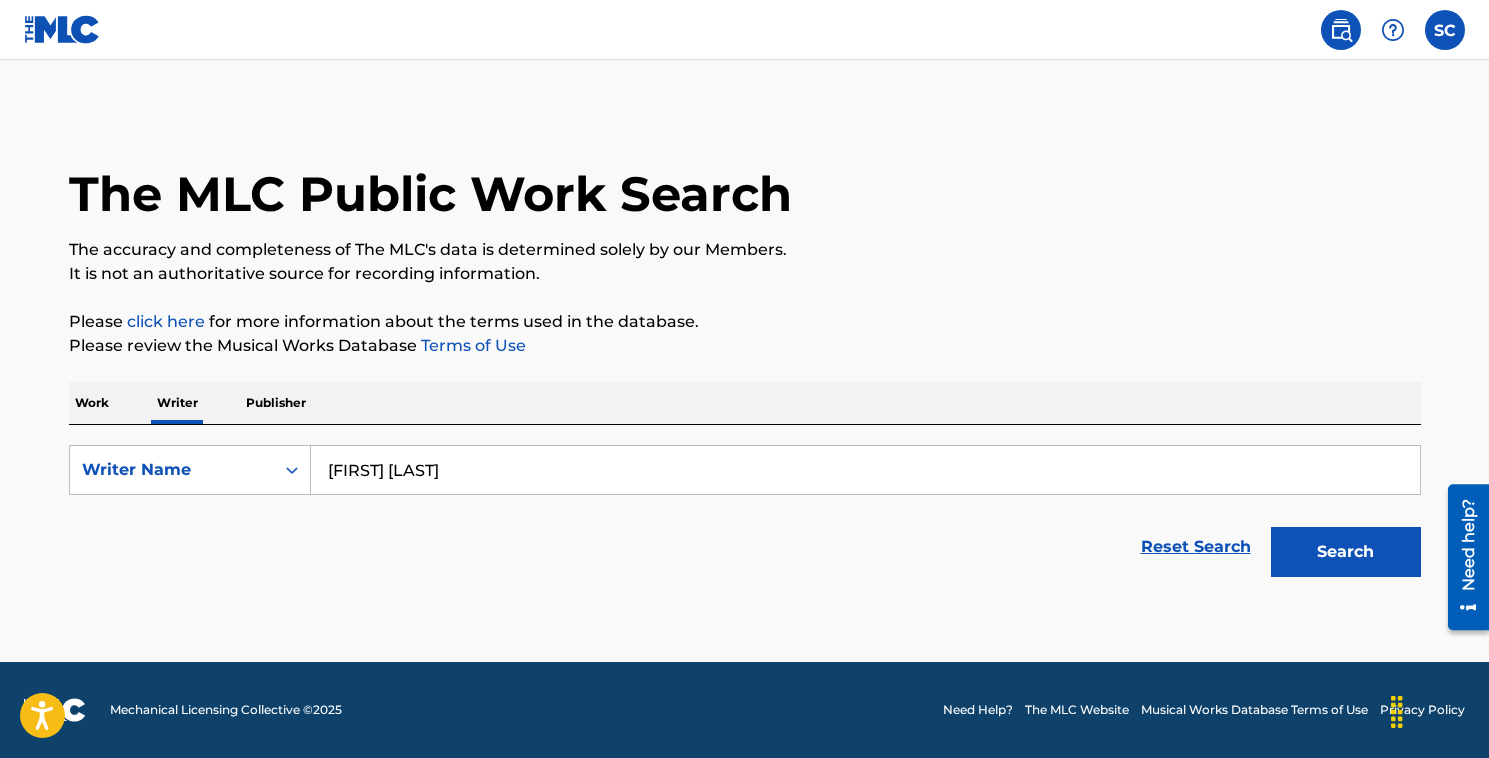 type on "[FIRST] [LAST]" 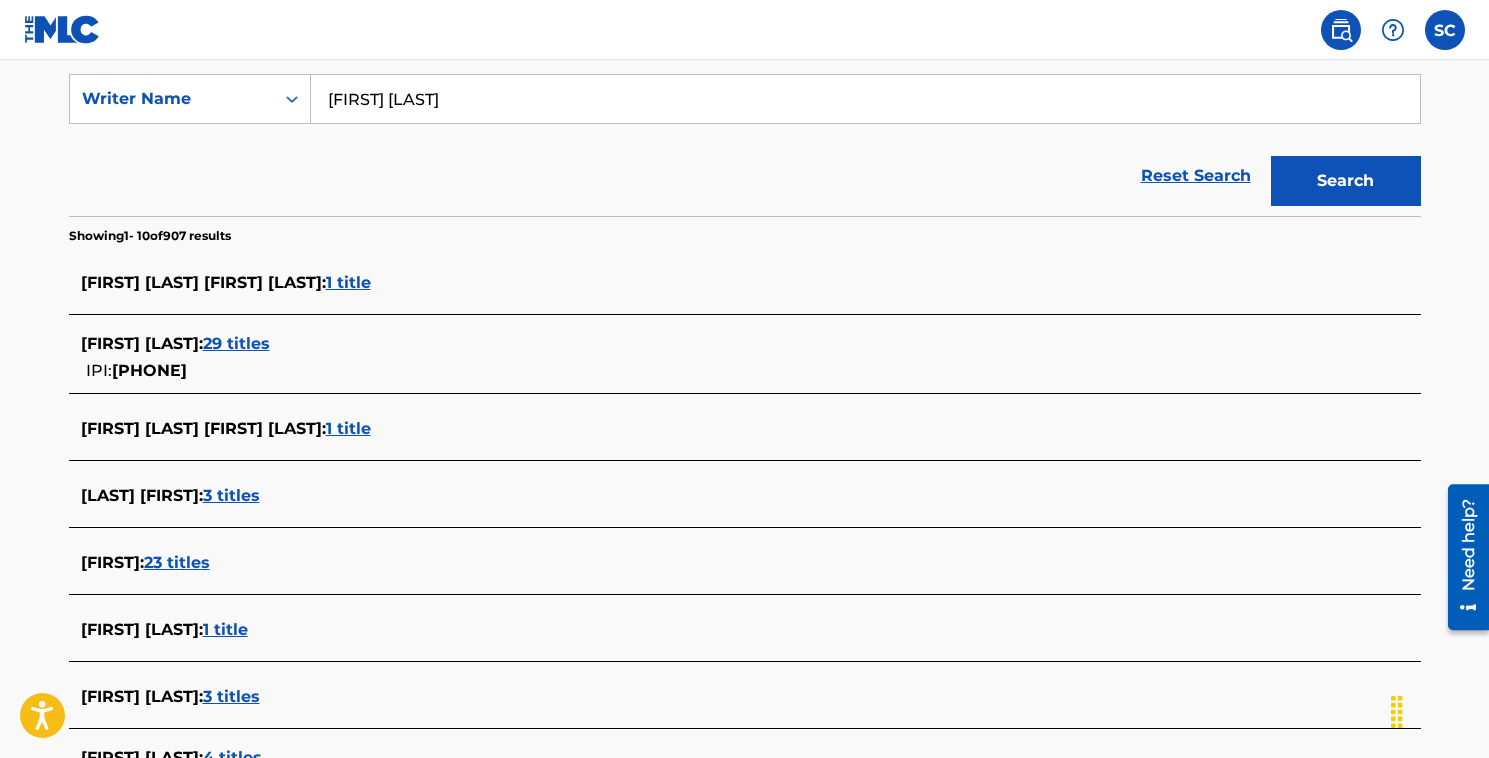 scroll, scrollTop: 422, scrollLeft: 0, axis: vertical 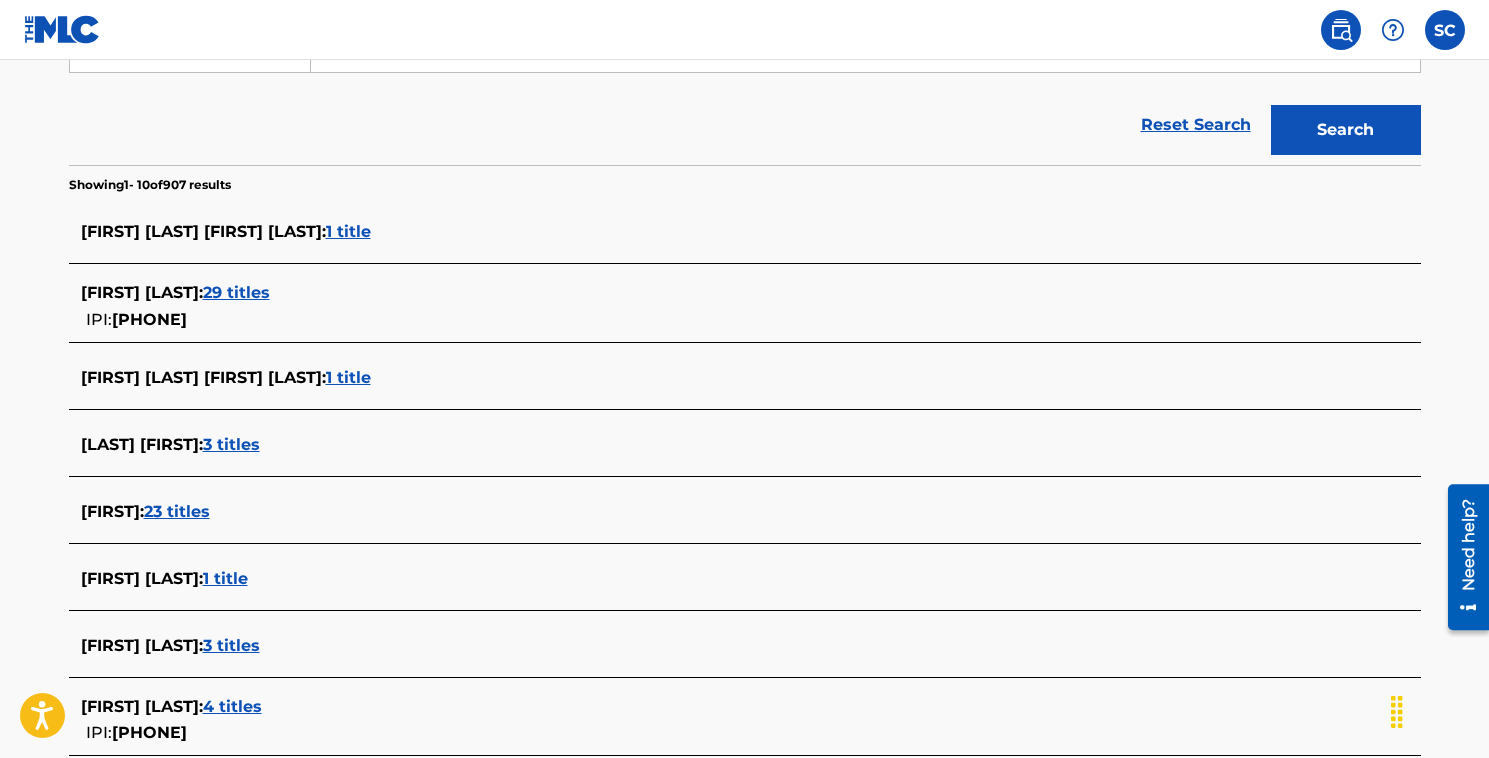 click on "29 titles" at bounding box center (236, 292) 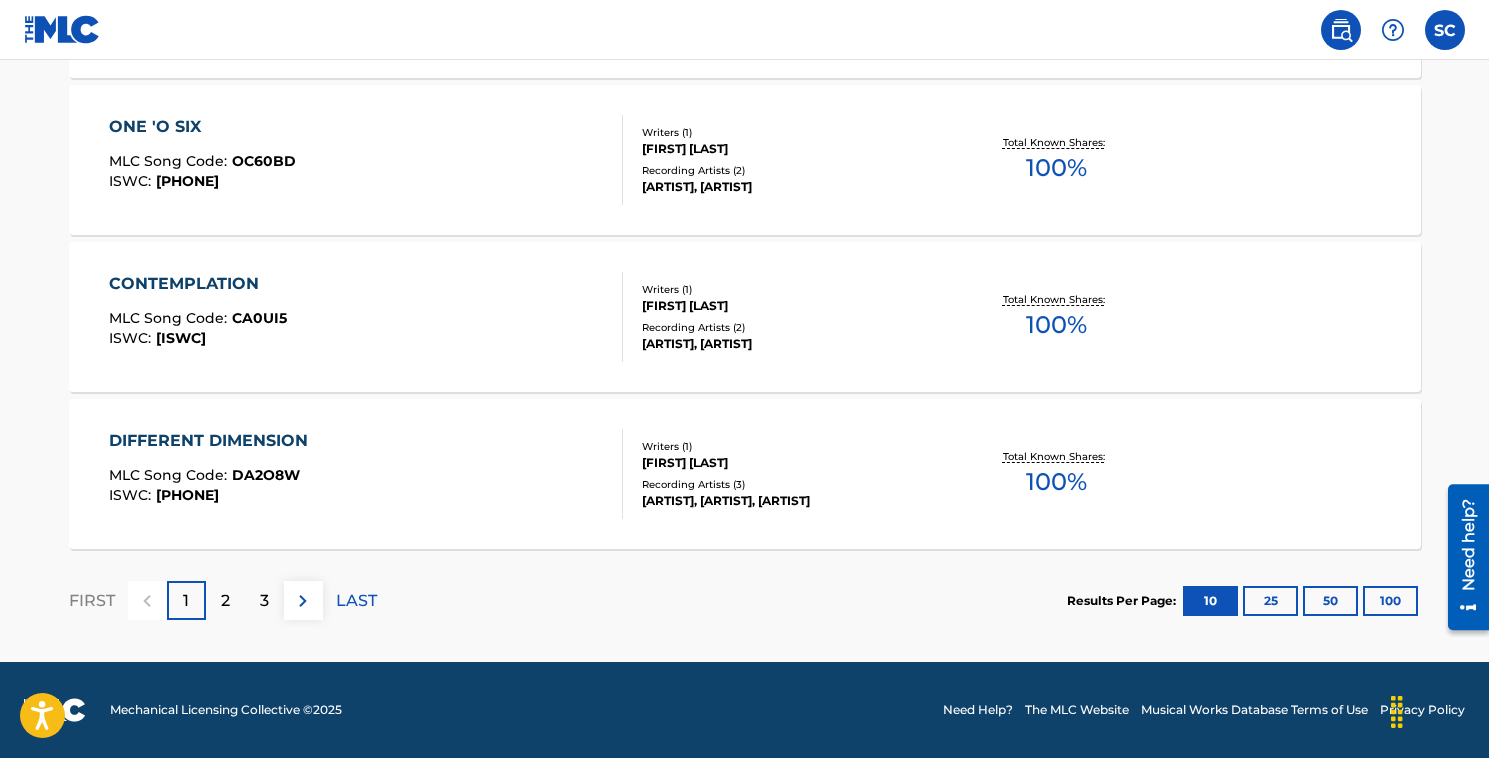 click on "CONTEMPLATION MLC Song Code : [CODE] ISWC : [ISWC]" at bounding box center [366, 317] 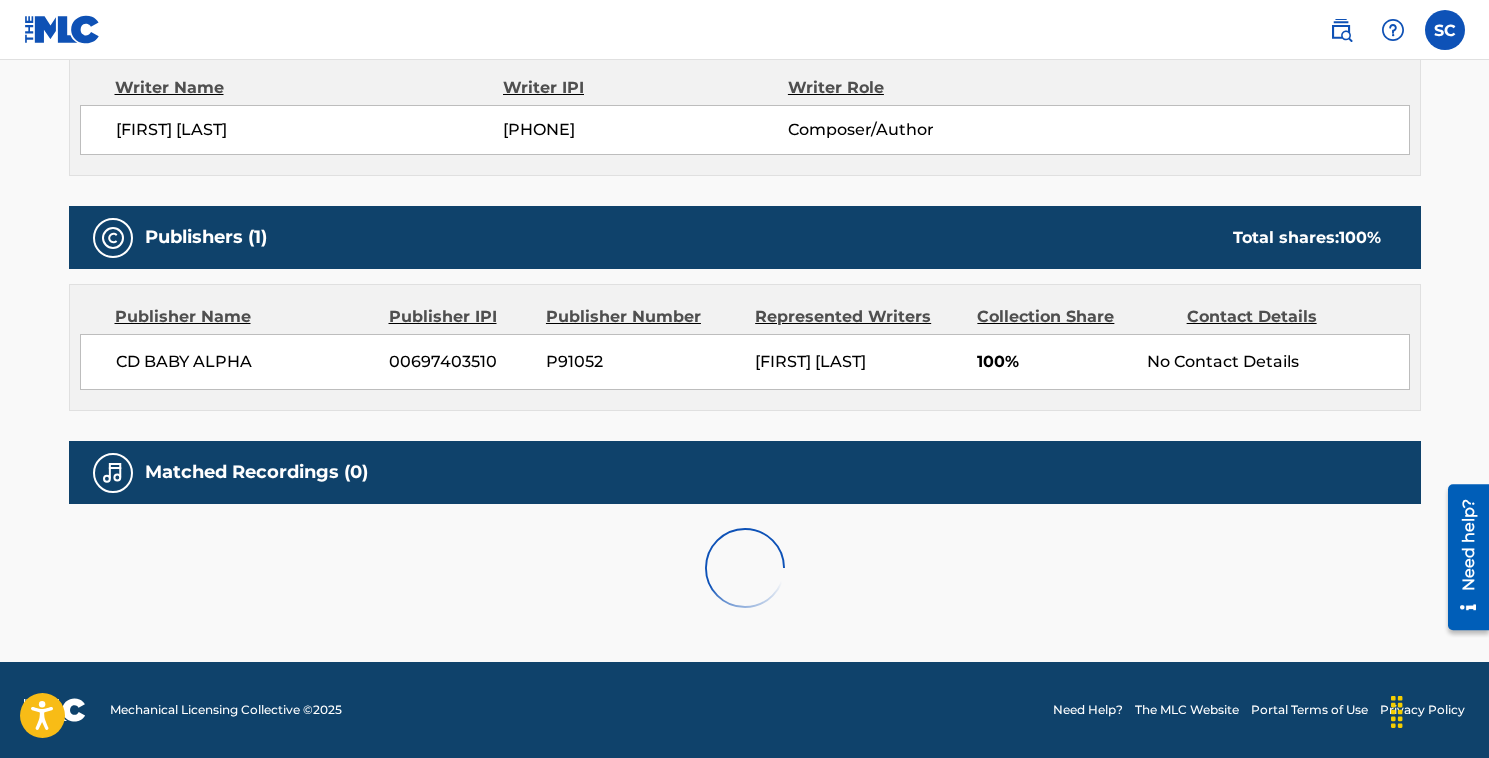scroll, scrollTop: 4, scrollLeft: 0, axis: vertical 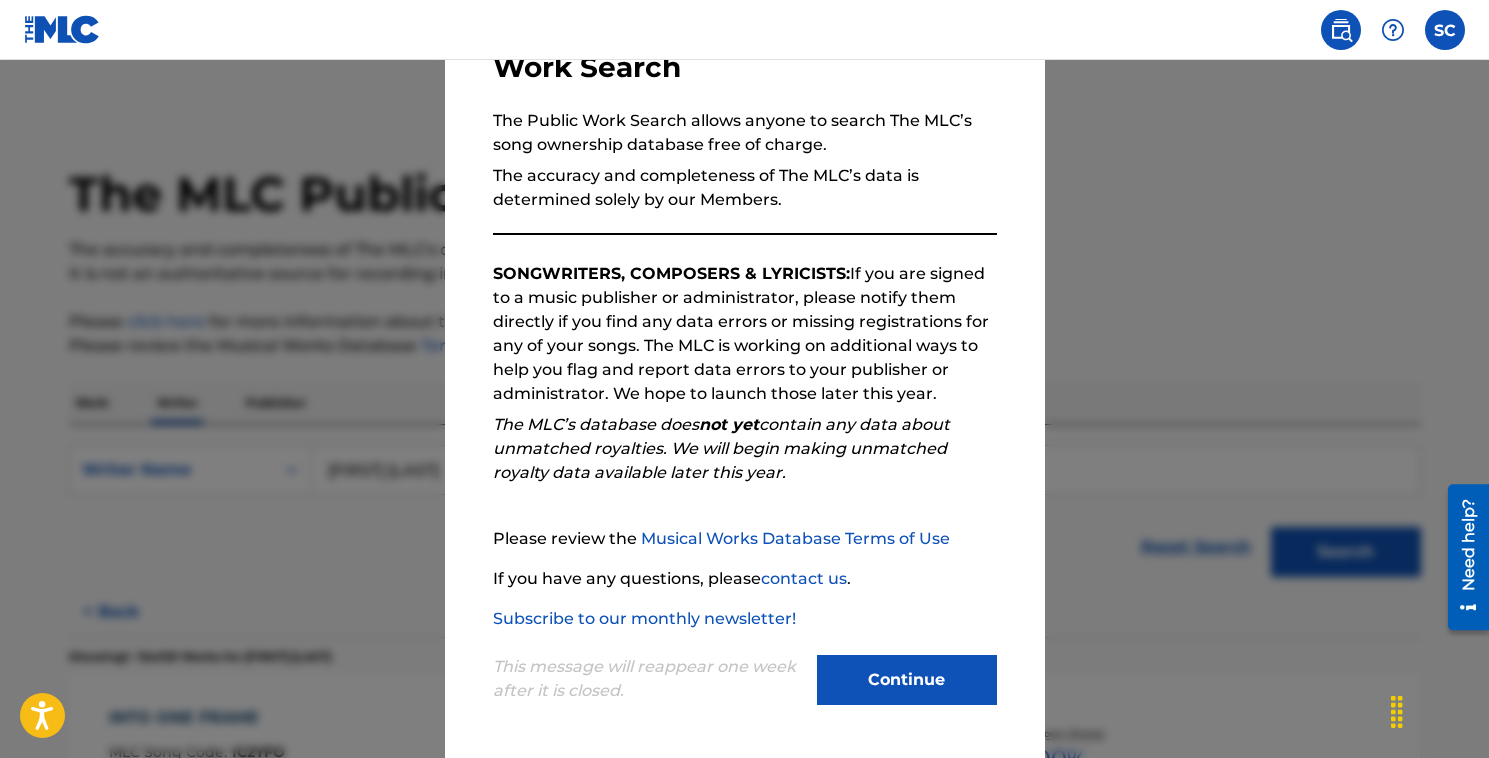 click on "Continue" at bounding box center [907, 680] 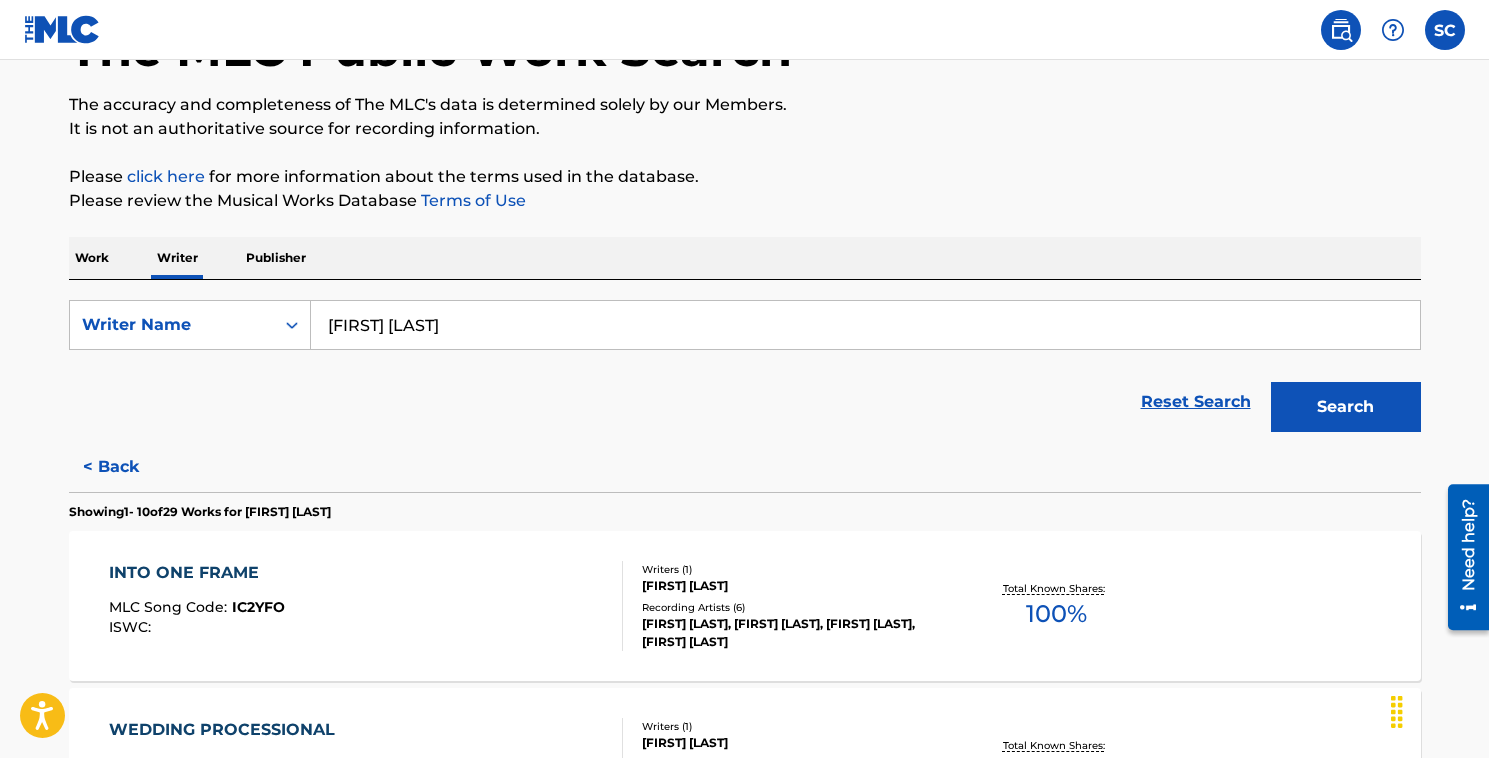 scroll, scrollTop: 146, scrollLeft: 0, axis: vertical 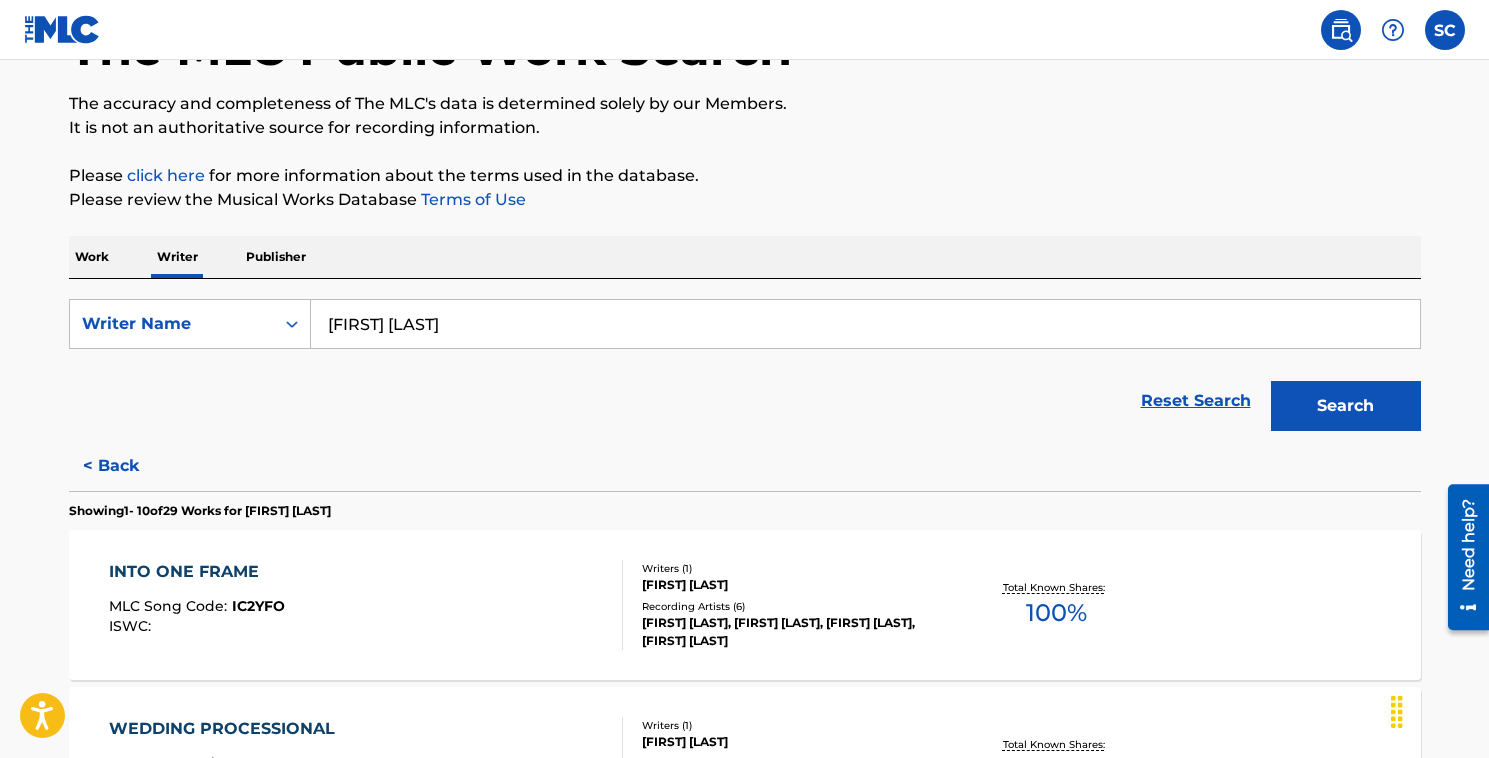 click on "[FIRST] [LAST]" at bounding box center (865, 324) 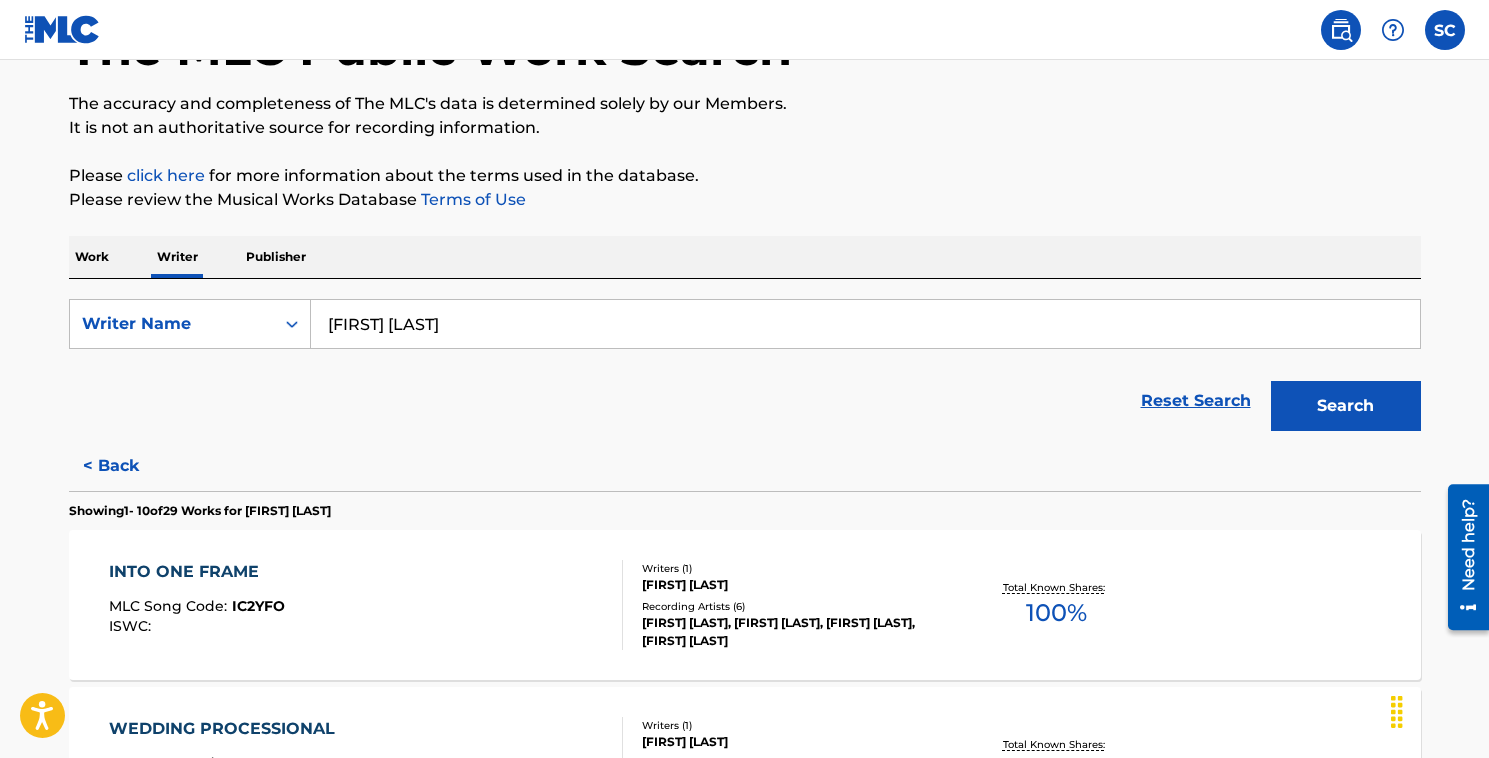 type on "[FIRST] [LAST]" 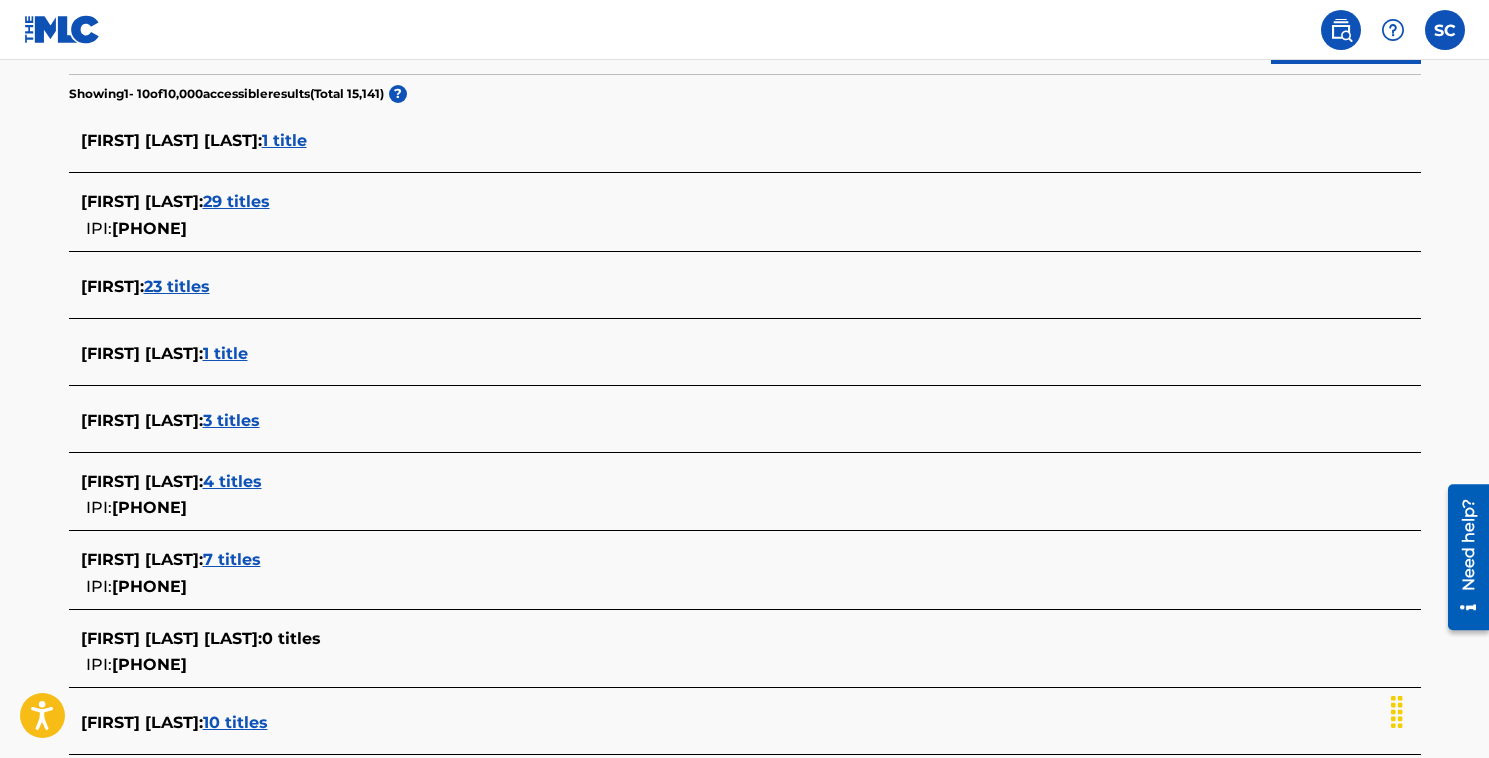 scroll, scrollTop: 495, scrollLeft: 0, axis: vertical 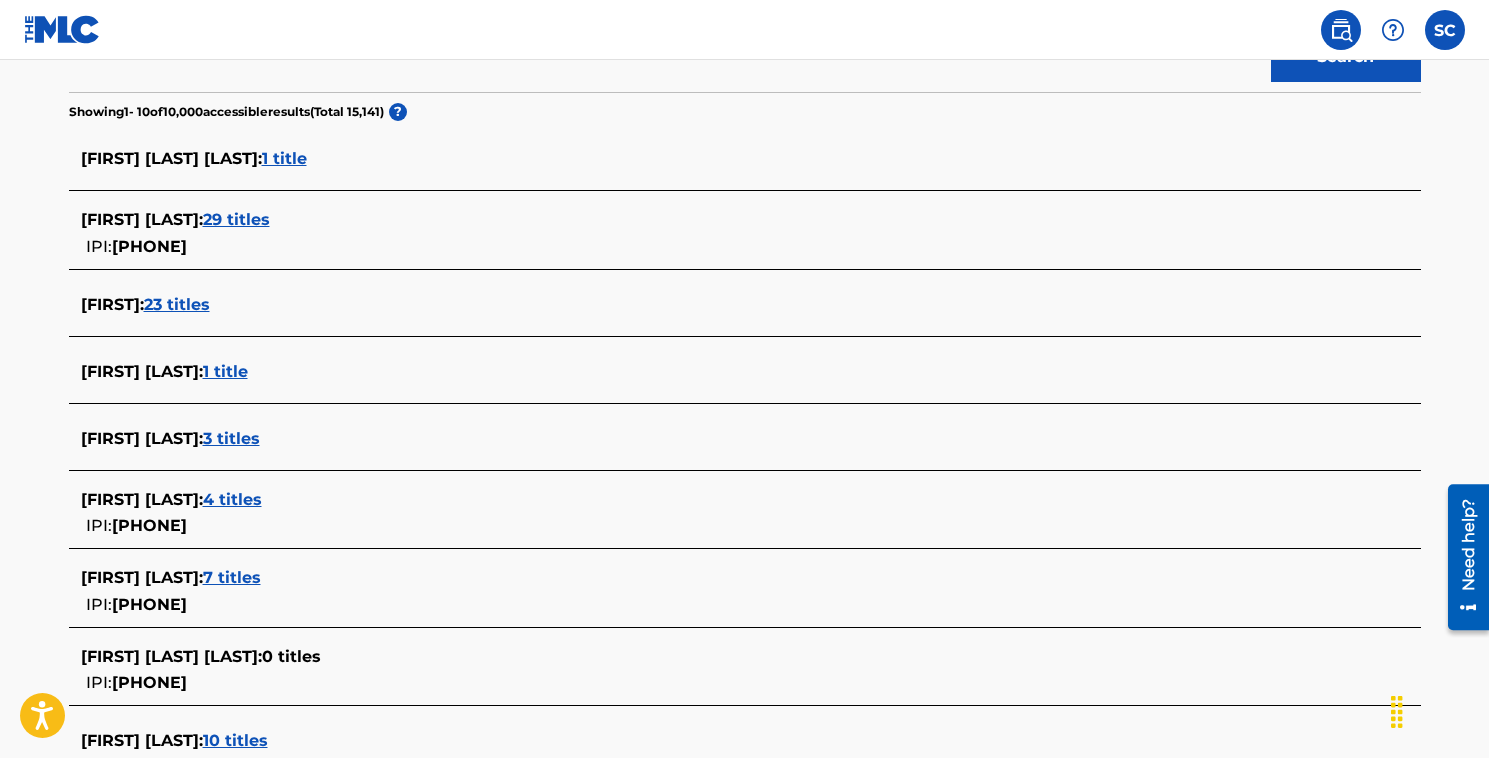 click on "29 titles" at bounding box center [236, 219] 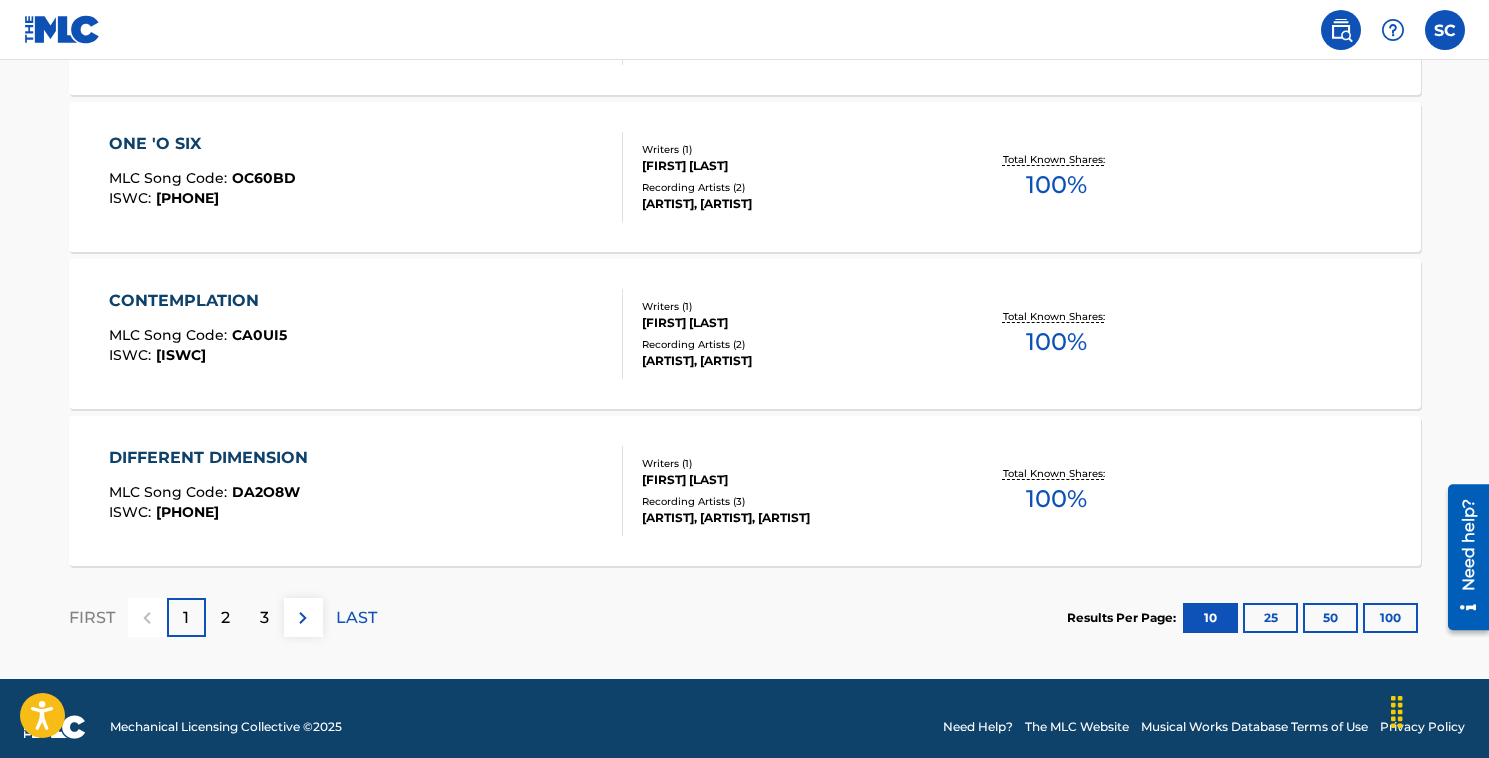 scroll, scrollTop: 1690, scrollLeft: 0, axis: vertical 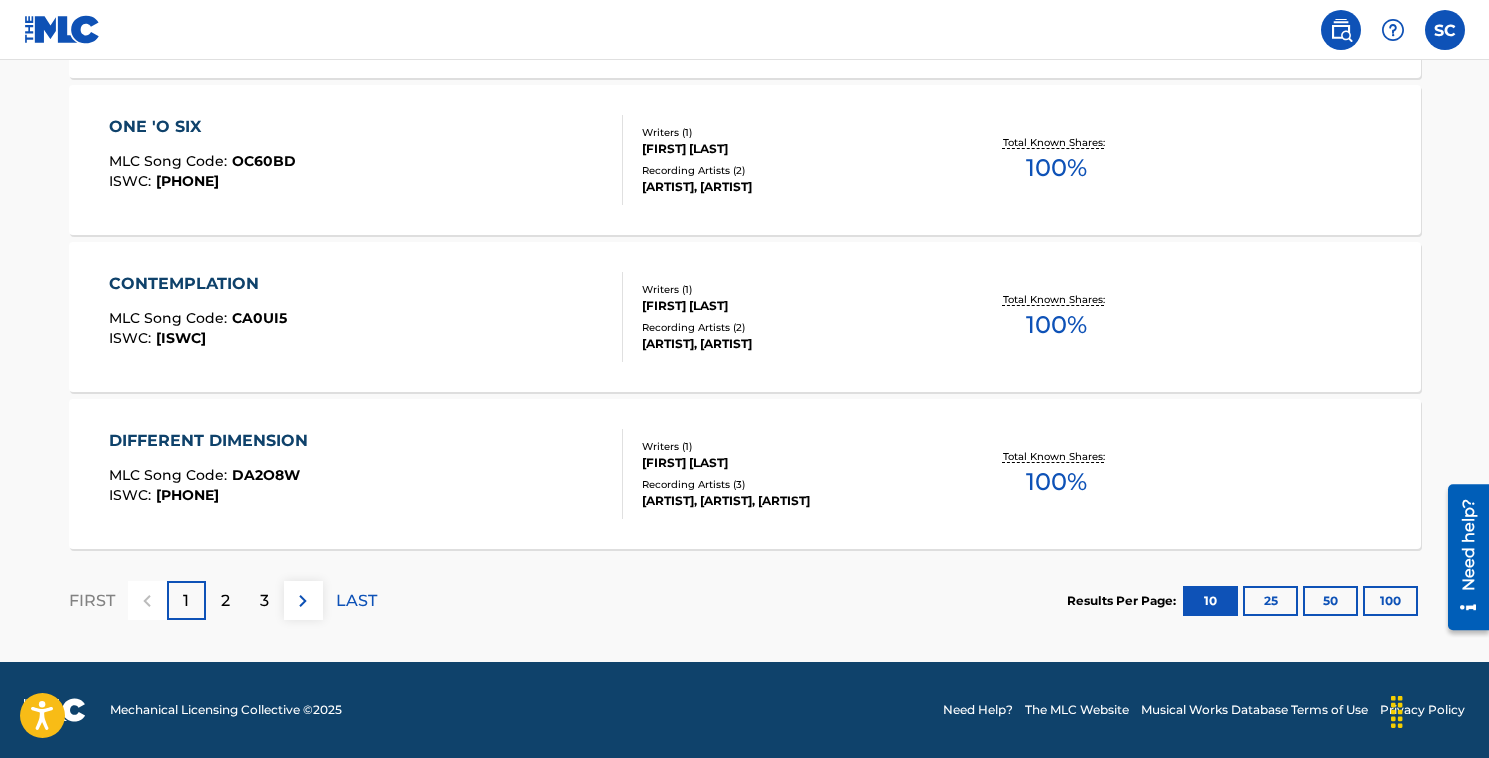 click on "2" at bounding box center (225, 601) 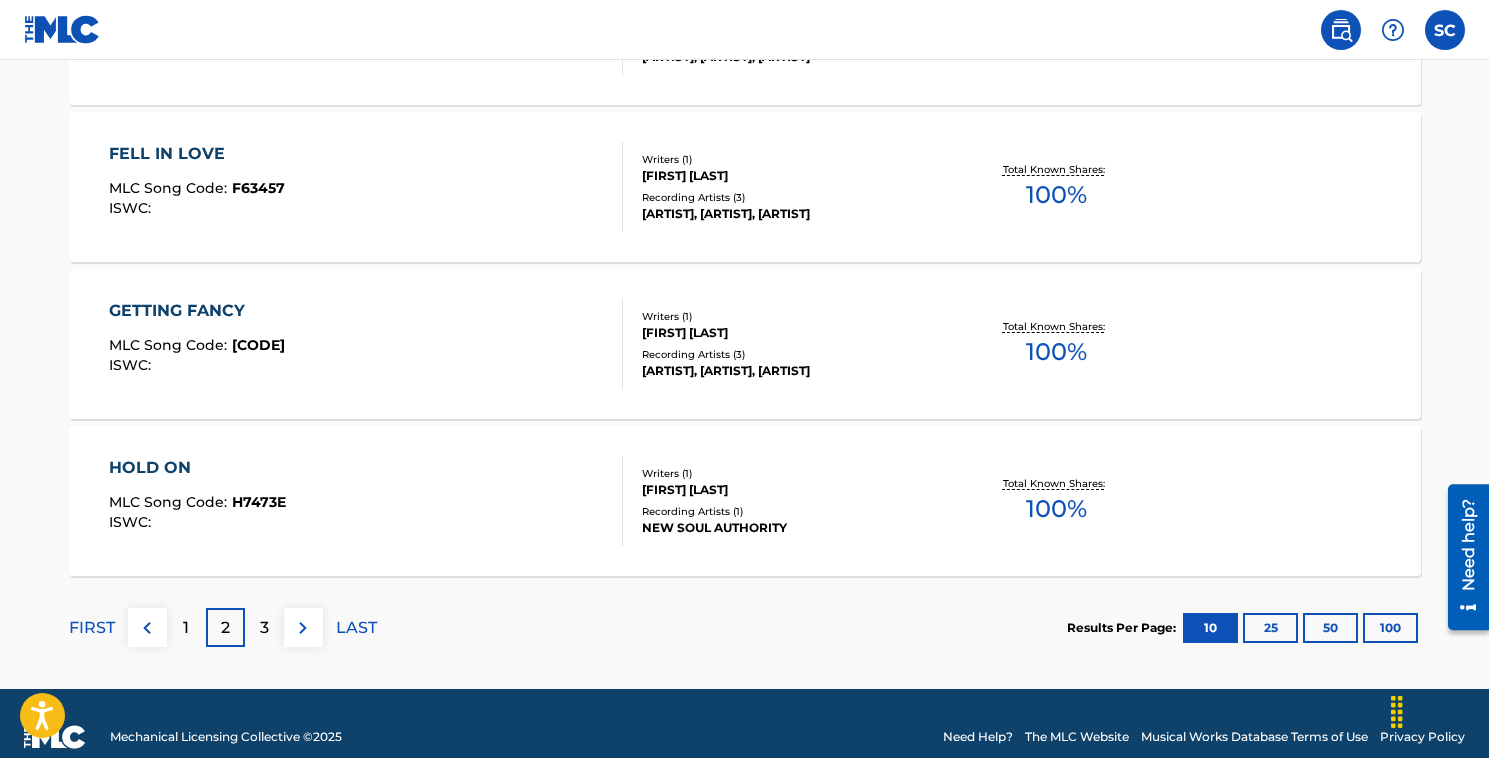 scroll, scrollTop: 1690, scrollLeft: 0, axis: vertical 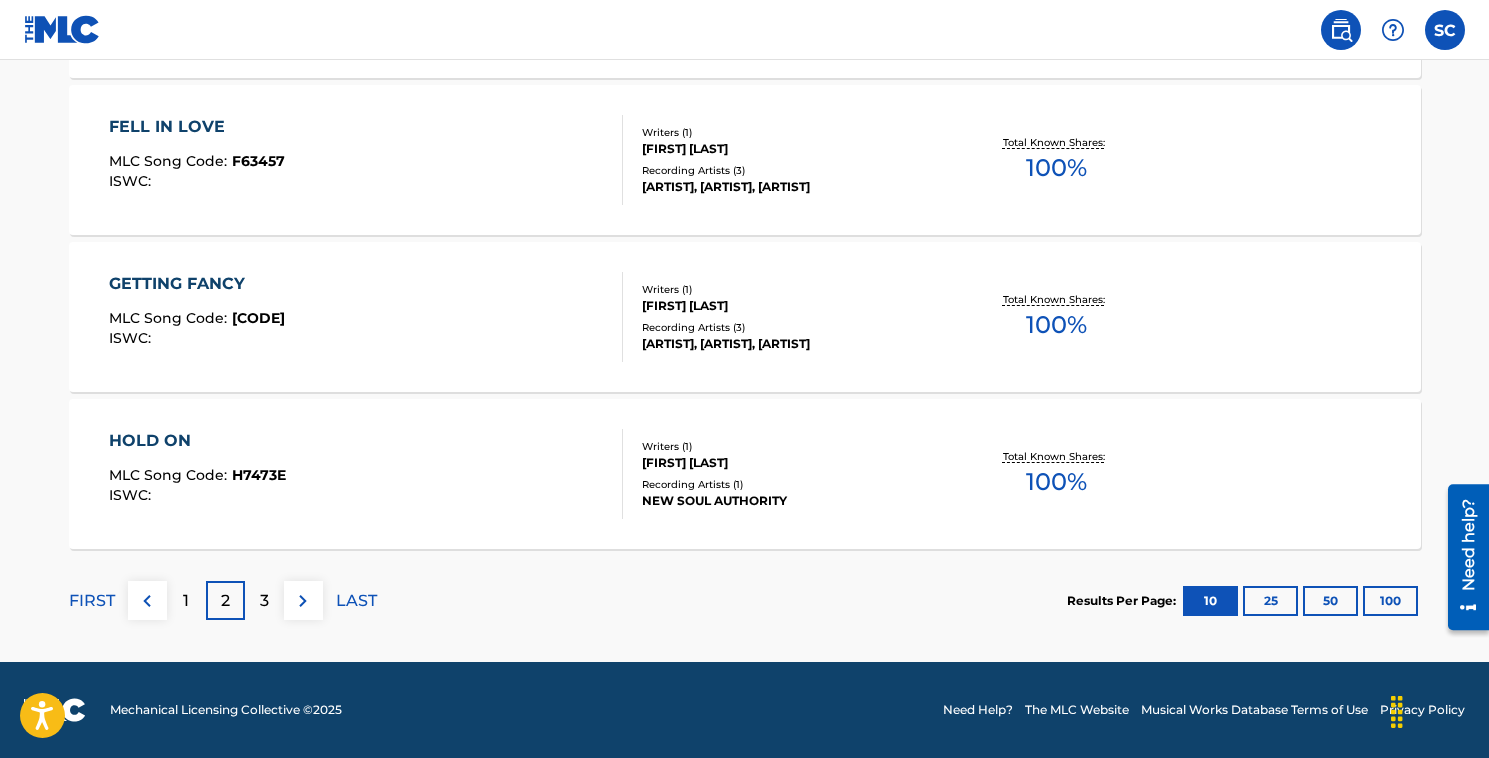 click on "3" at bounding box center (264, 601) 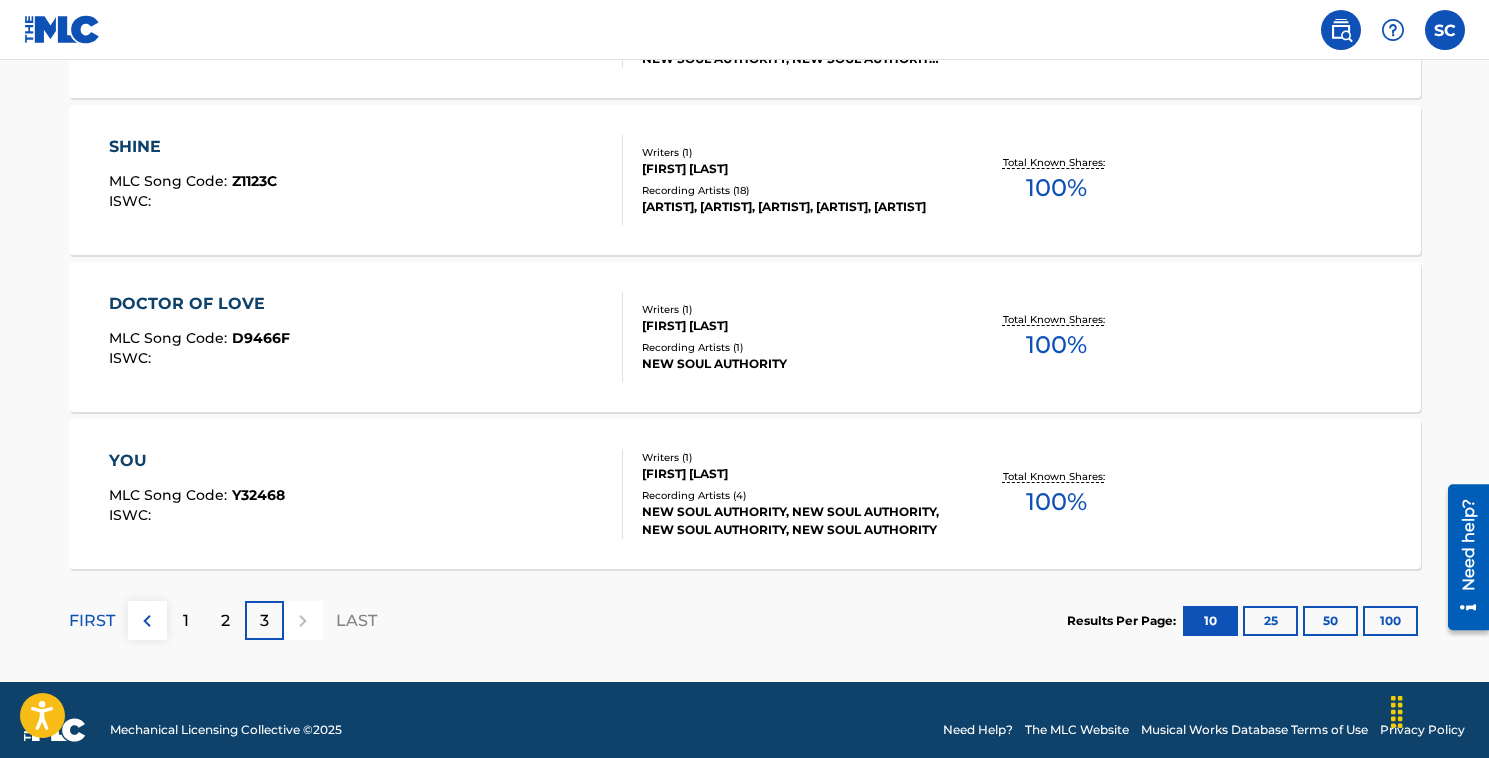 scroll, scrollTop: 1533, scrollLeft: 0, axis: vertical 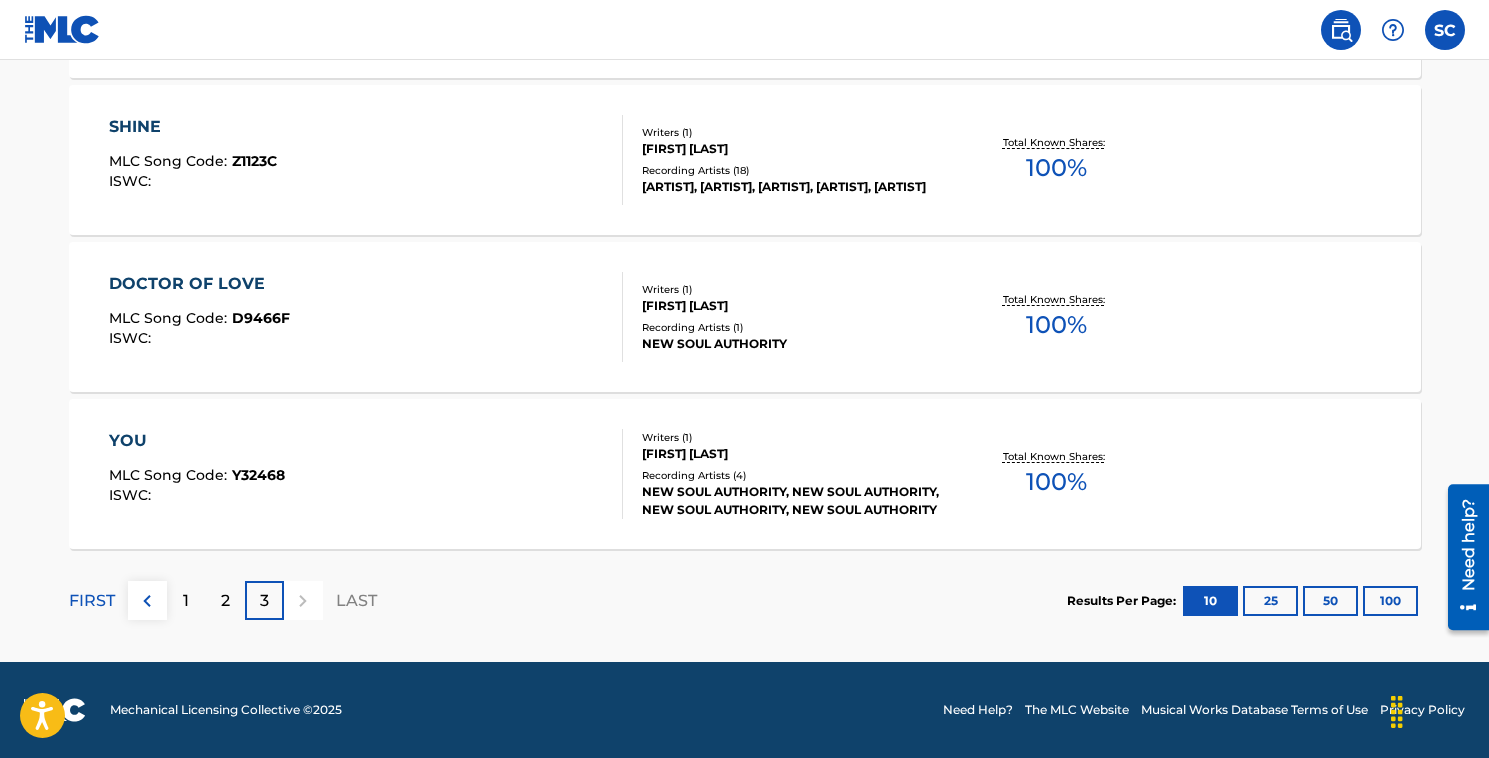click at bounding box center [303, 600] 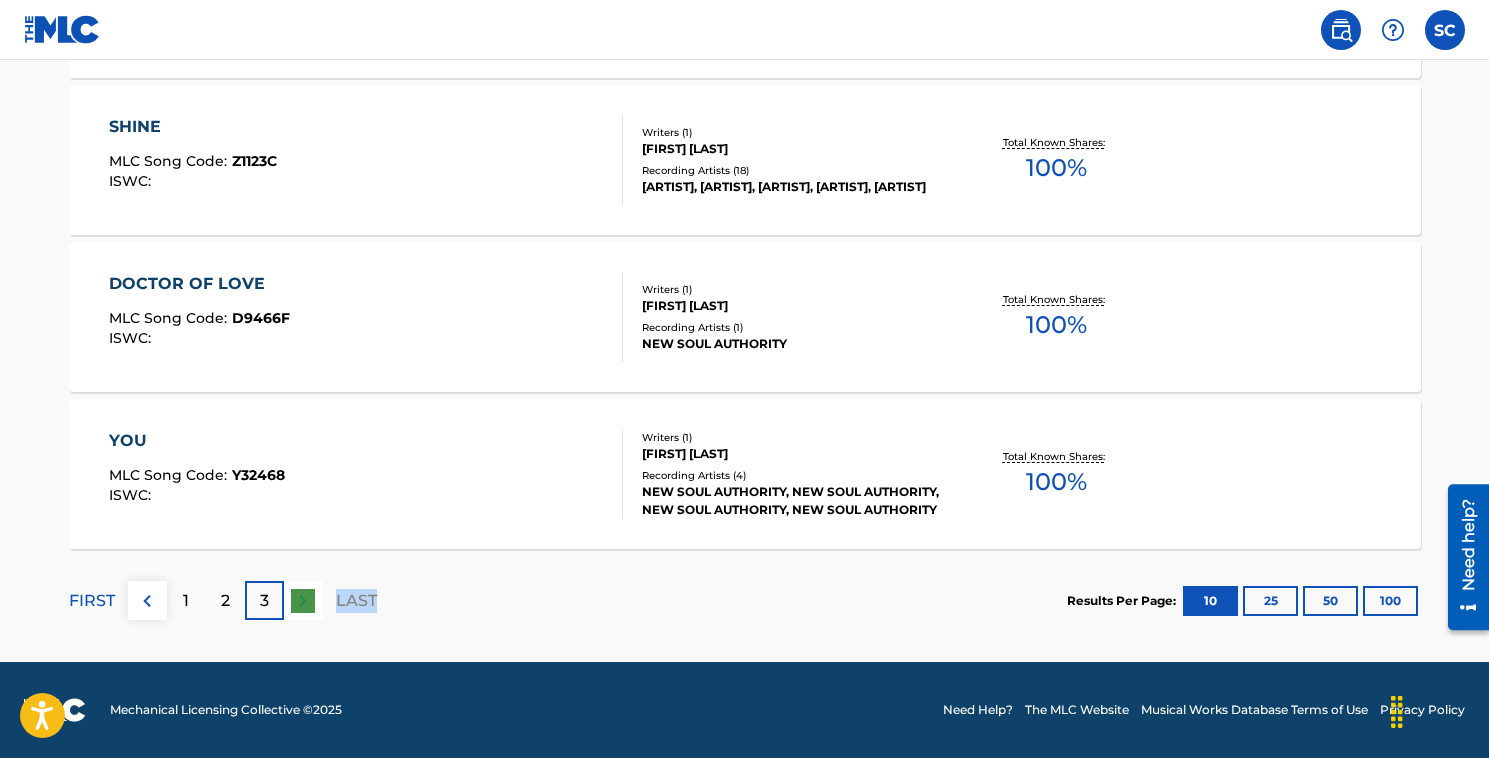 click at bounding box center (303, 600) 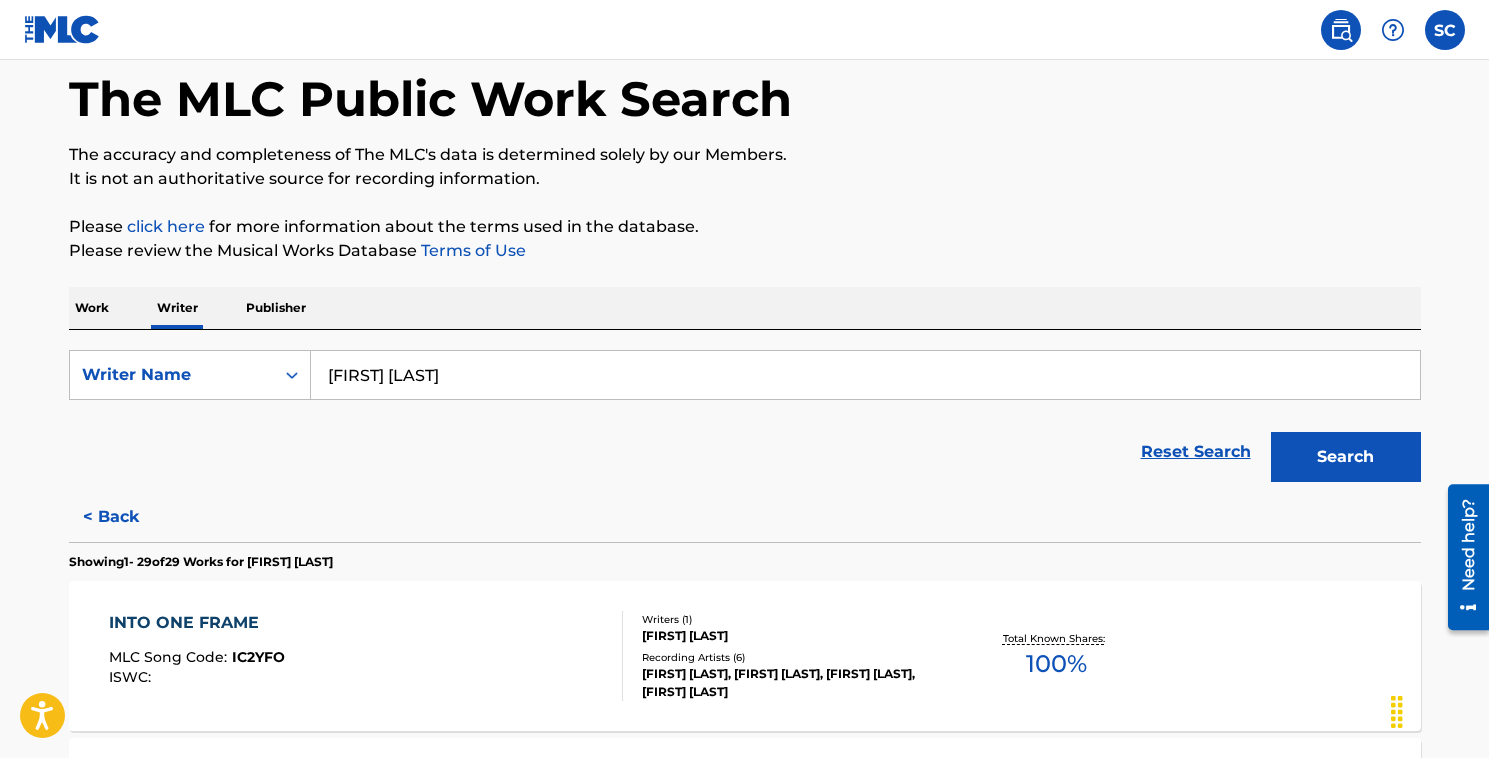 scroll, scrollTop: 0, scrollLeft: 0, axis: both 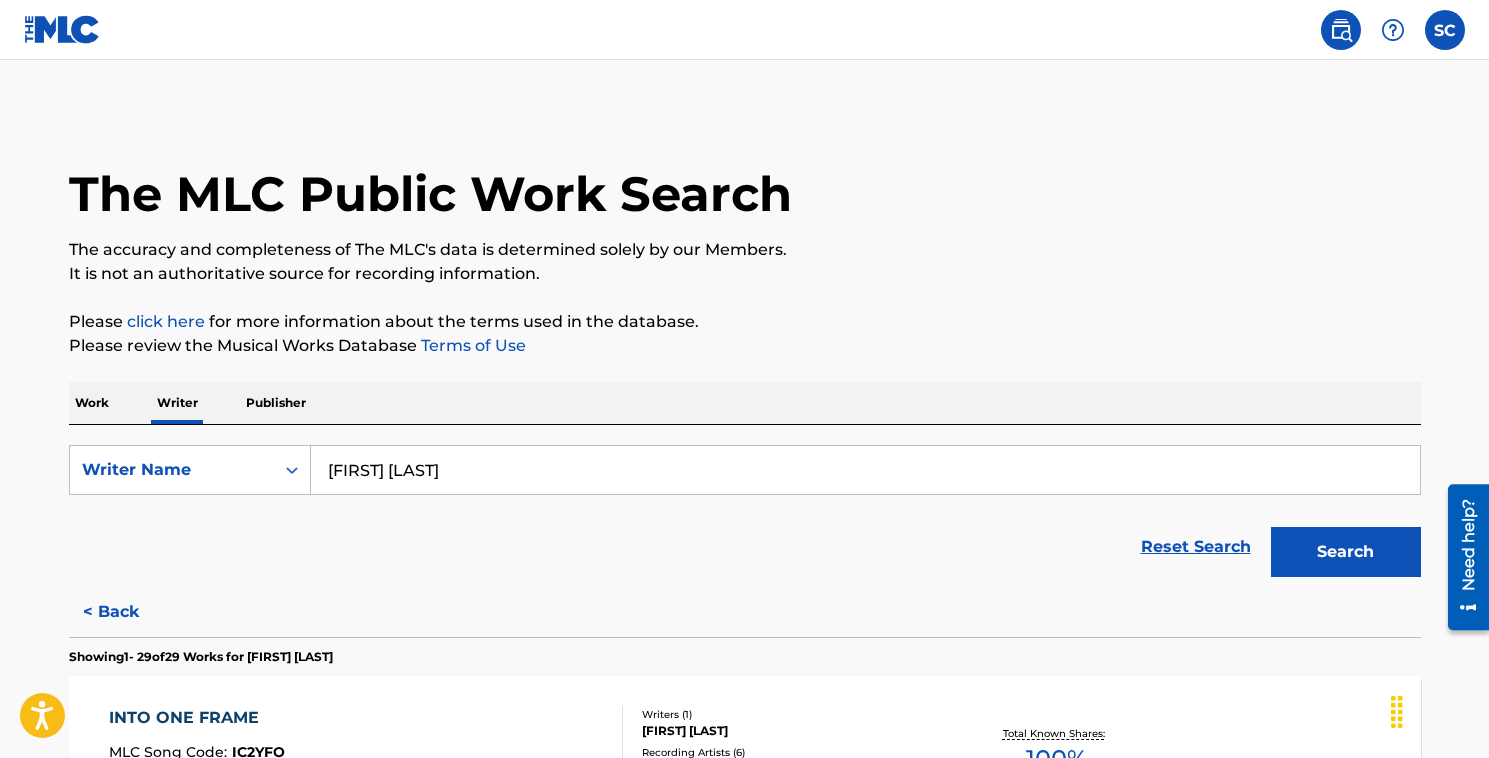click at bounding box center (1341, 30) 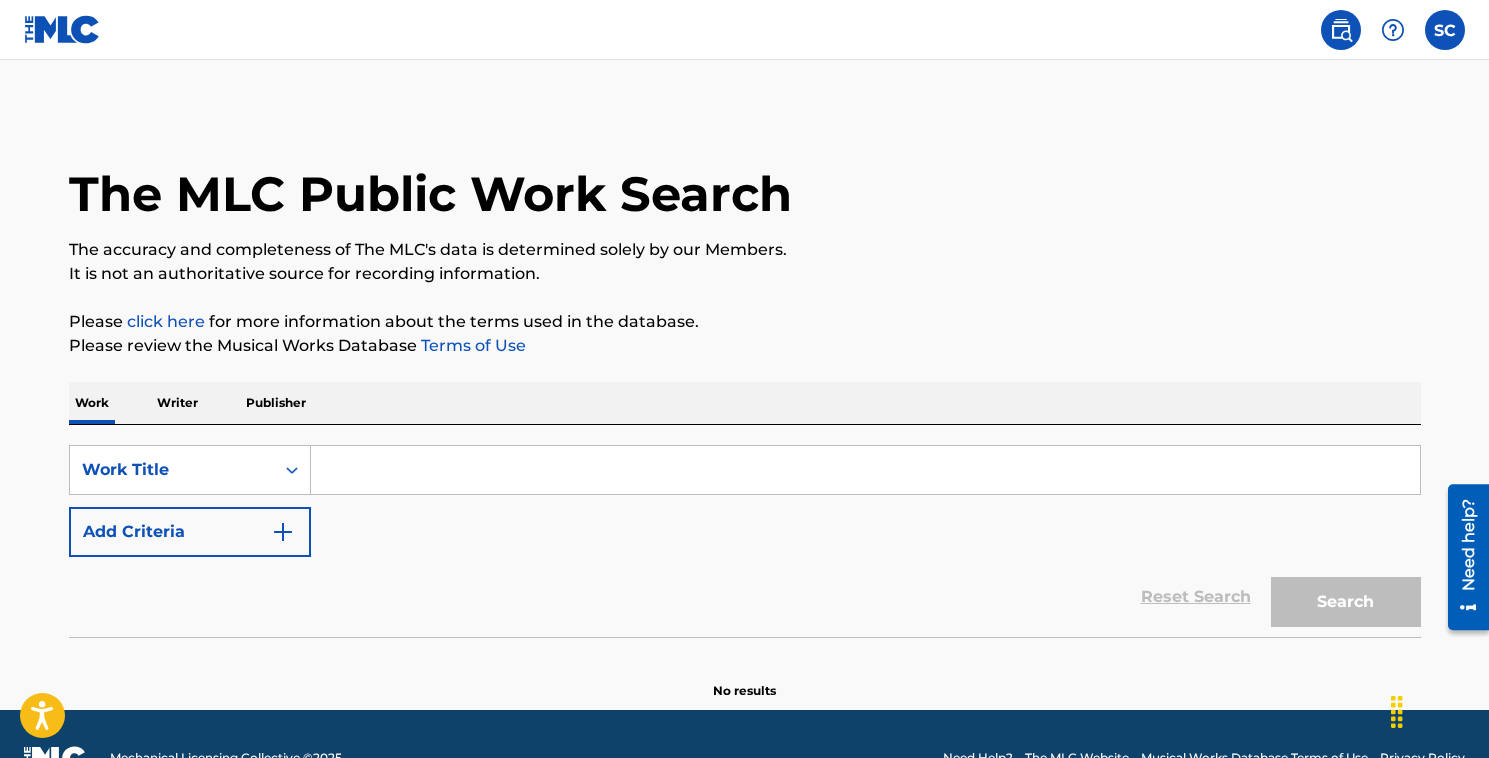 click at bounding box center [1393, 30] 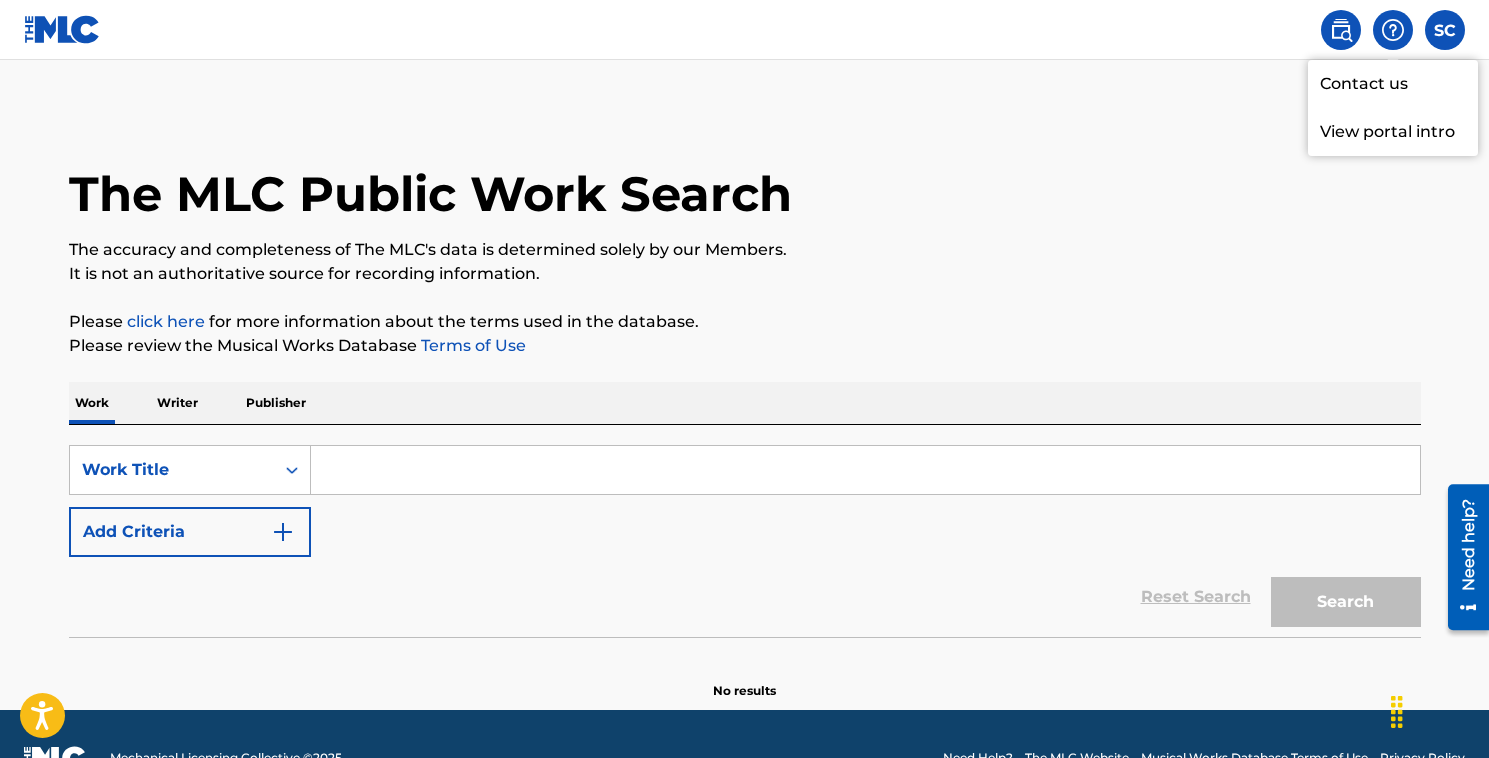 click on "View portal intro" at bounding box center (1393, 132) 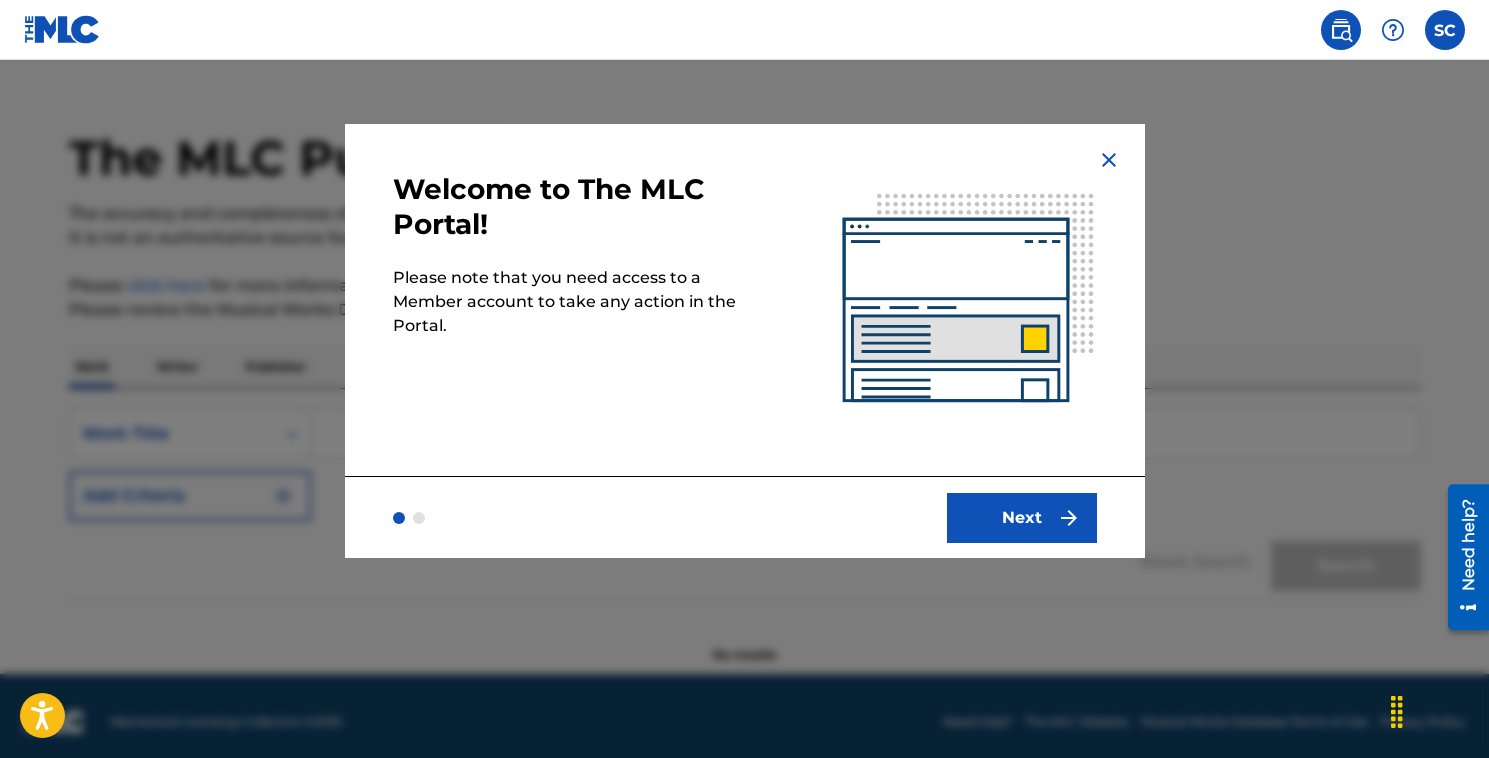 scroll, scrollTop: 35, scrollLeft: 0, axis: vertical 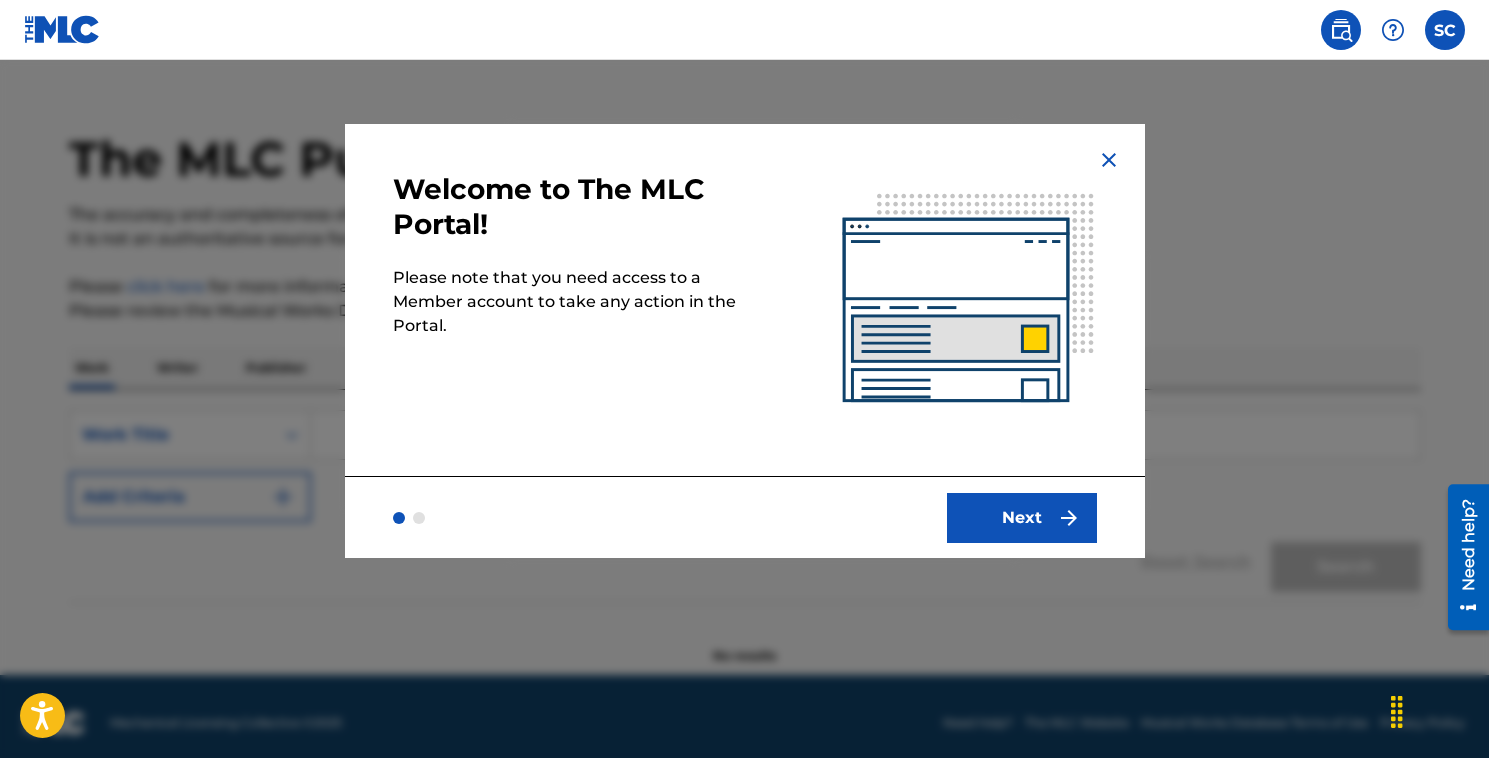 click on "Next" at bounding box center [1022, 518] 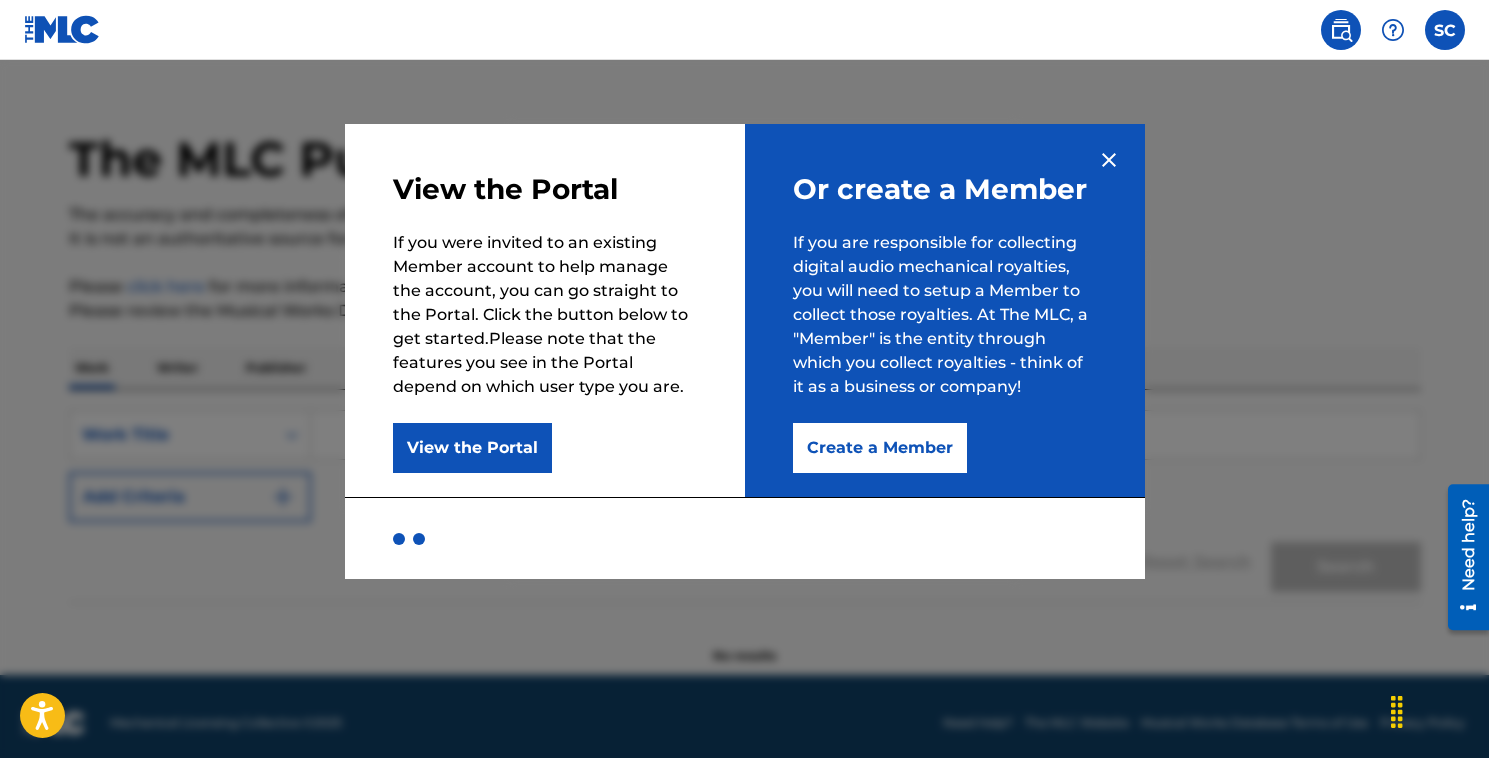 scroll, scrollTop: 48, scrollLeft: 0, axis: vertical 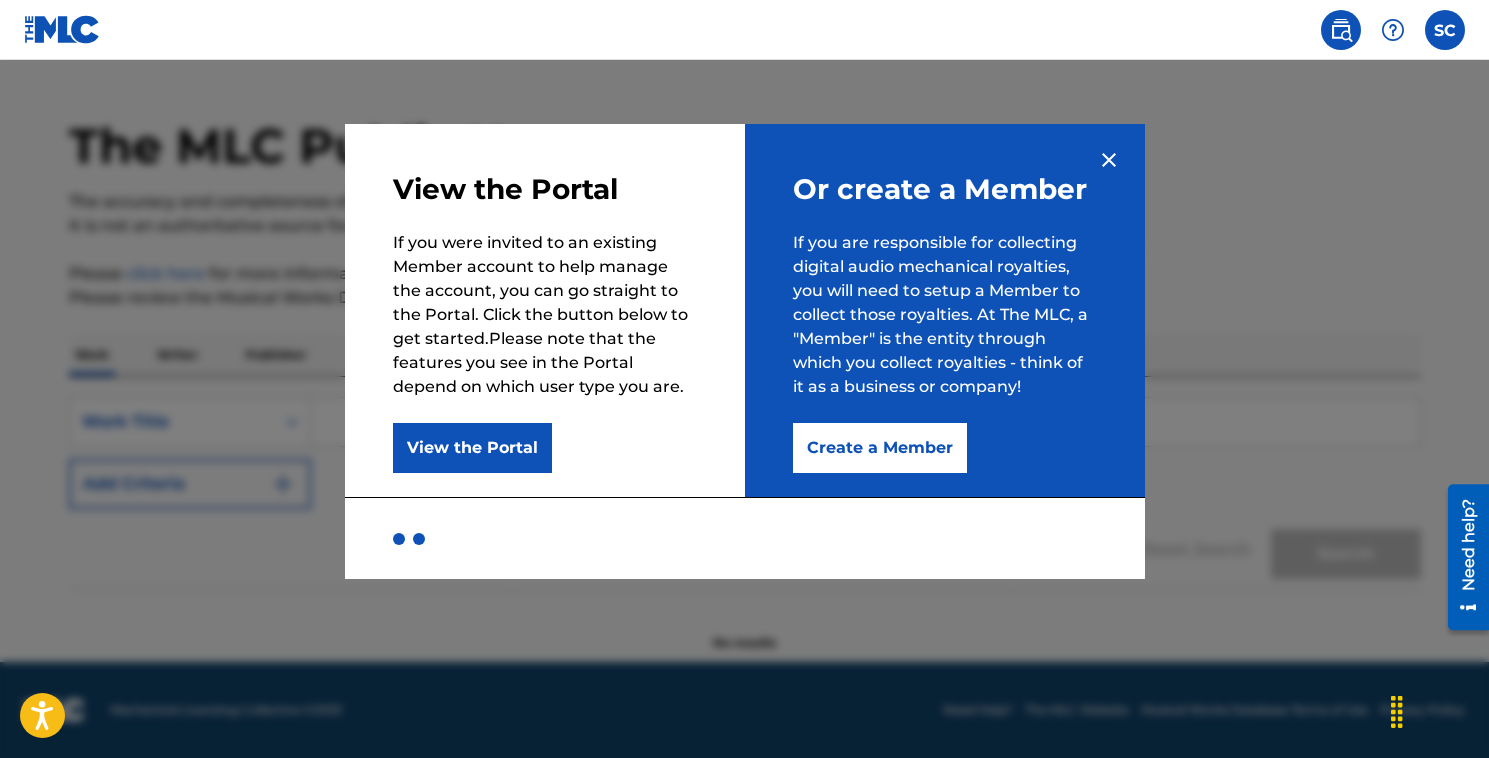 click at bounding box center [1109, 160] 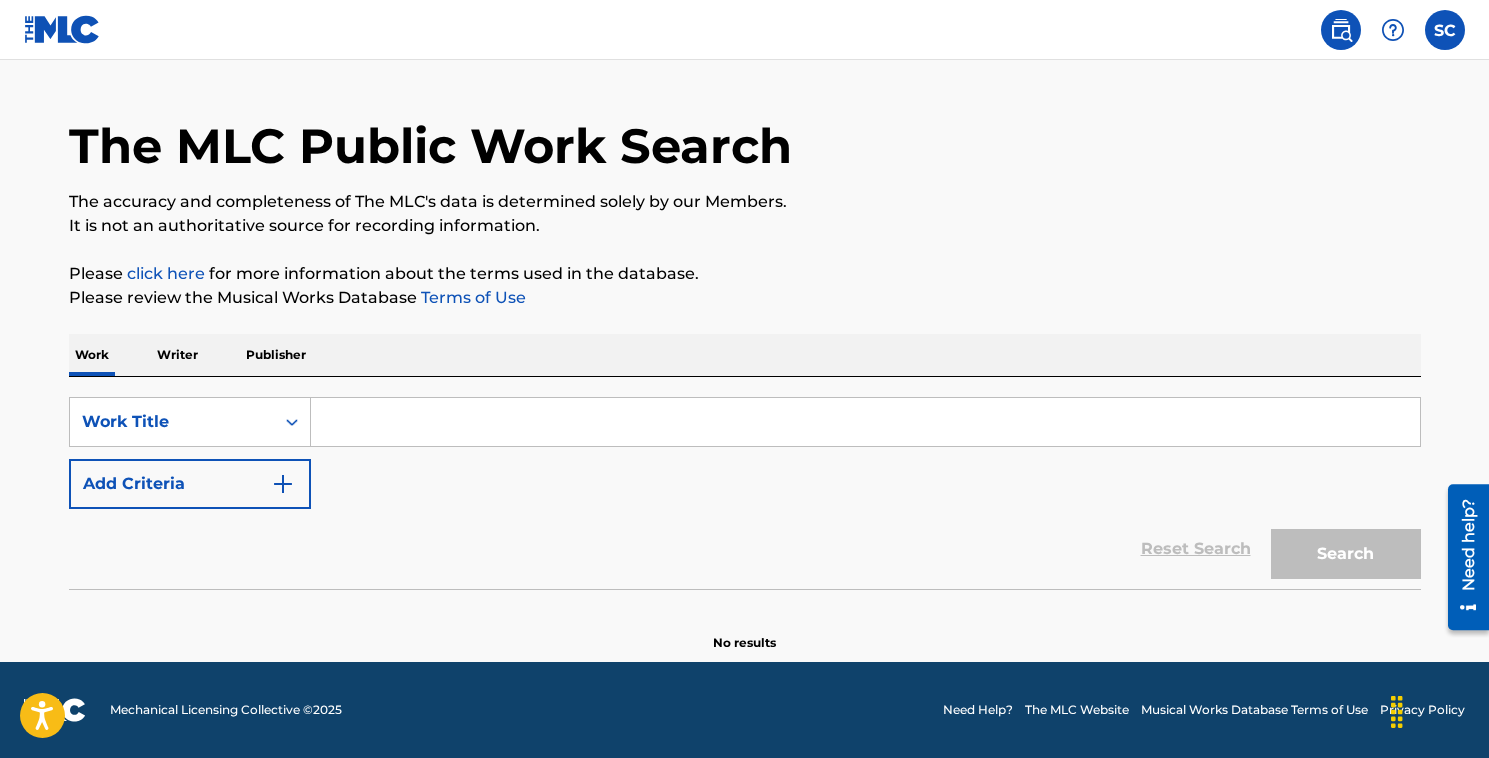 scroll, scrollTop: 0, scrollLeft: 0, axis: both 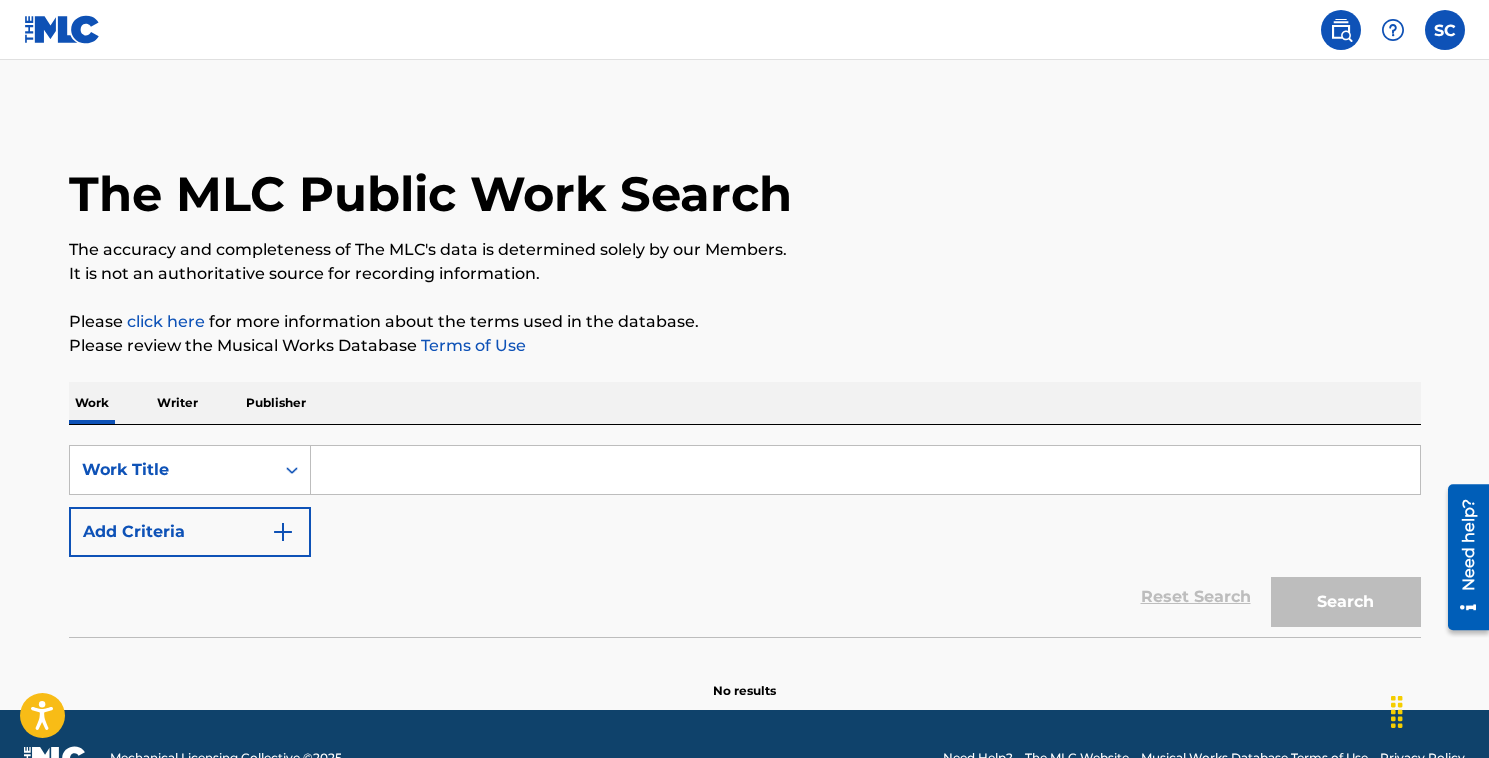 click at bounding box center (1445, 30) 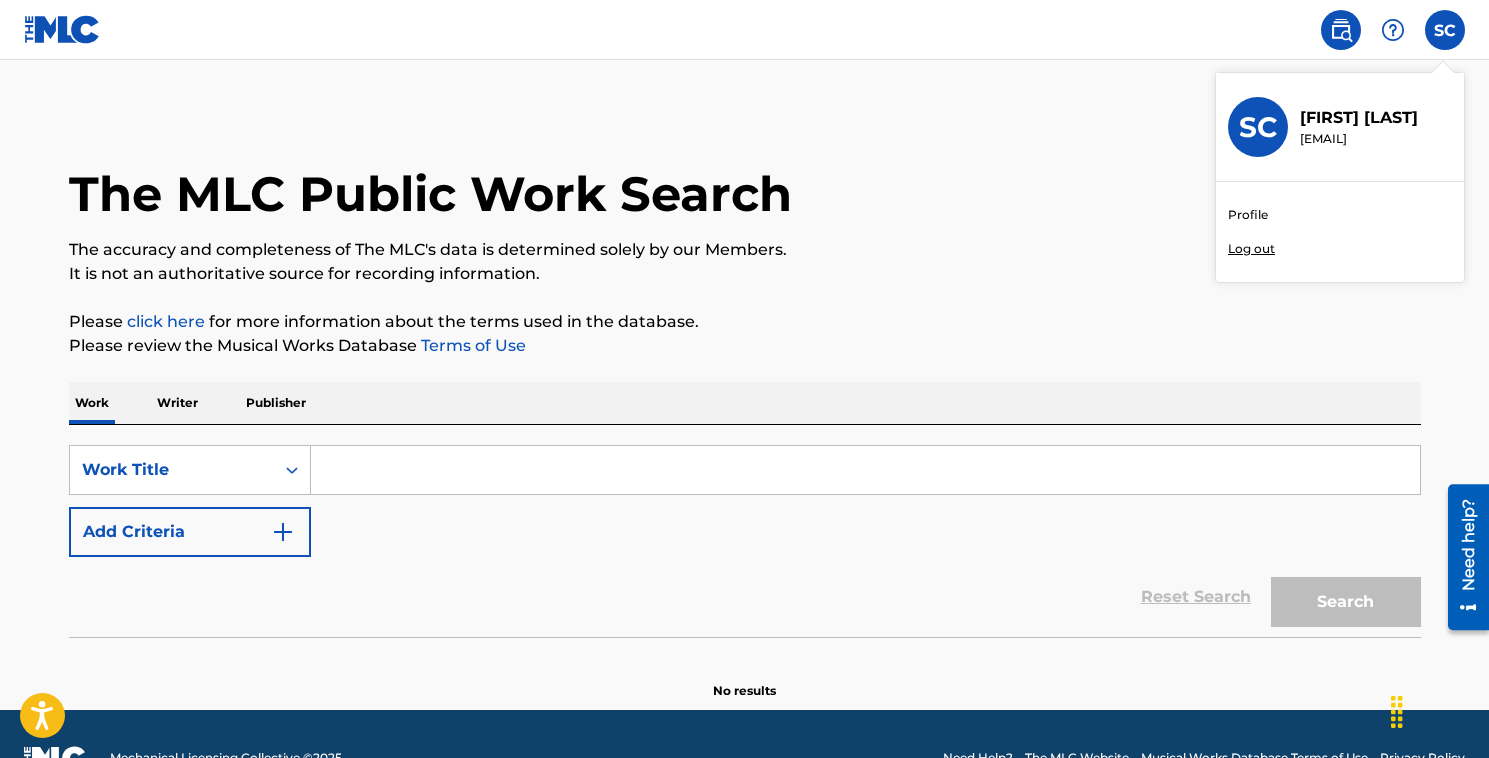 click on "Profile" at bounding box center (1248, 215) 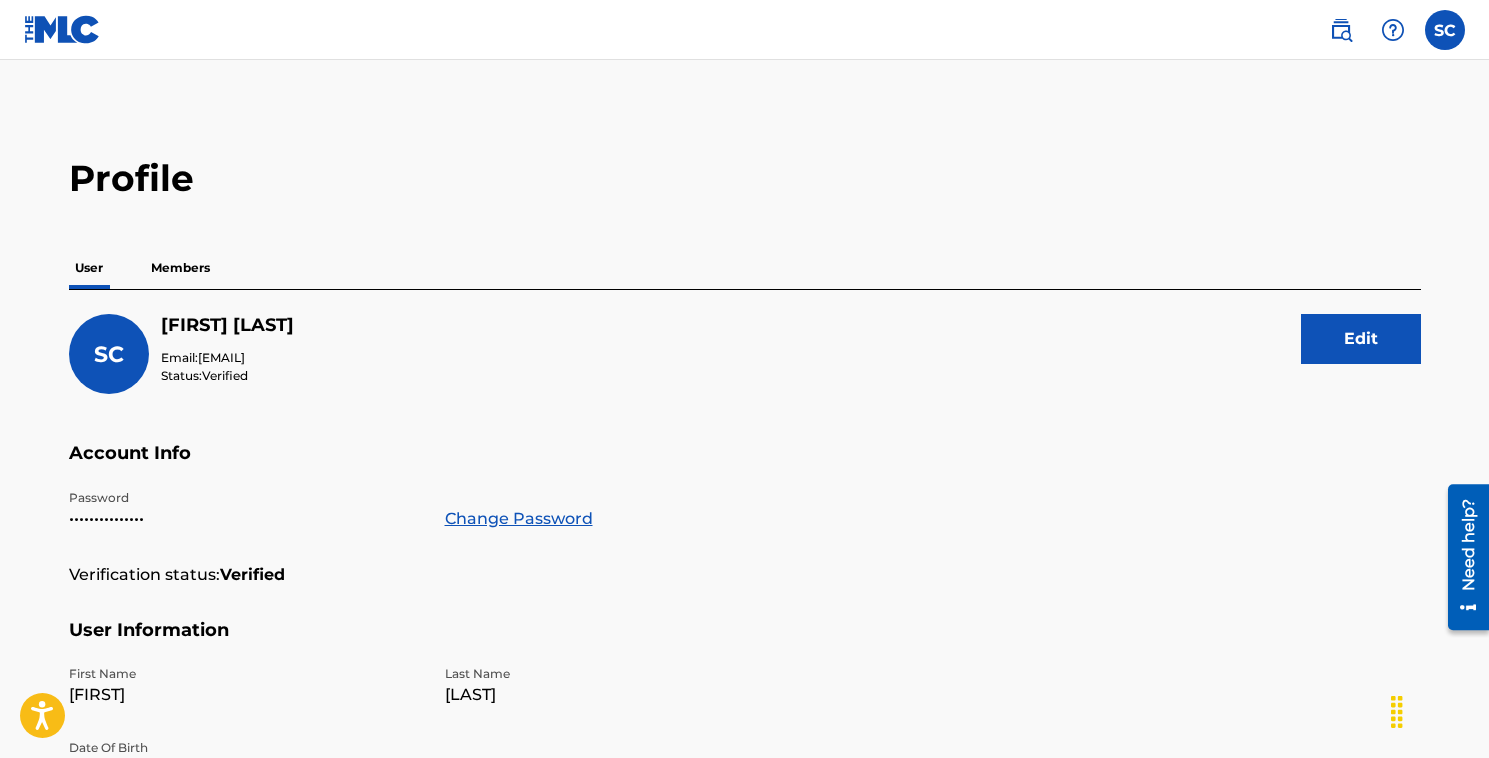 click on "Members" at bounding box center (180, 268) 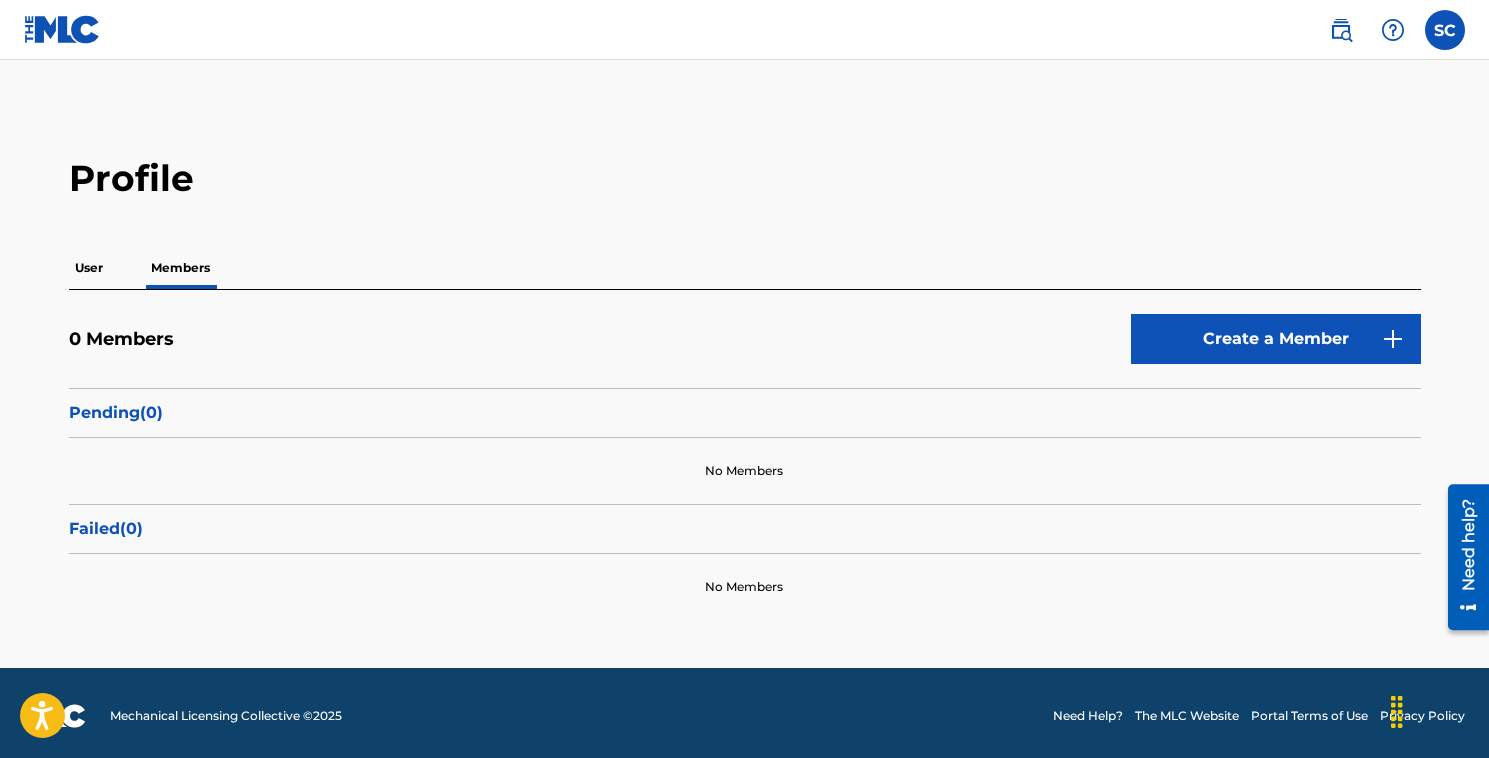 click on "Create a Member" at bounding box center [1276, 339] 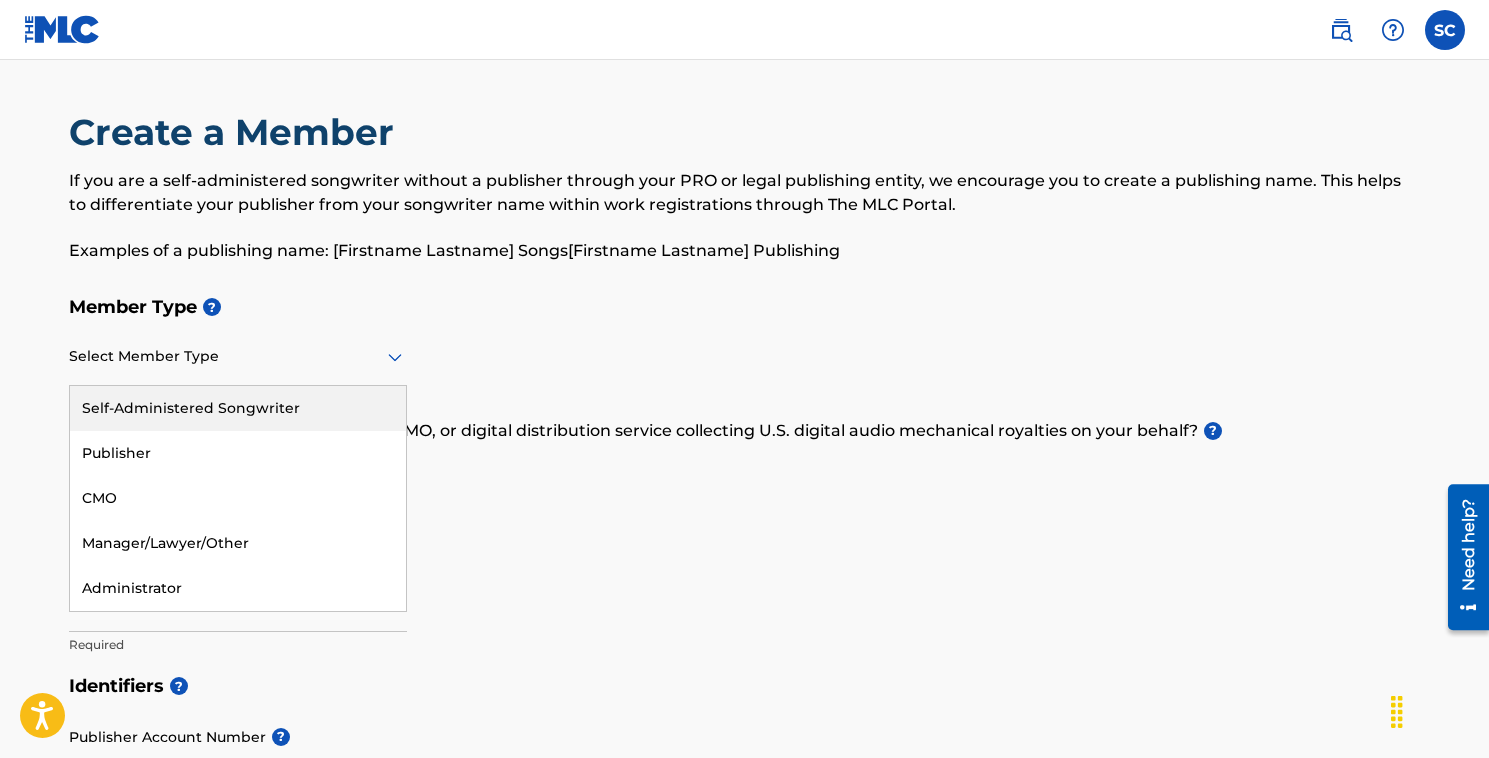 click 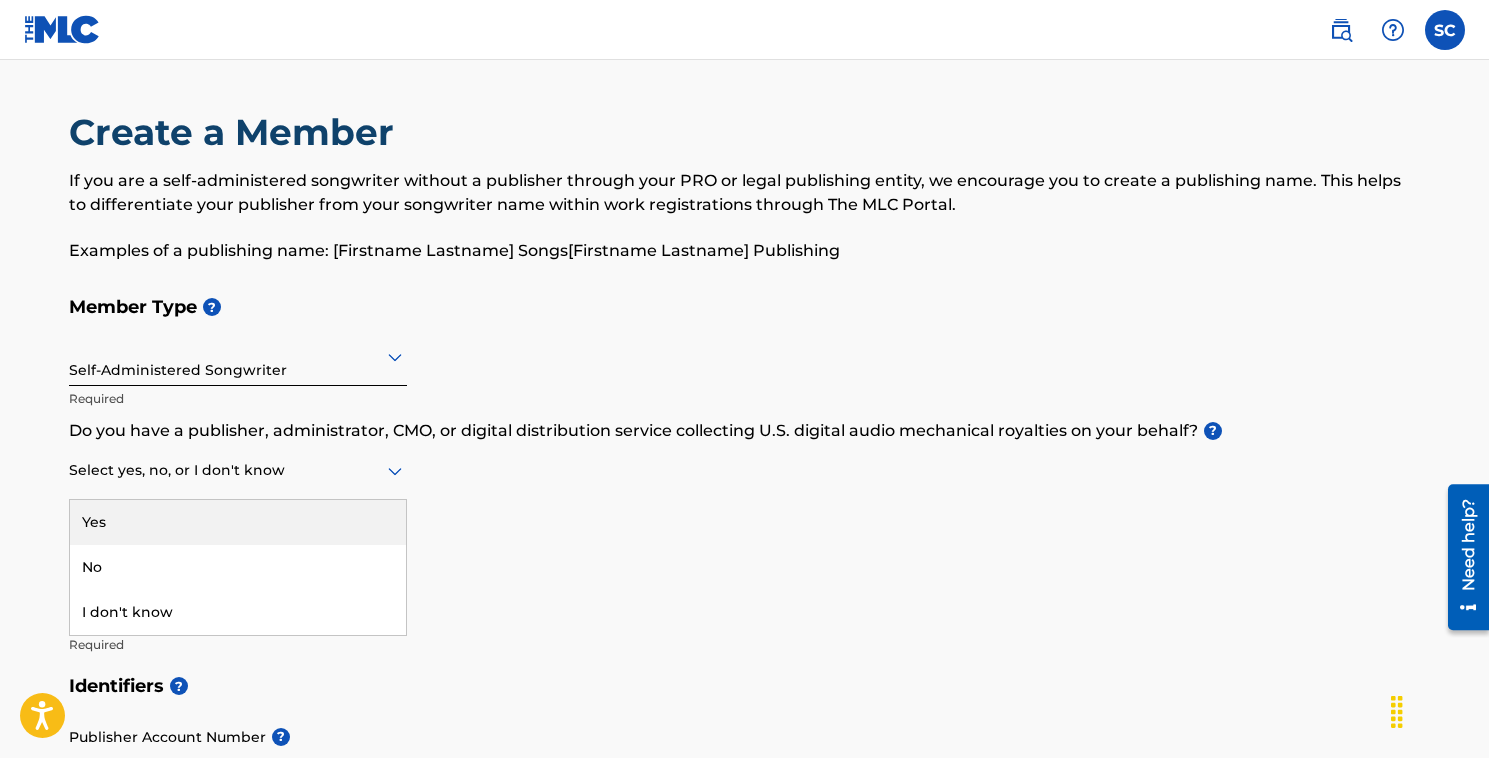 click at bounding box center (238, 470) 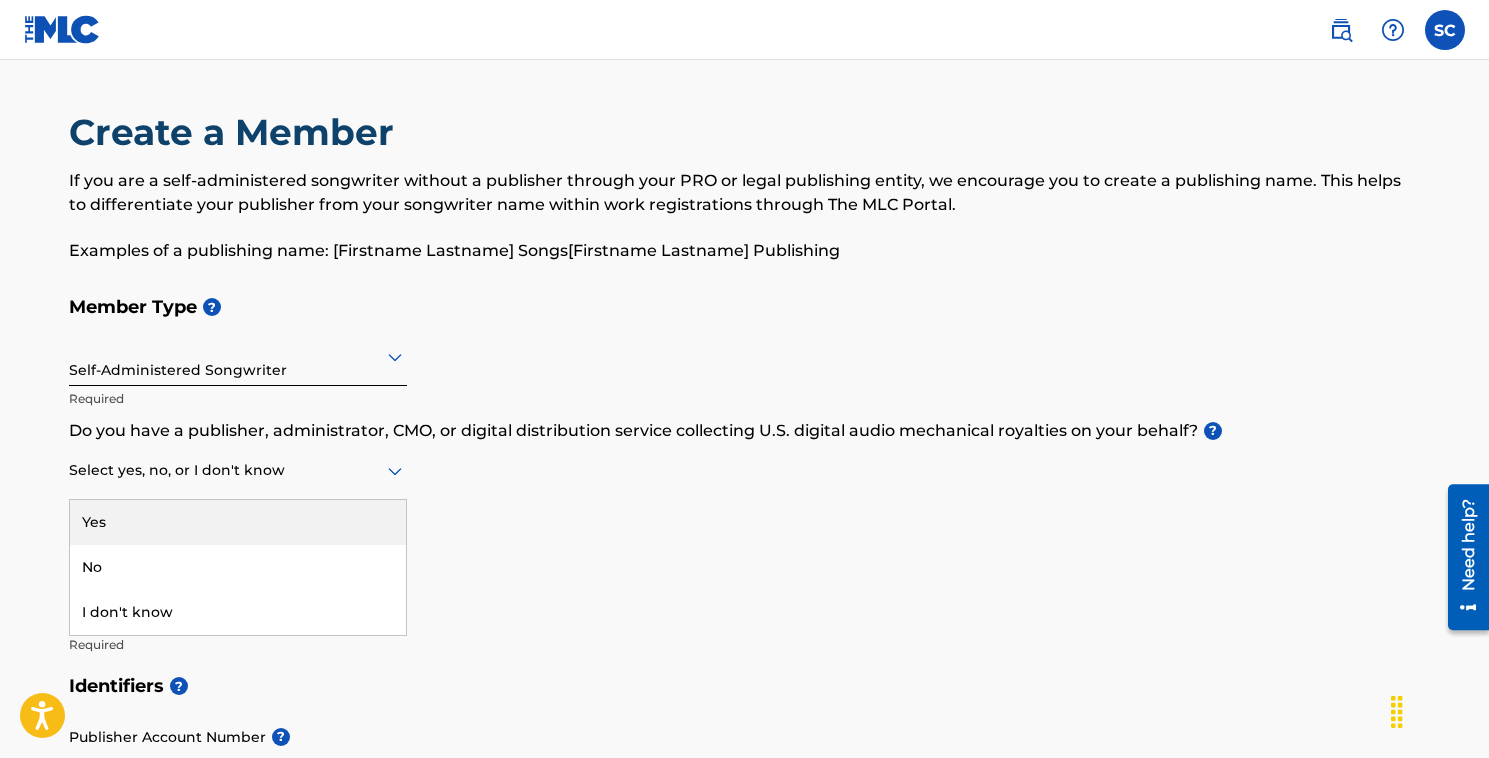click on "Yes" at bounding box center (238, 522) 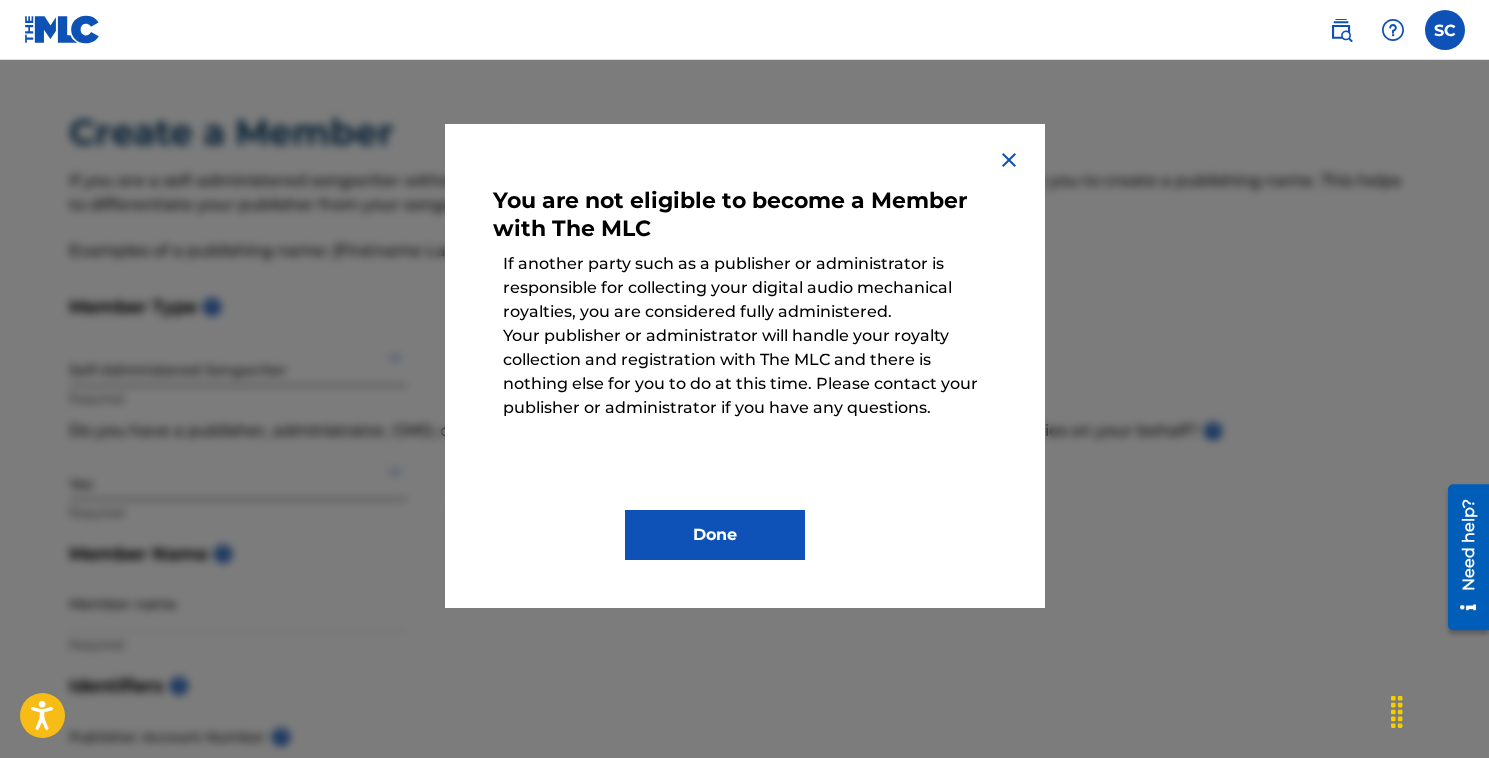 click on "Done" at bounding box center [715, 535] 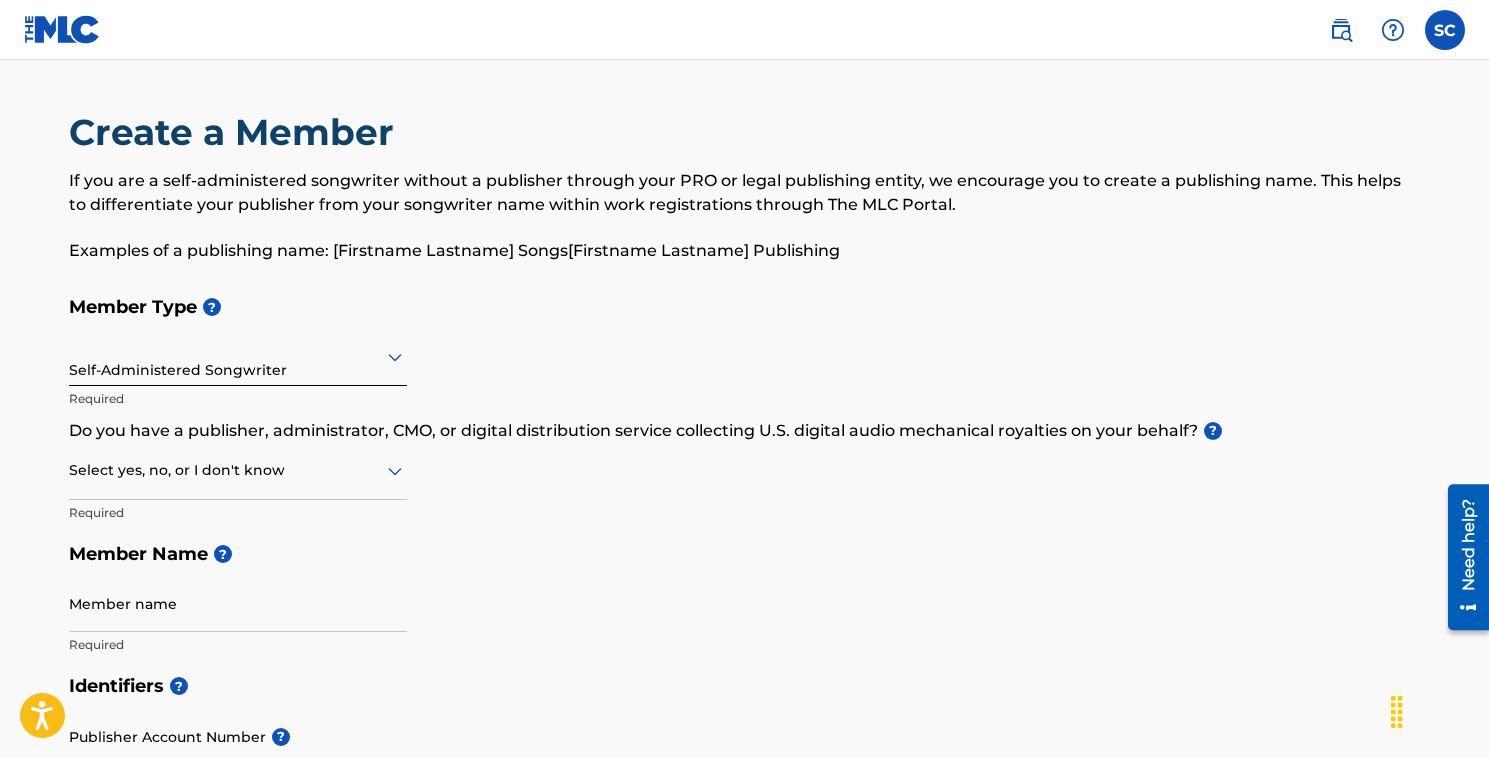 click at bounding box center [238, 470] 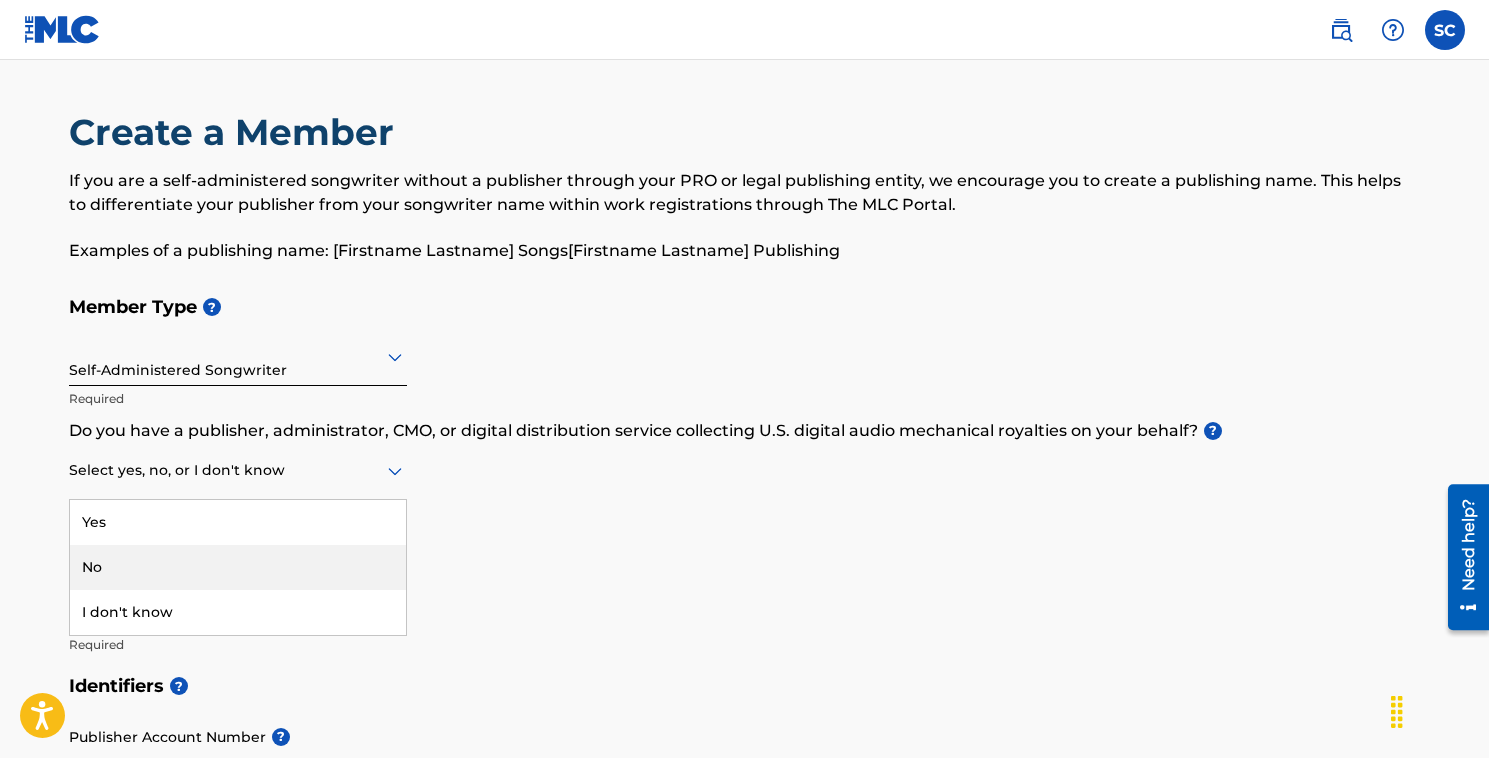 click on "No" at bounding box center [238, 567] 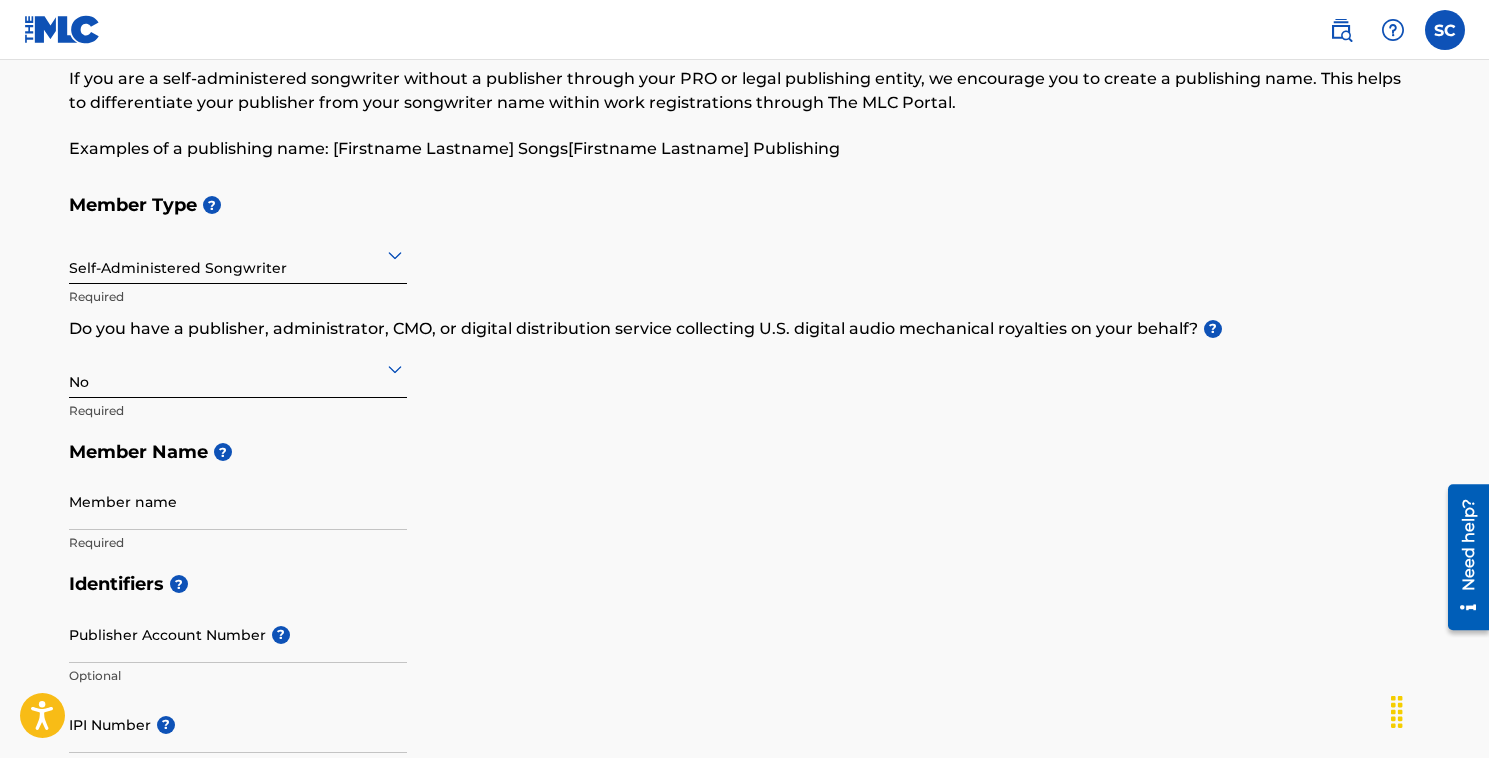 scroll, scrollTop: 106, scrollLeft: 0, axis: vertical 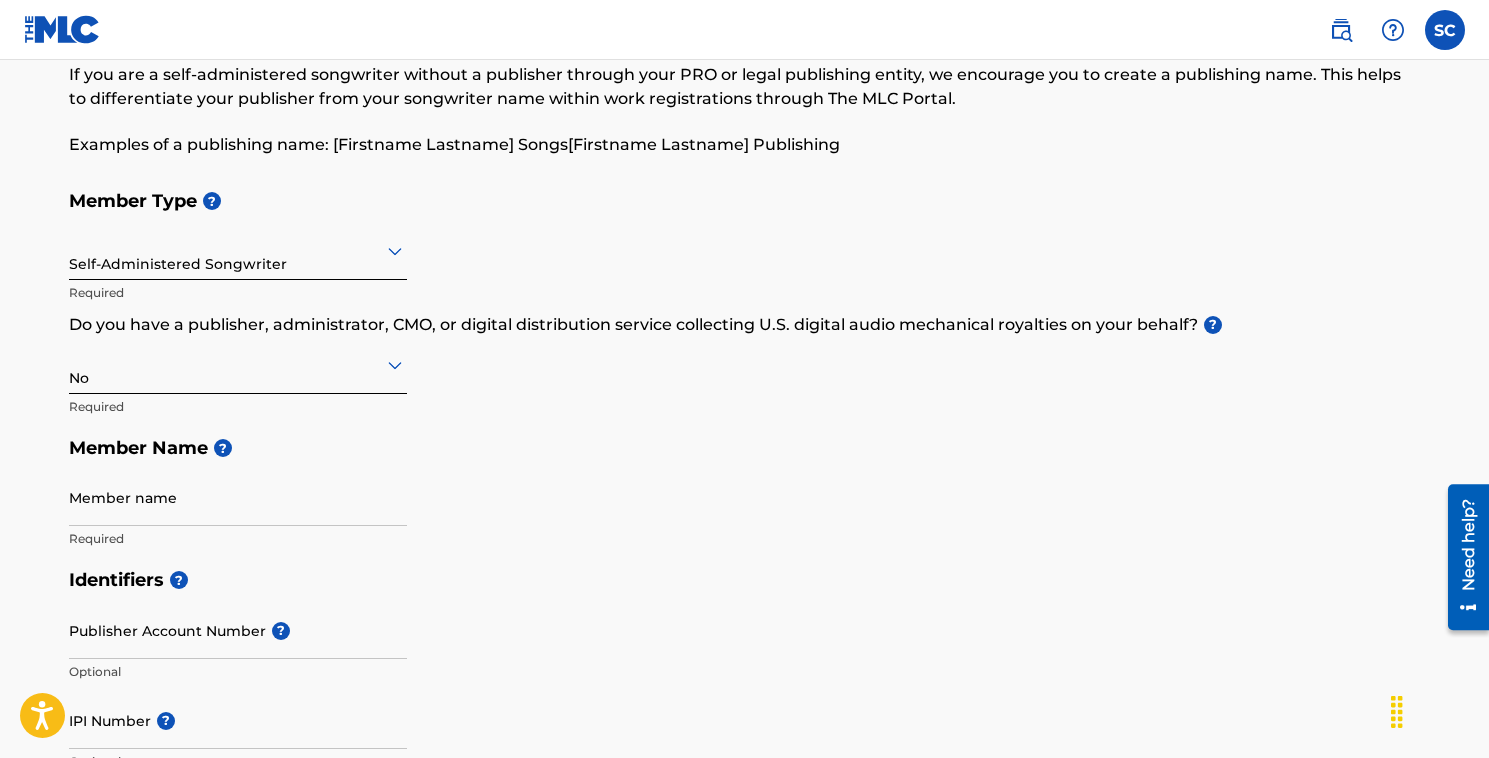 click on "Member name Required" at bounding box center [238, 514] 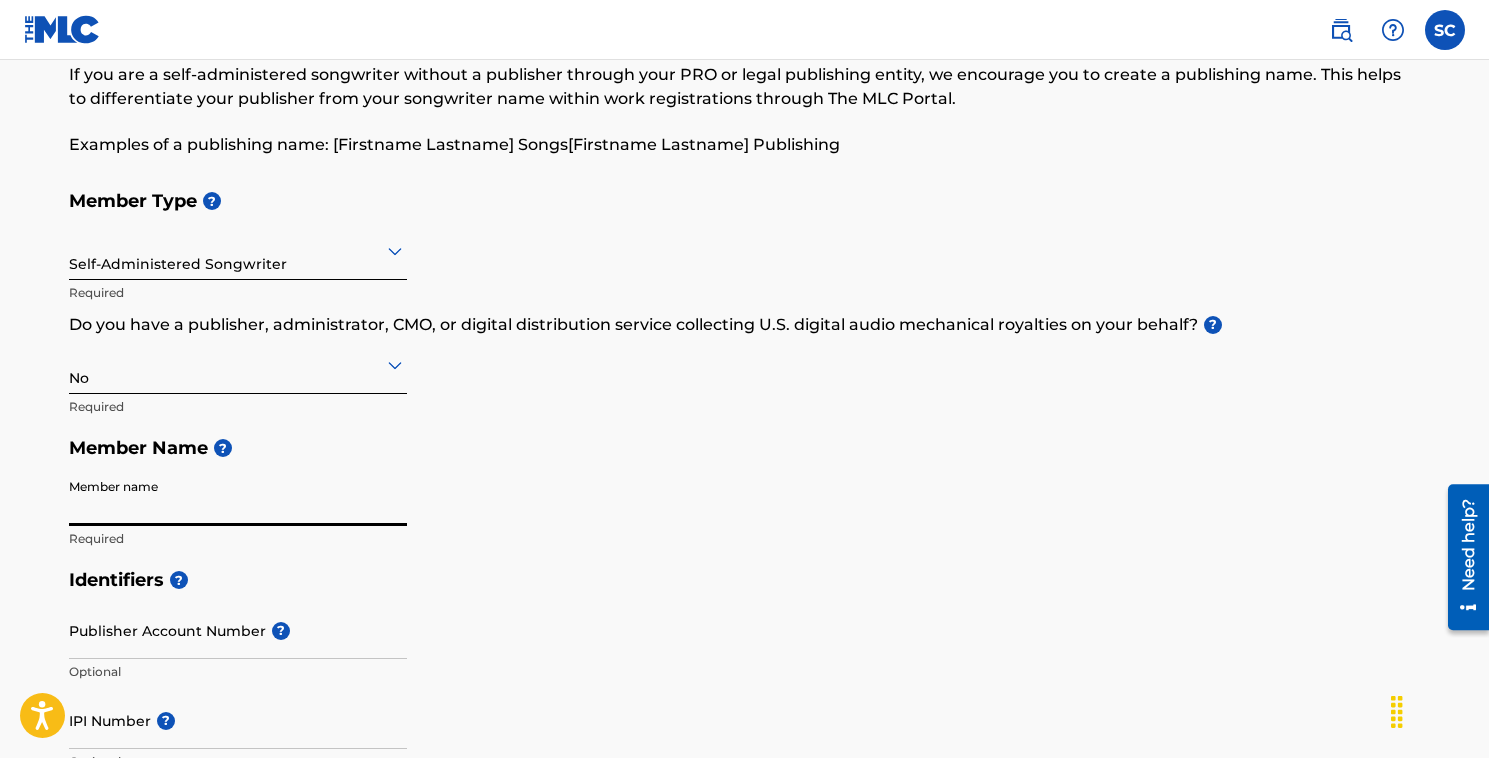 click on "Member name" at bounding box center (238, 497) 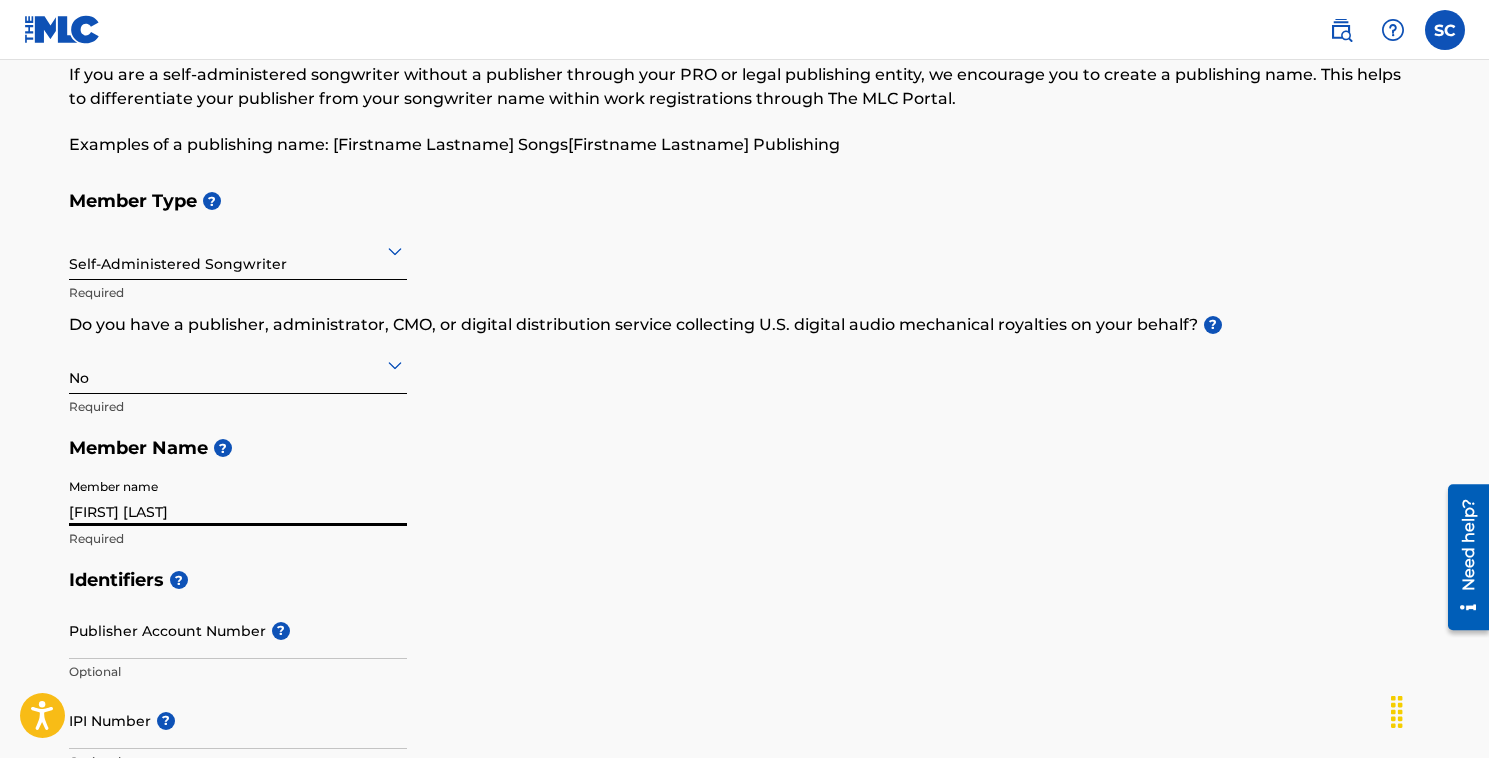 type on "[NUMBER] [STREET]" 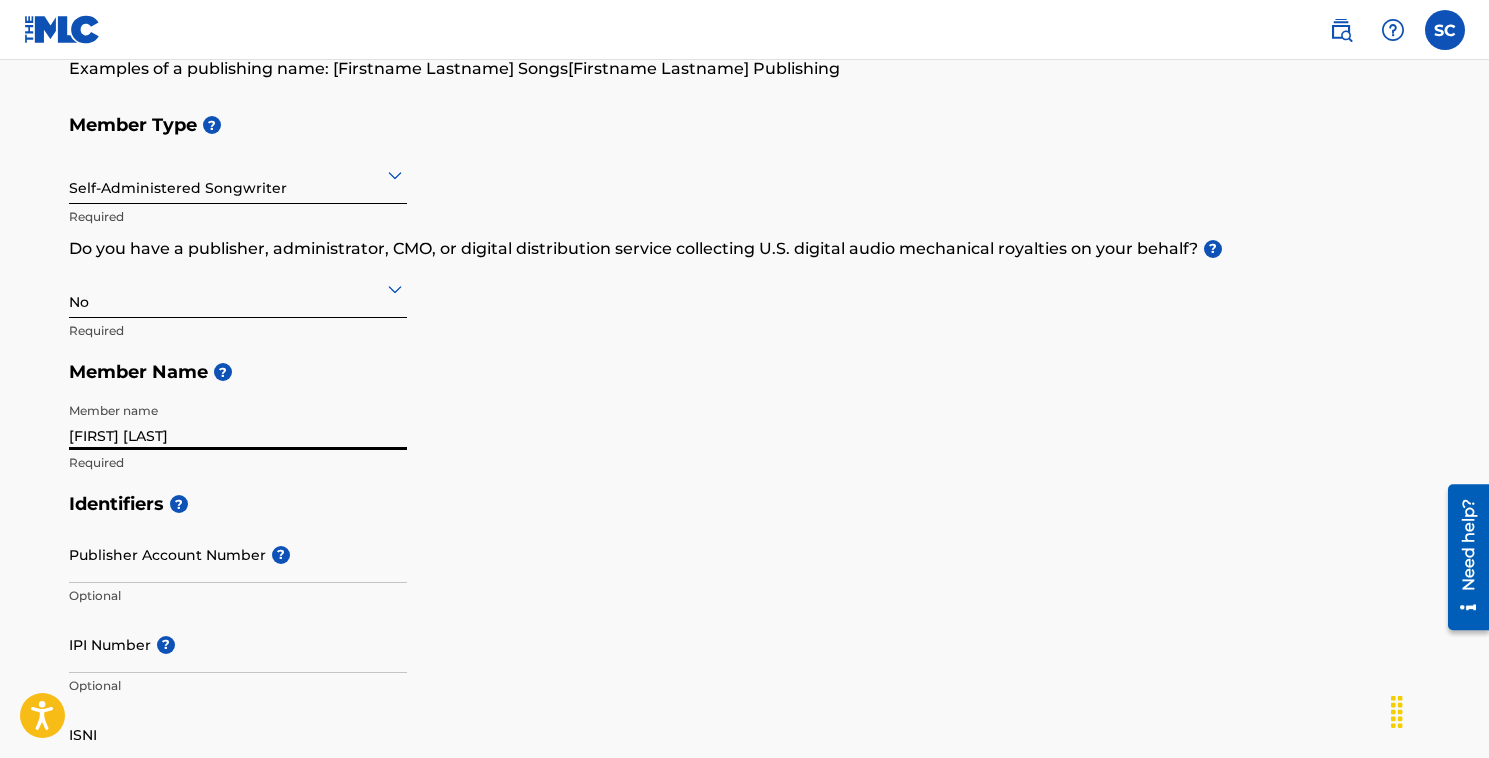 scroll, scrollTop: 204, scrollLeft: 0, axis: vertical 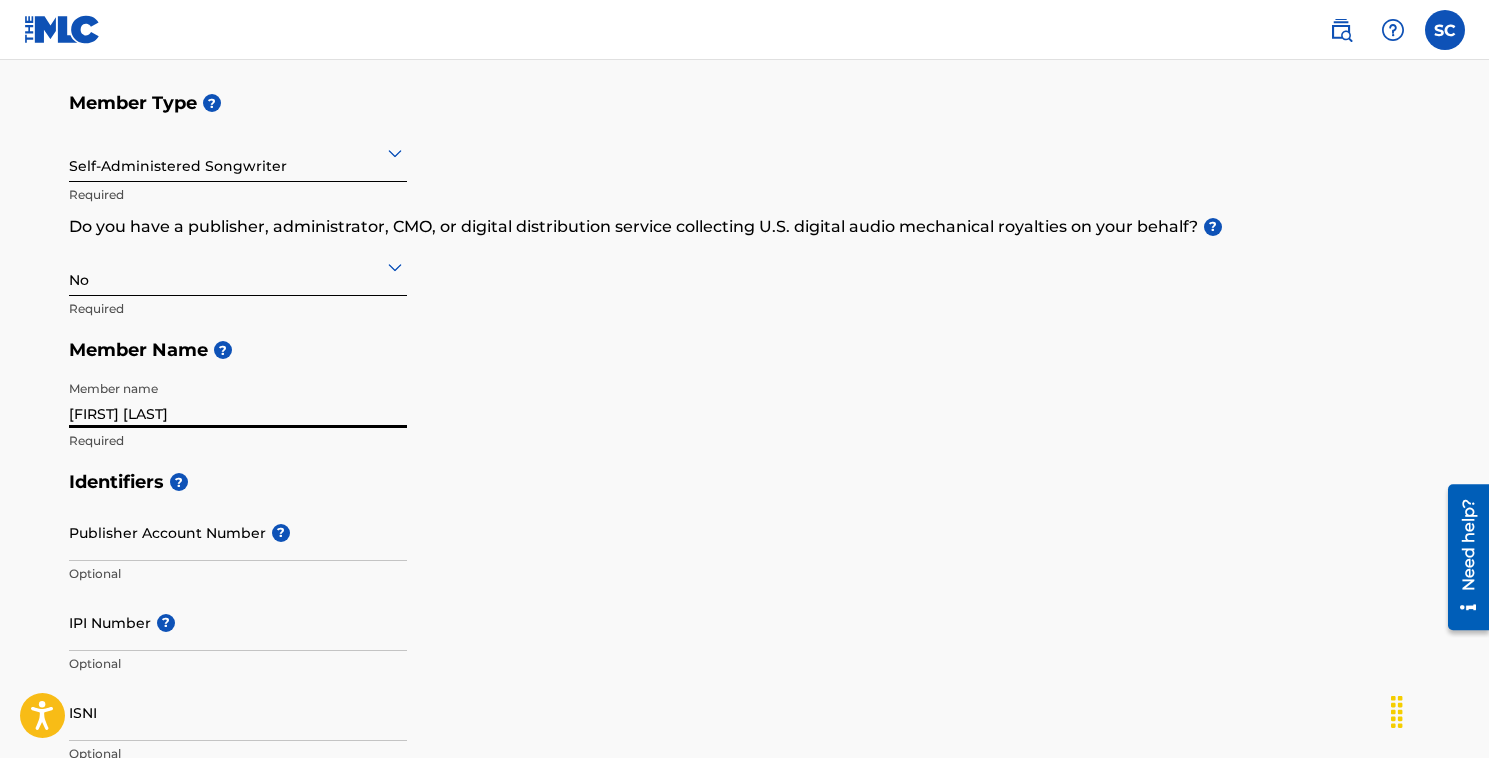 click on "[FIRST] [LAST]" at bounding box center [238, 399] 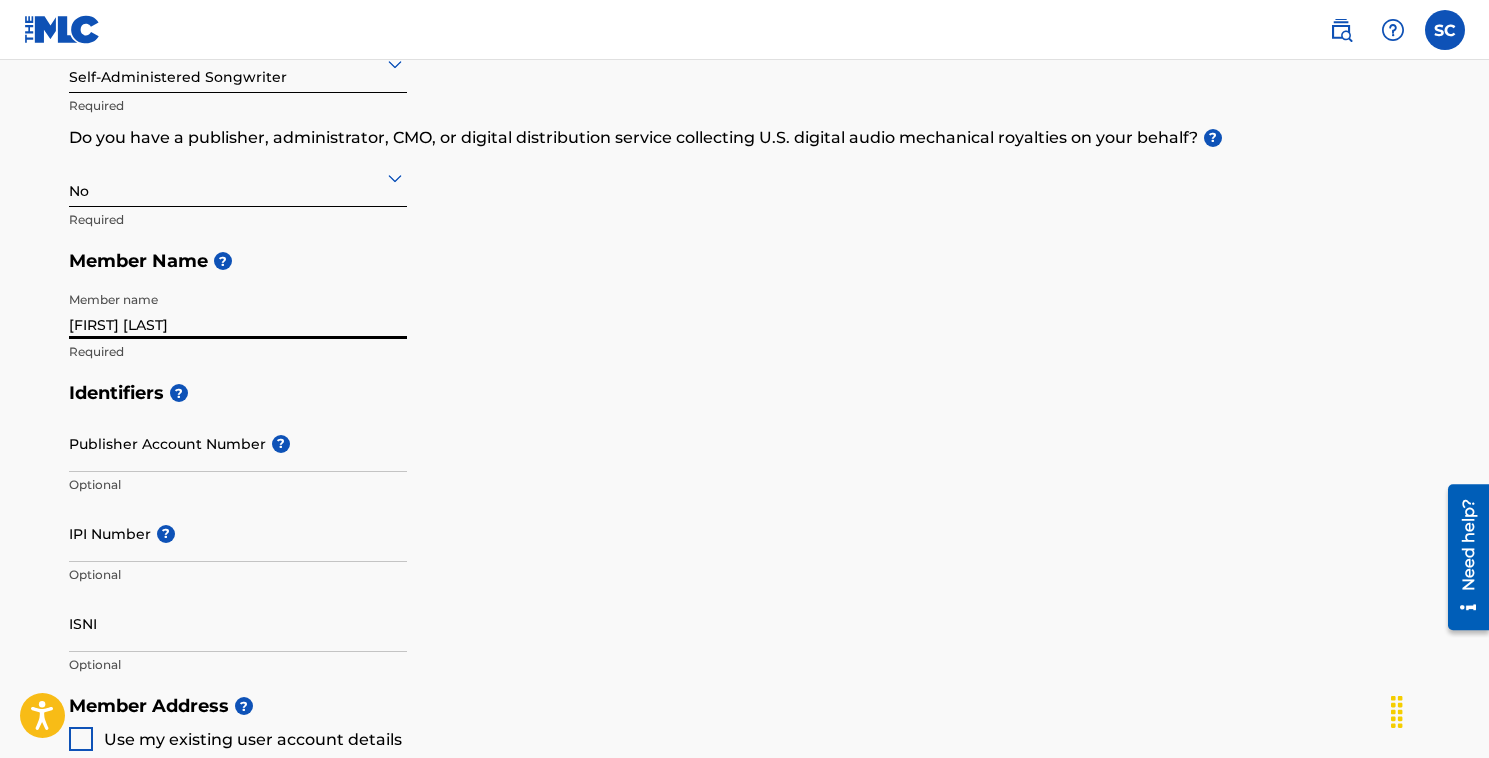 scroll, scrollTop: 328, scrollLeft: 0, axis: vertical 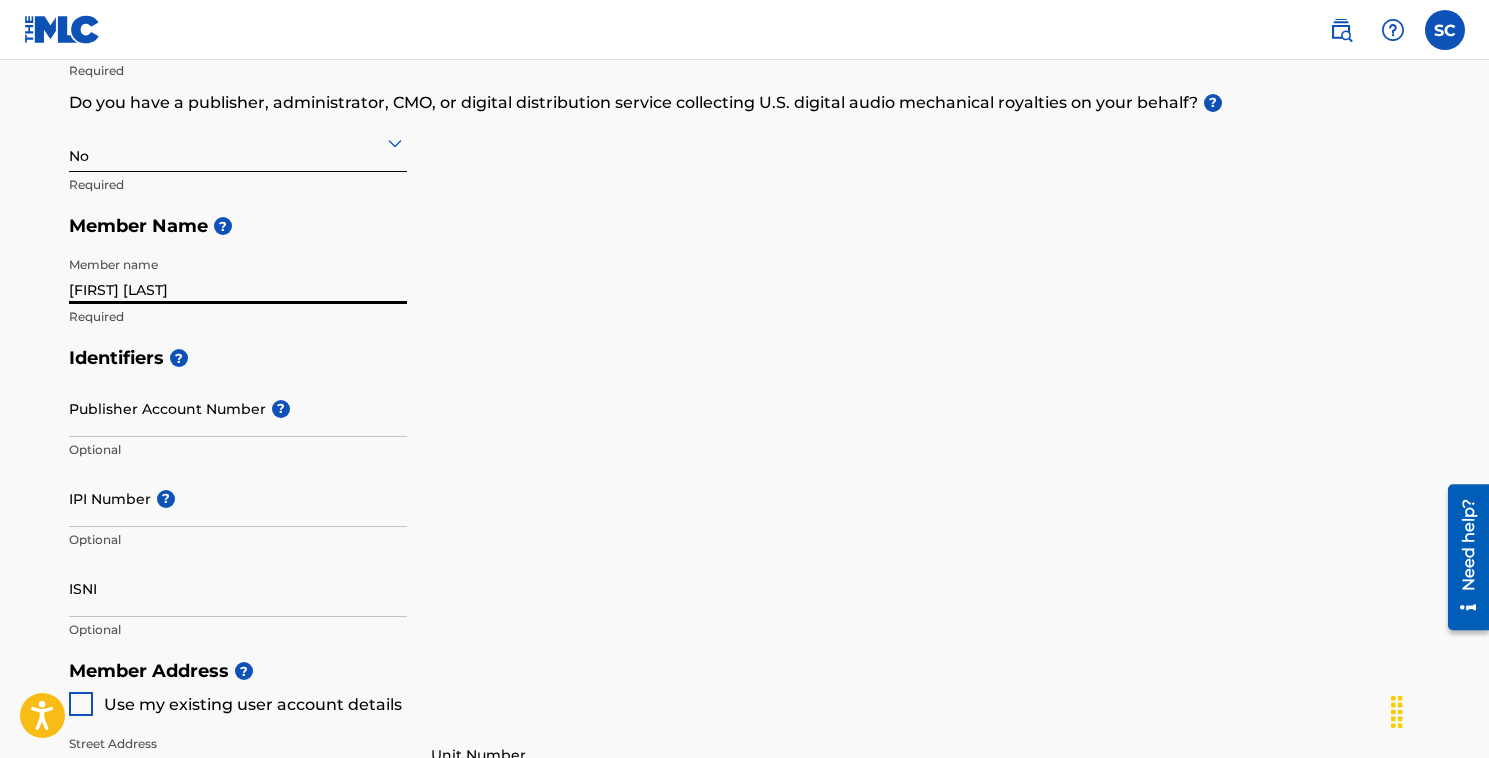 type on "[FIRST] [LAST]" 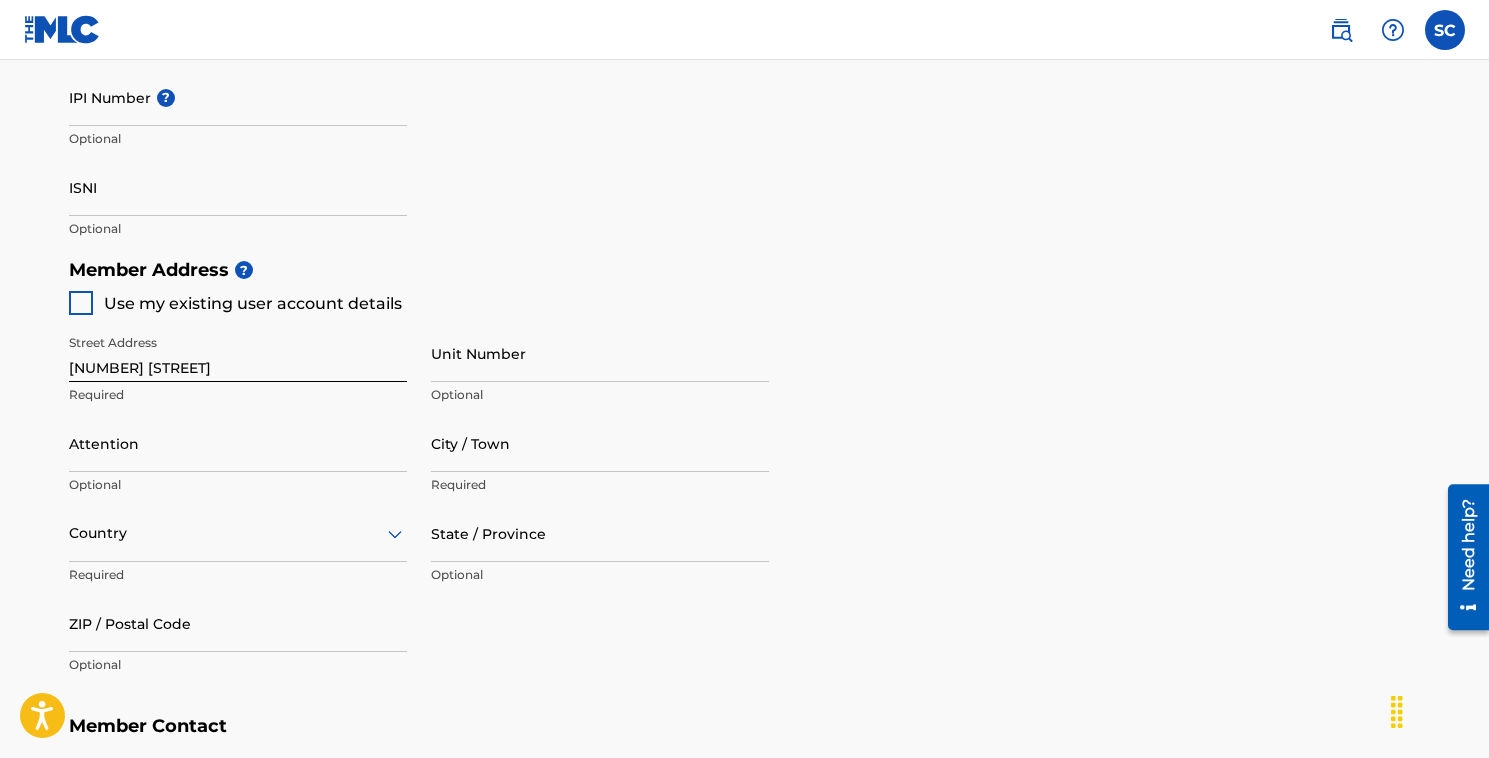 scroll, scrollTop: 732, scrollLeft: 0, axis: vertical 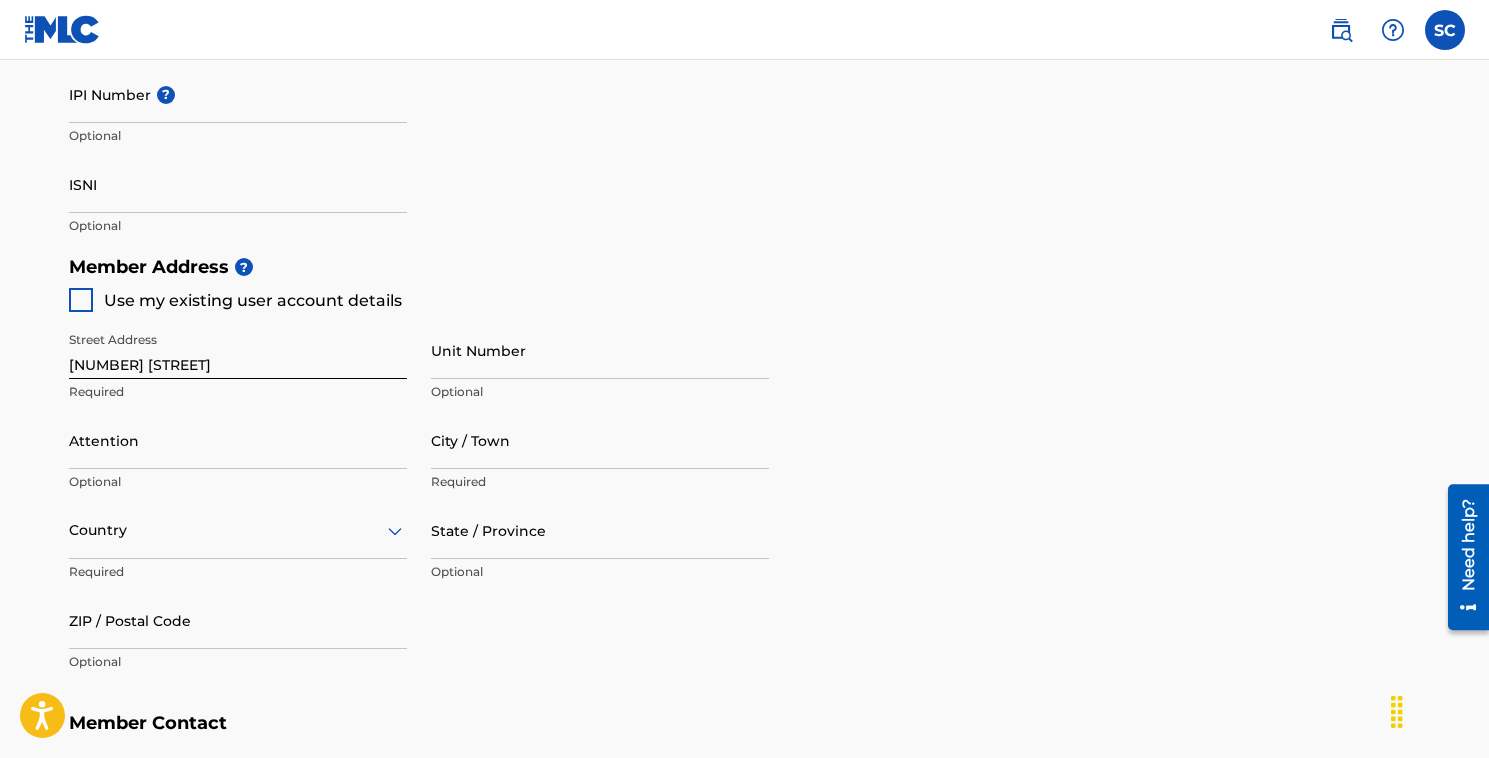 click at bounding box center [81, 300] 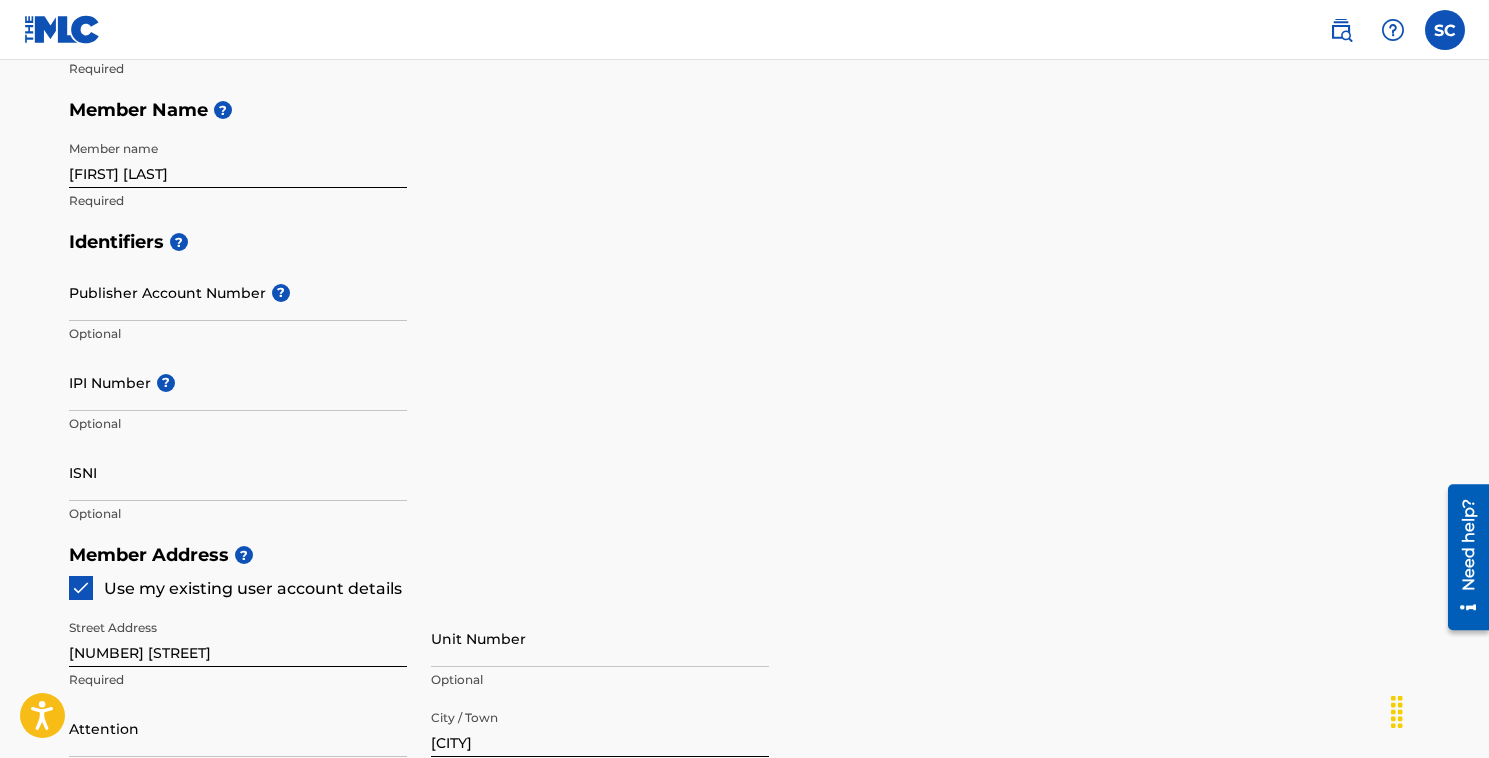 scroll, scrollTop: 450, scrollLeft: 0, axis: vertical 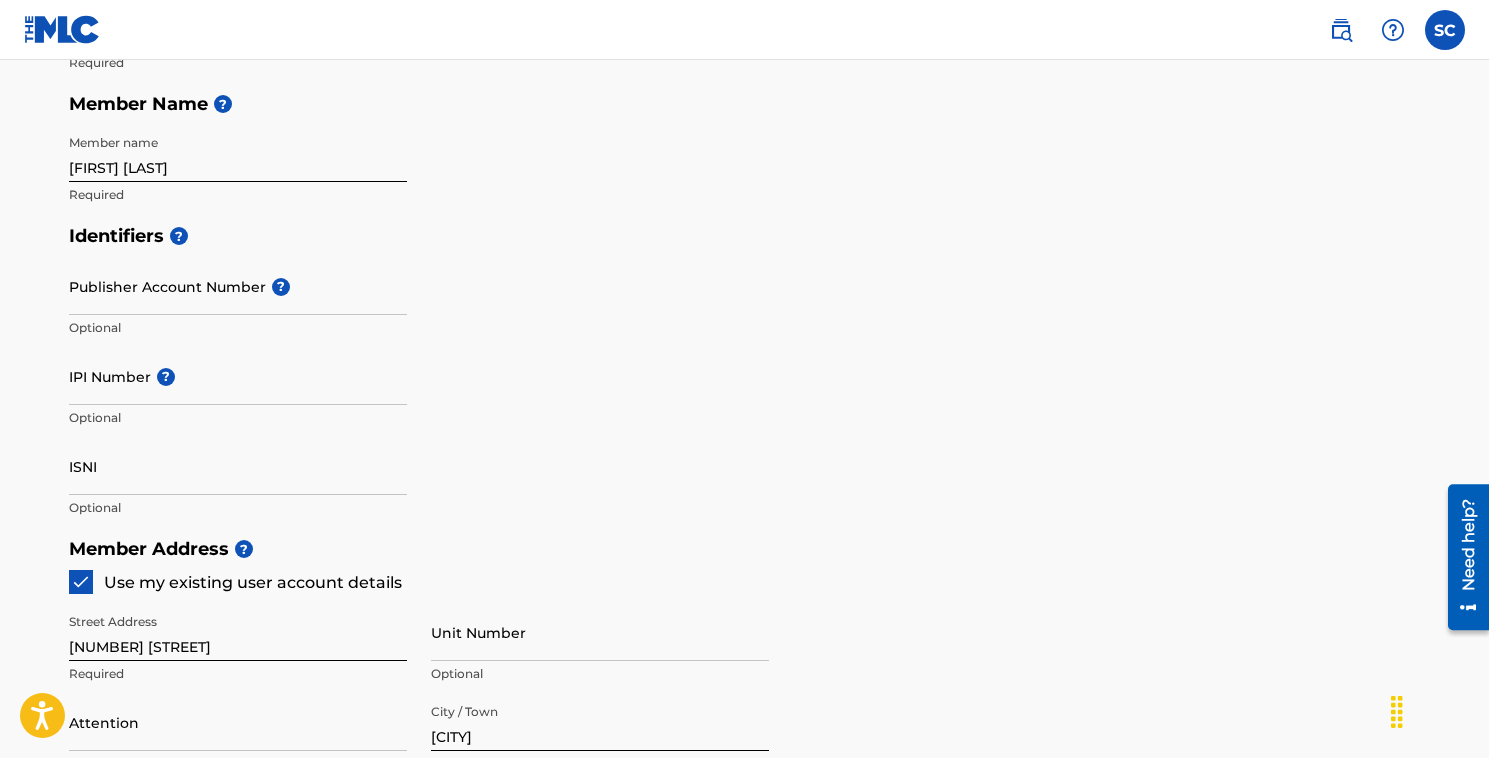 click on "Publisher Account Number ?" at bounding box center [238, 286] 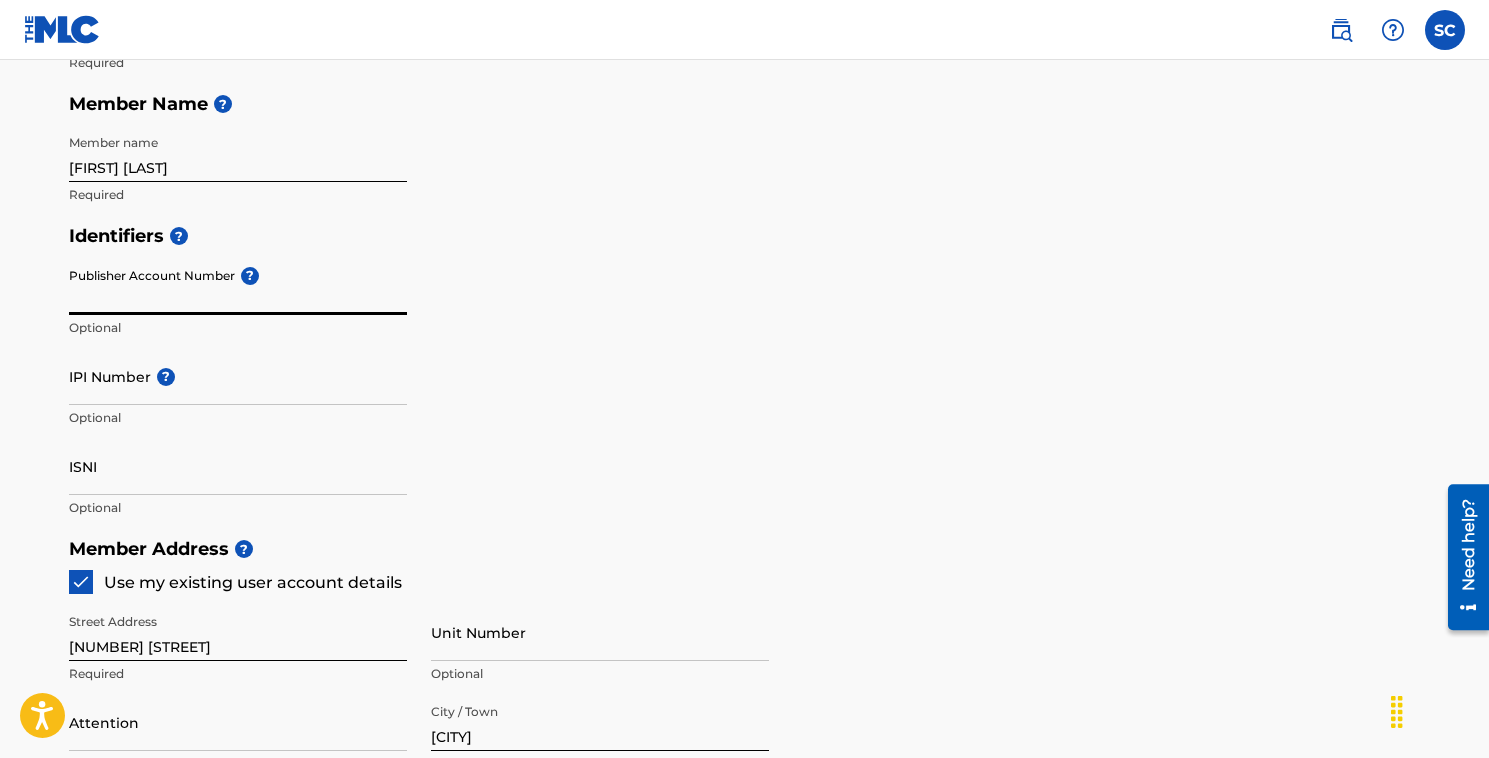 click on "Publisher Account Number ?" at bounding box center [238, 286] 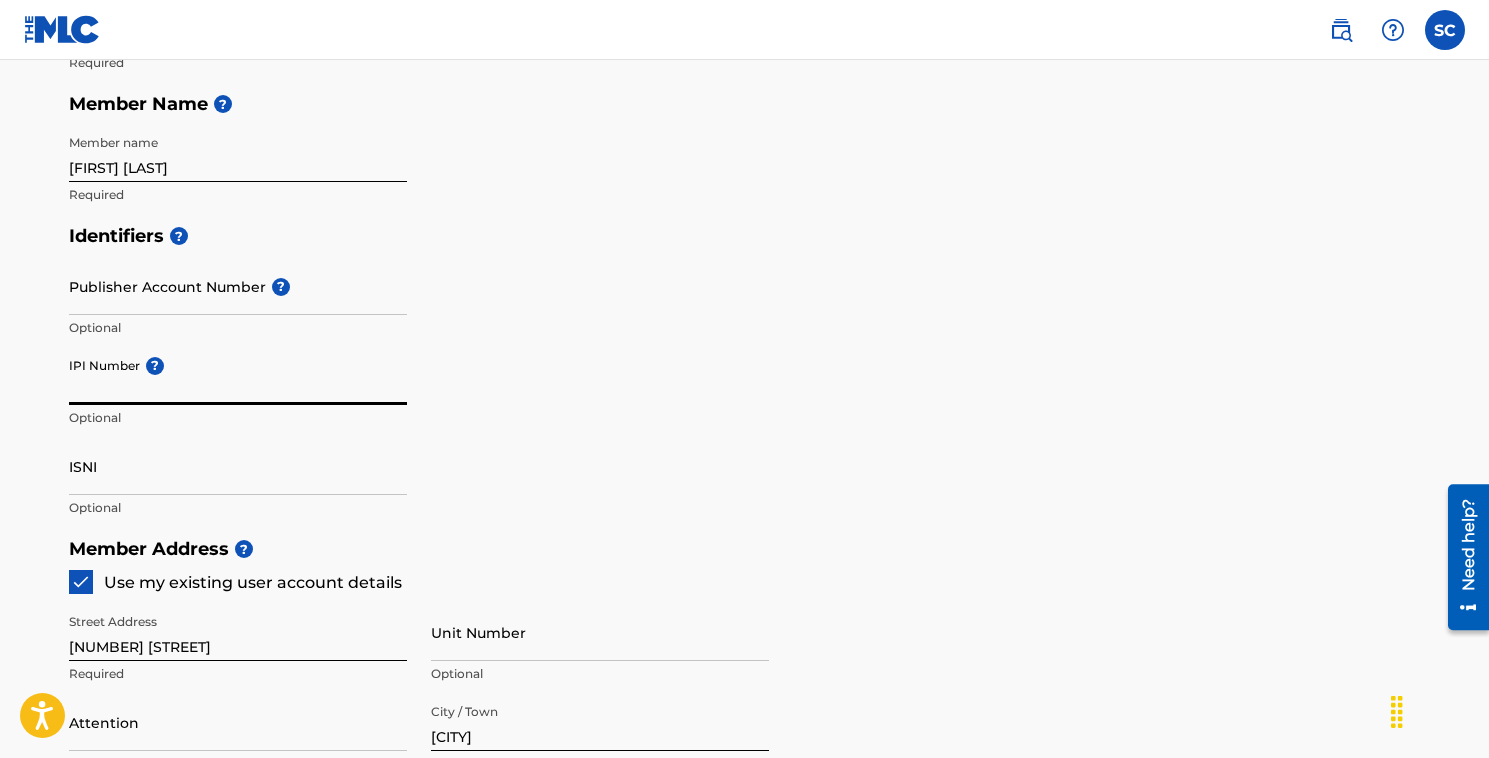 click on "IPI Number ?" at bounding box center (238, 376) 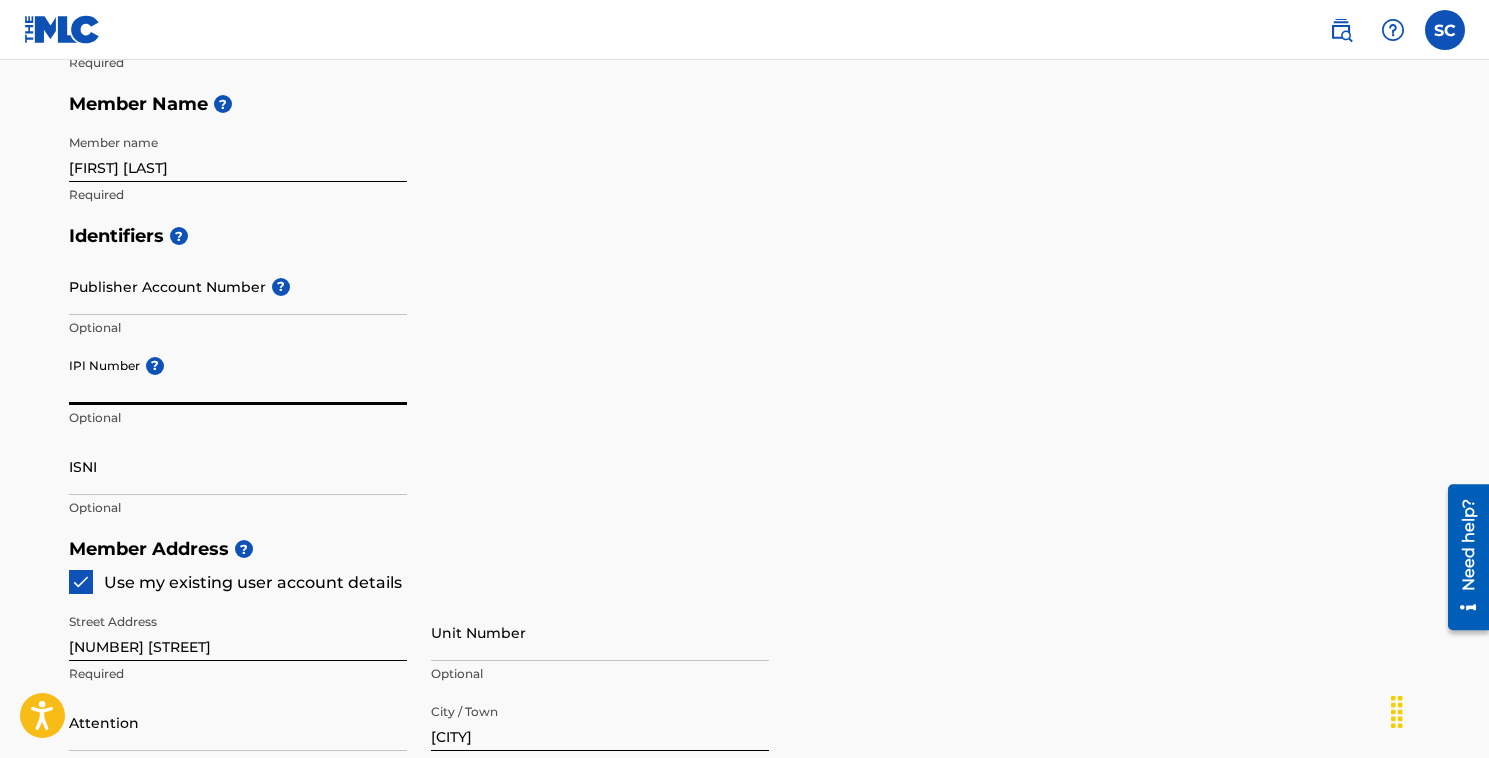 paste on "865708990" 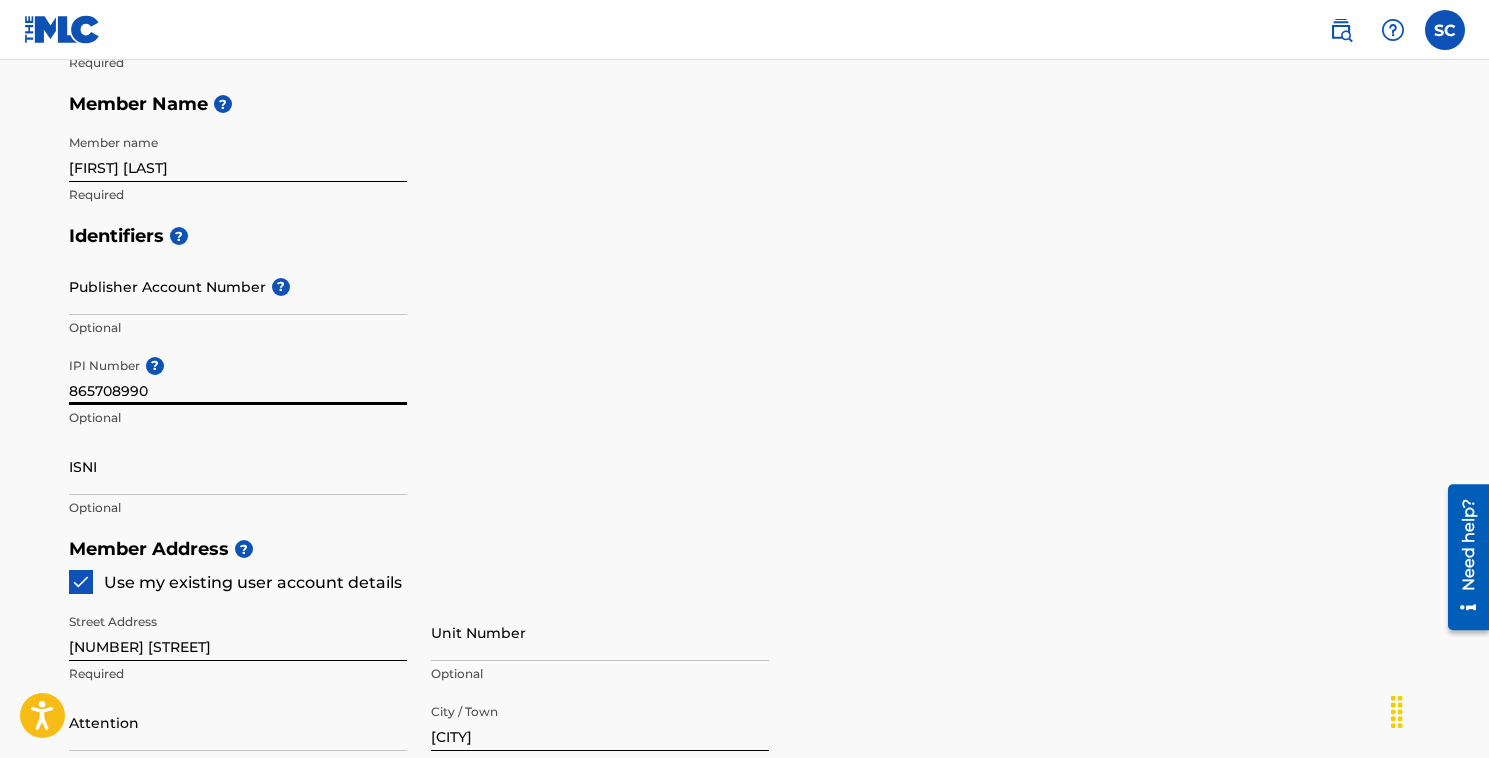 type on "865708990" 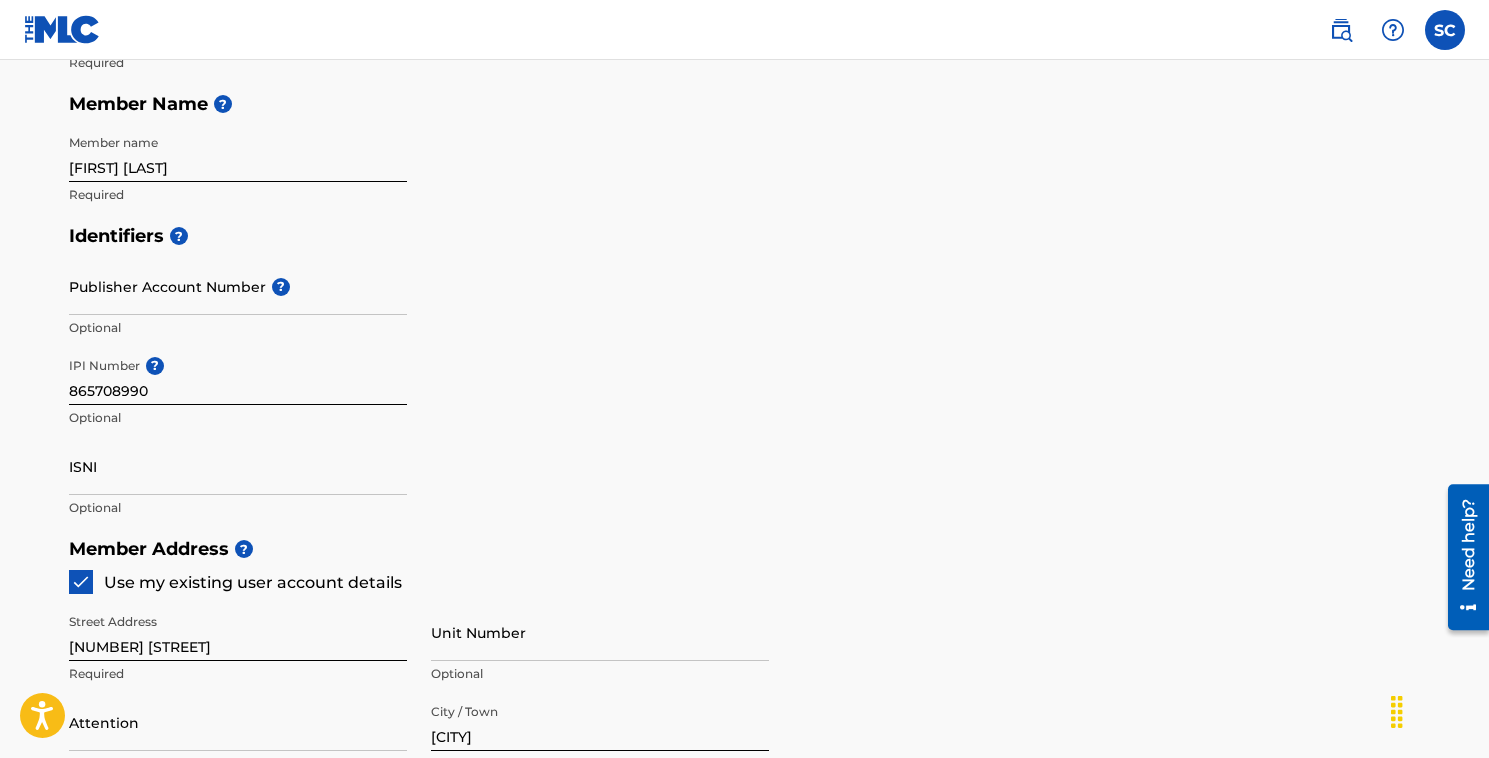click on "ISNI" at bounding box center (238, 466) 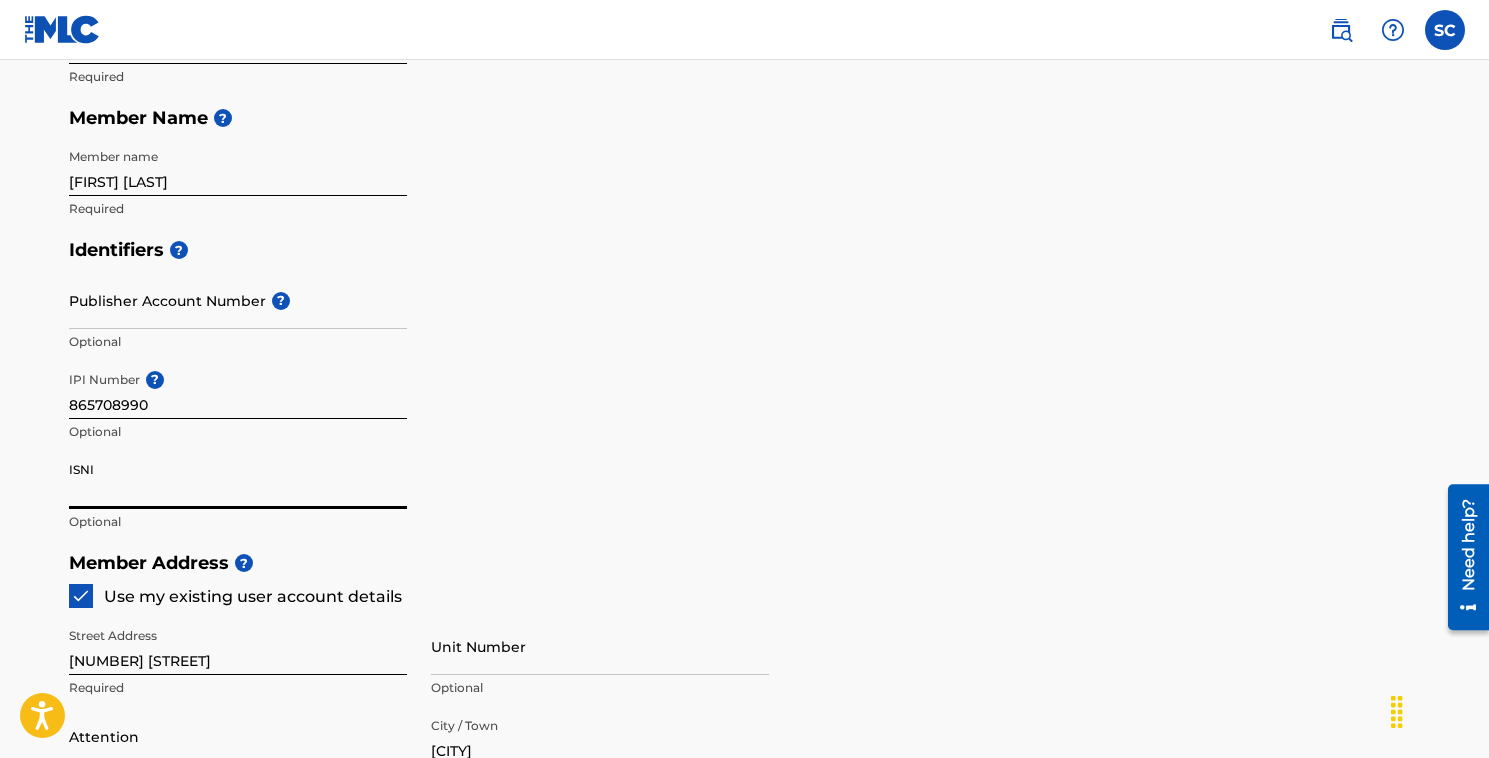 scroll, scrollTop: 437, scrollLeft: 0, axis: vertical 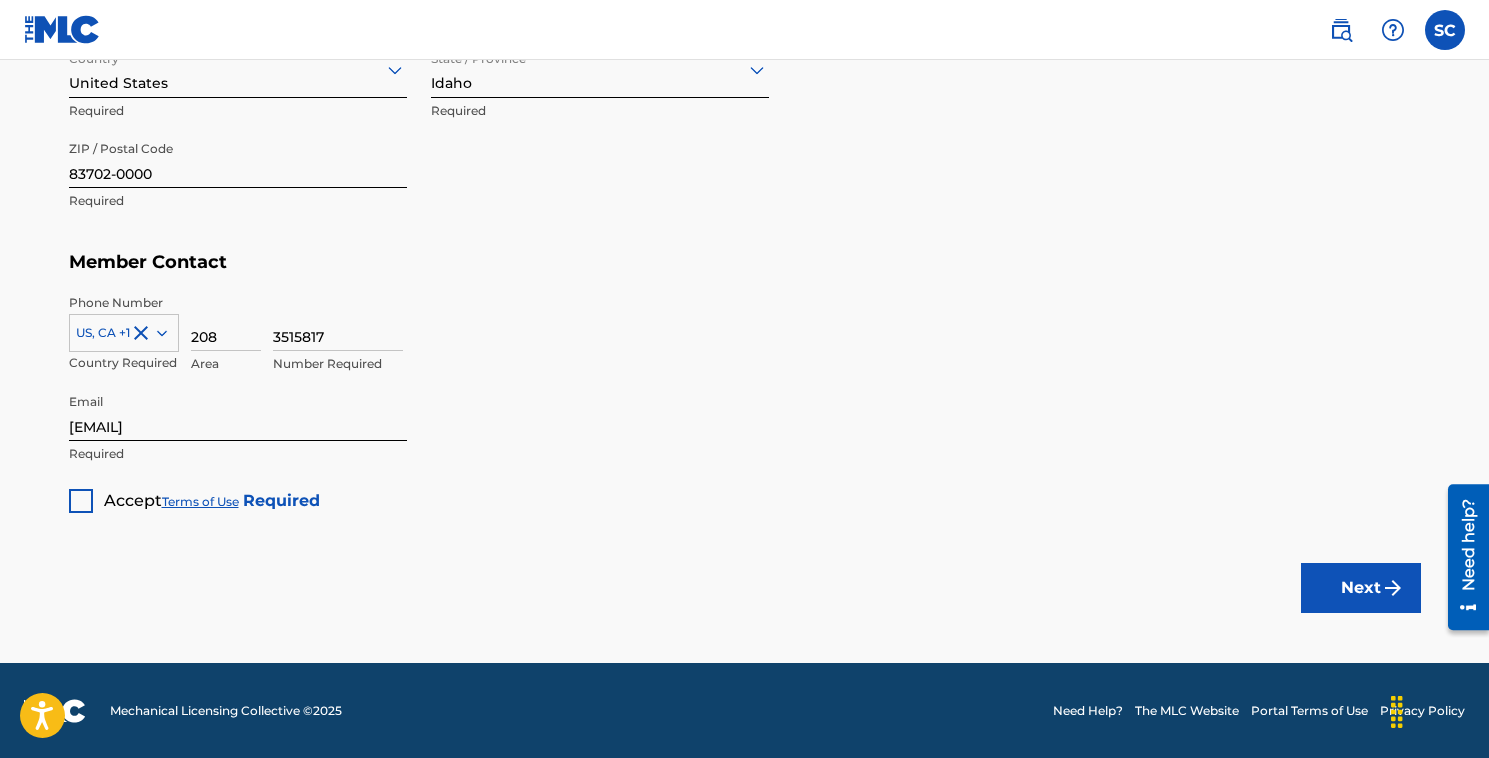 click at bounding box center (81, 501) 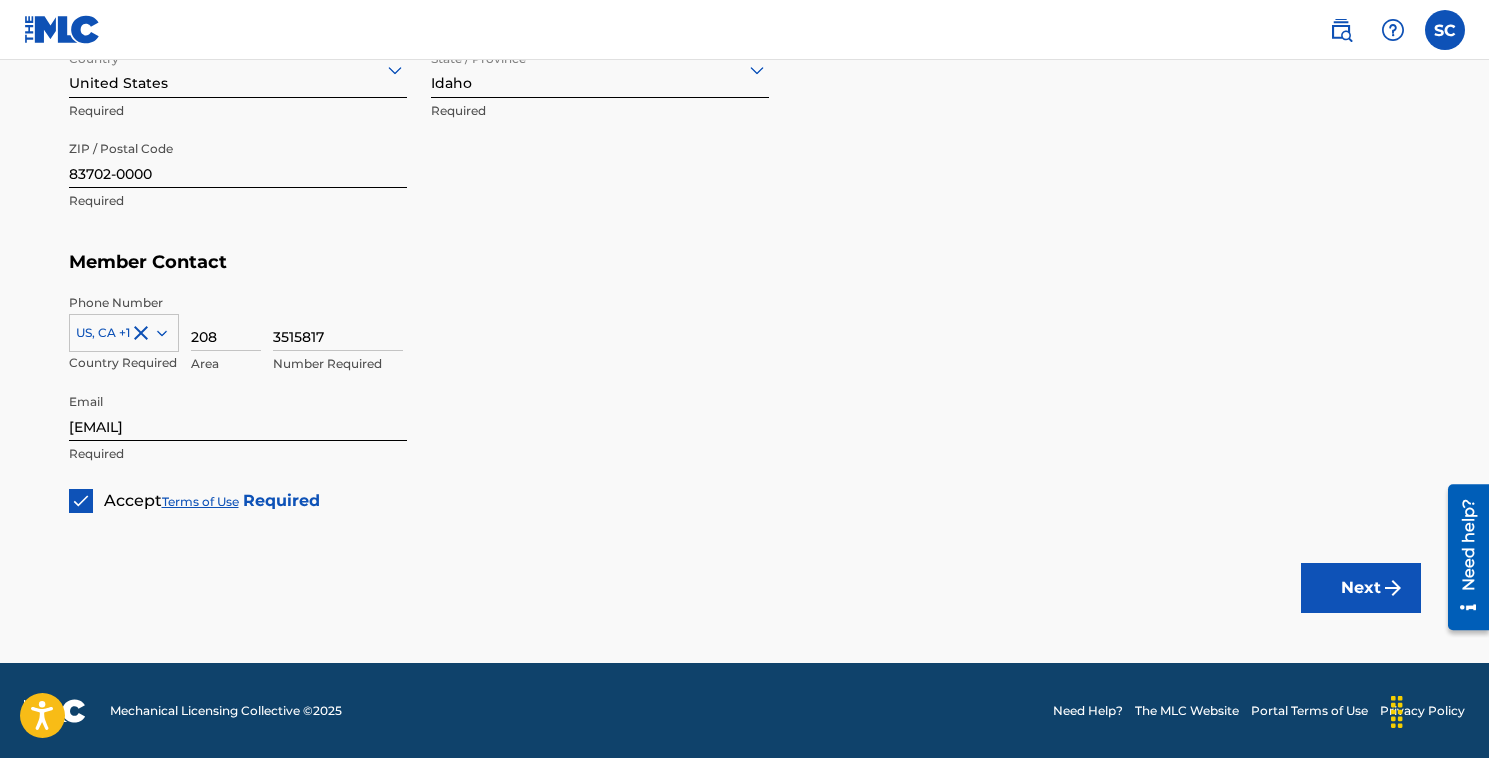 click on "Next" at bounding box center [1361, 588] 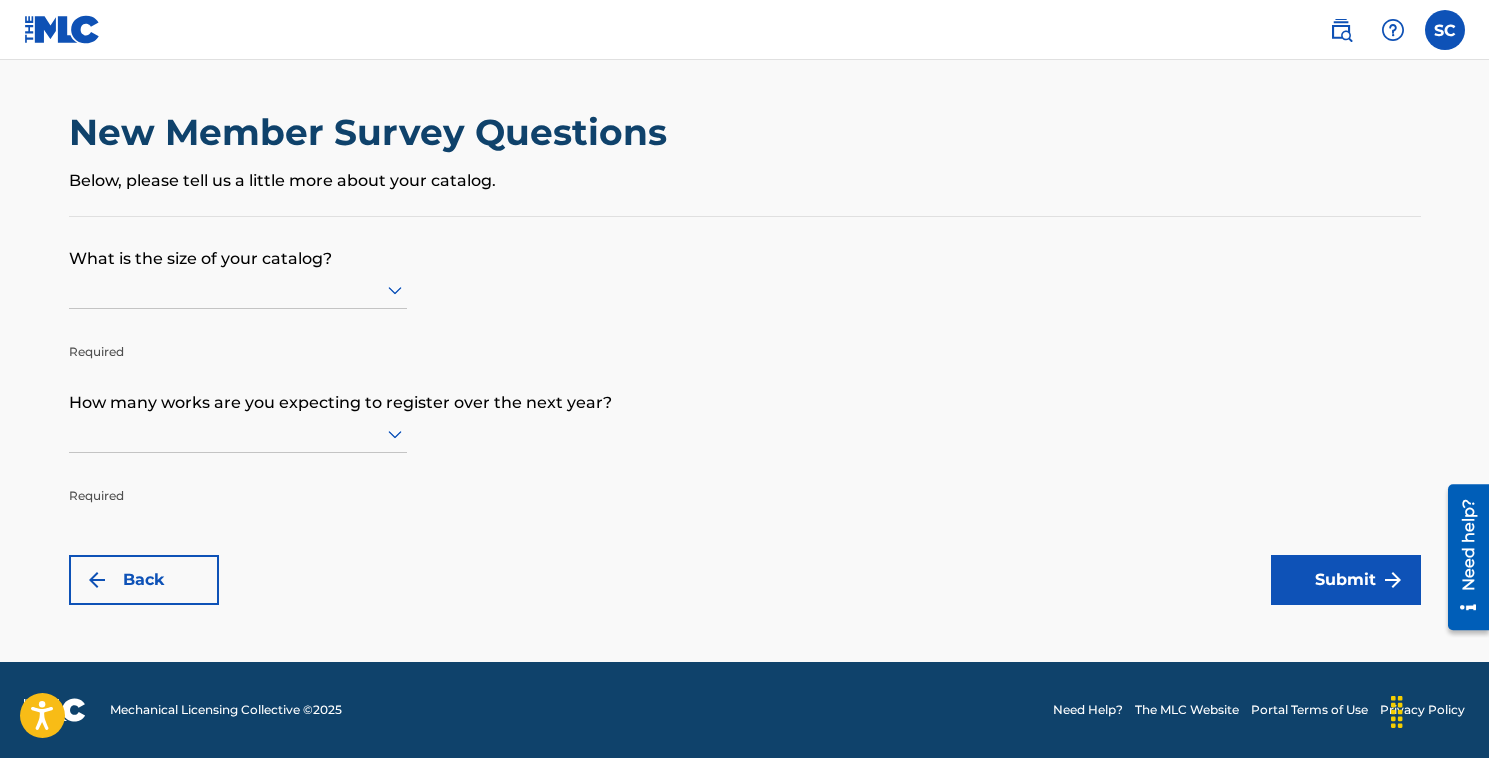 scroll, scrollTop: 0, scrollLeft: 0, axis: both 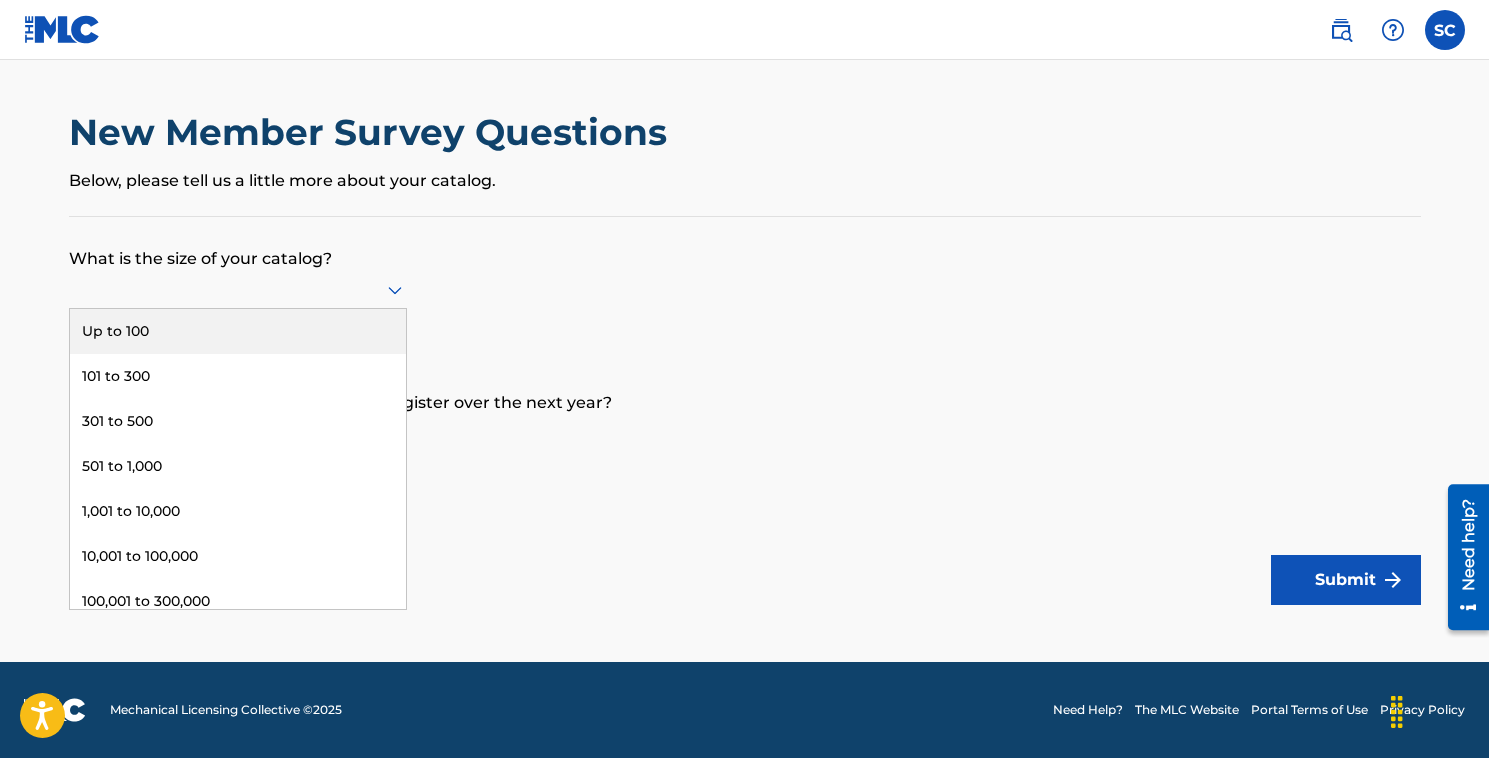 click 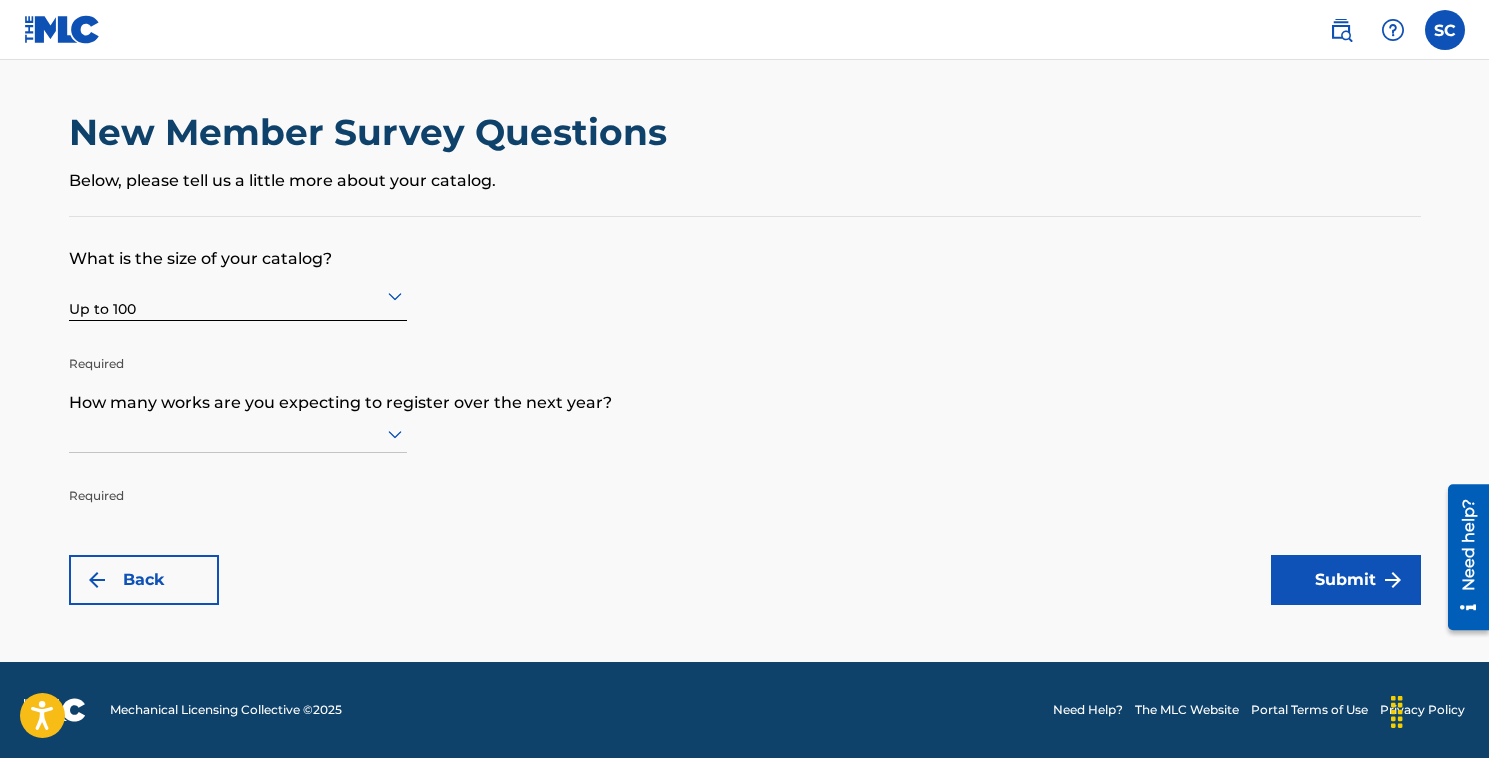 click 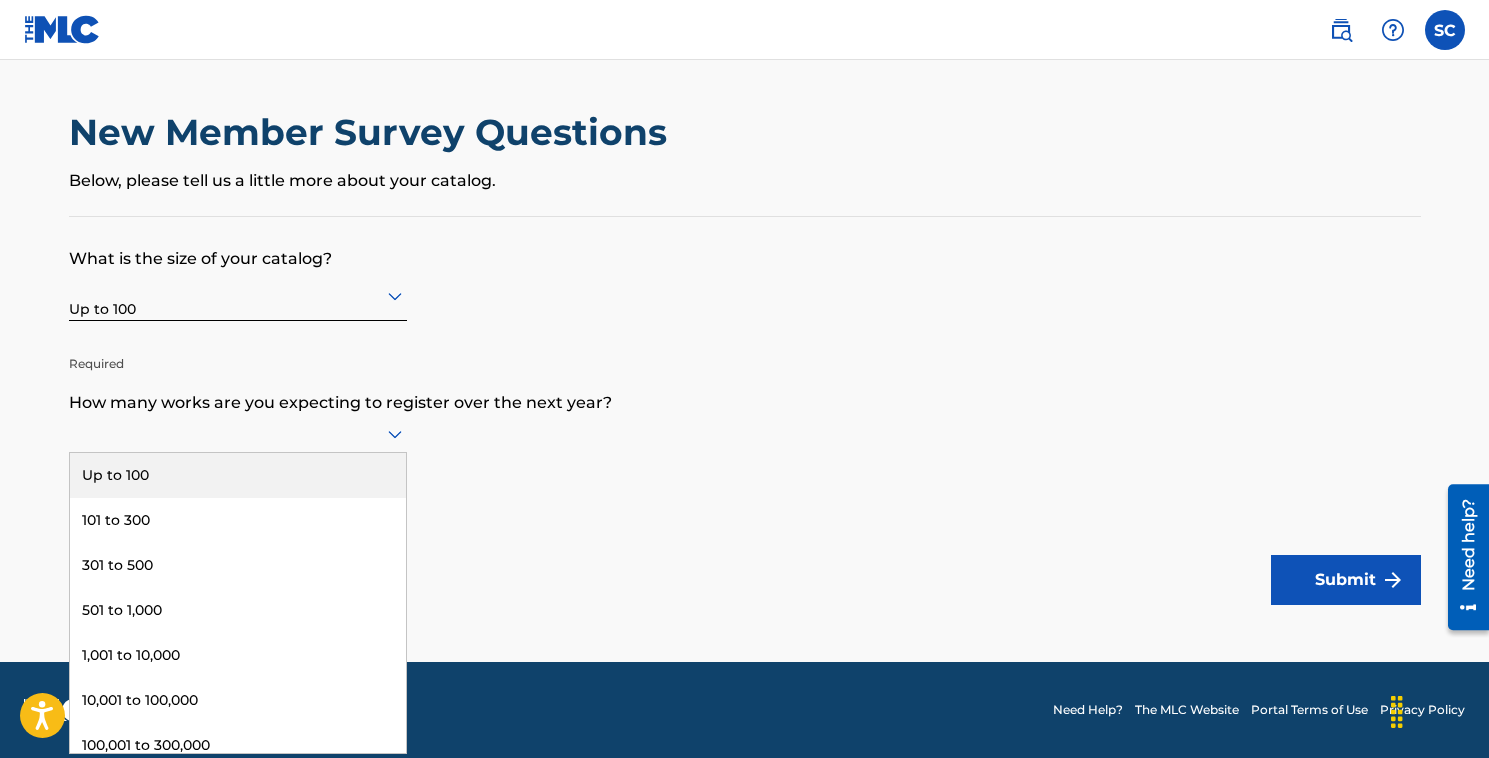click on "Up to 100" at bounding box center [238, 475] 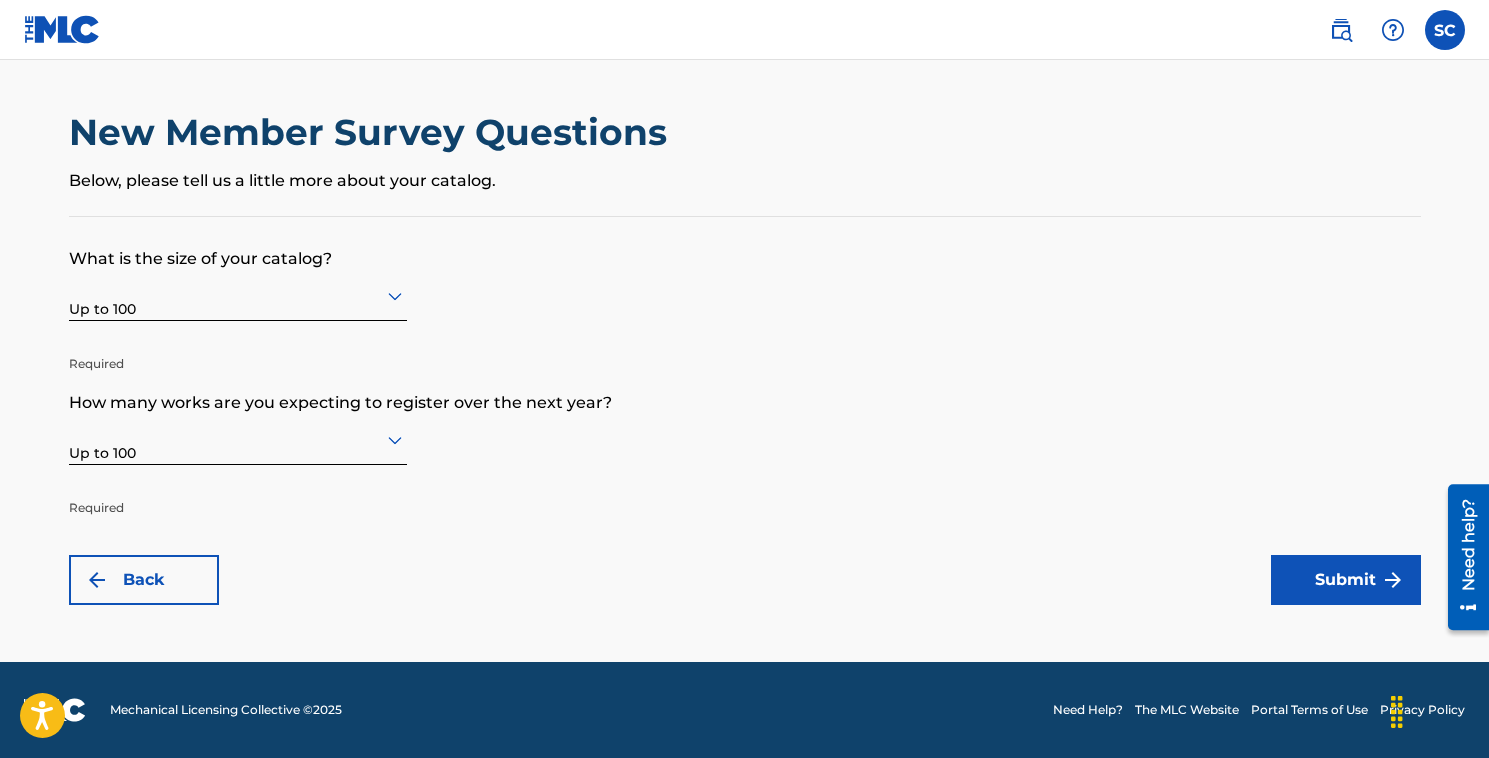 click on "Submit" at bounding box center (1346, 580) 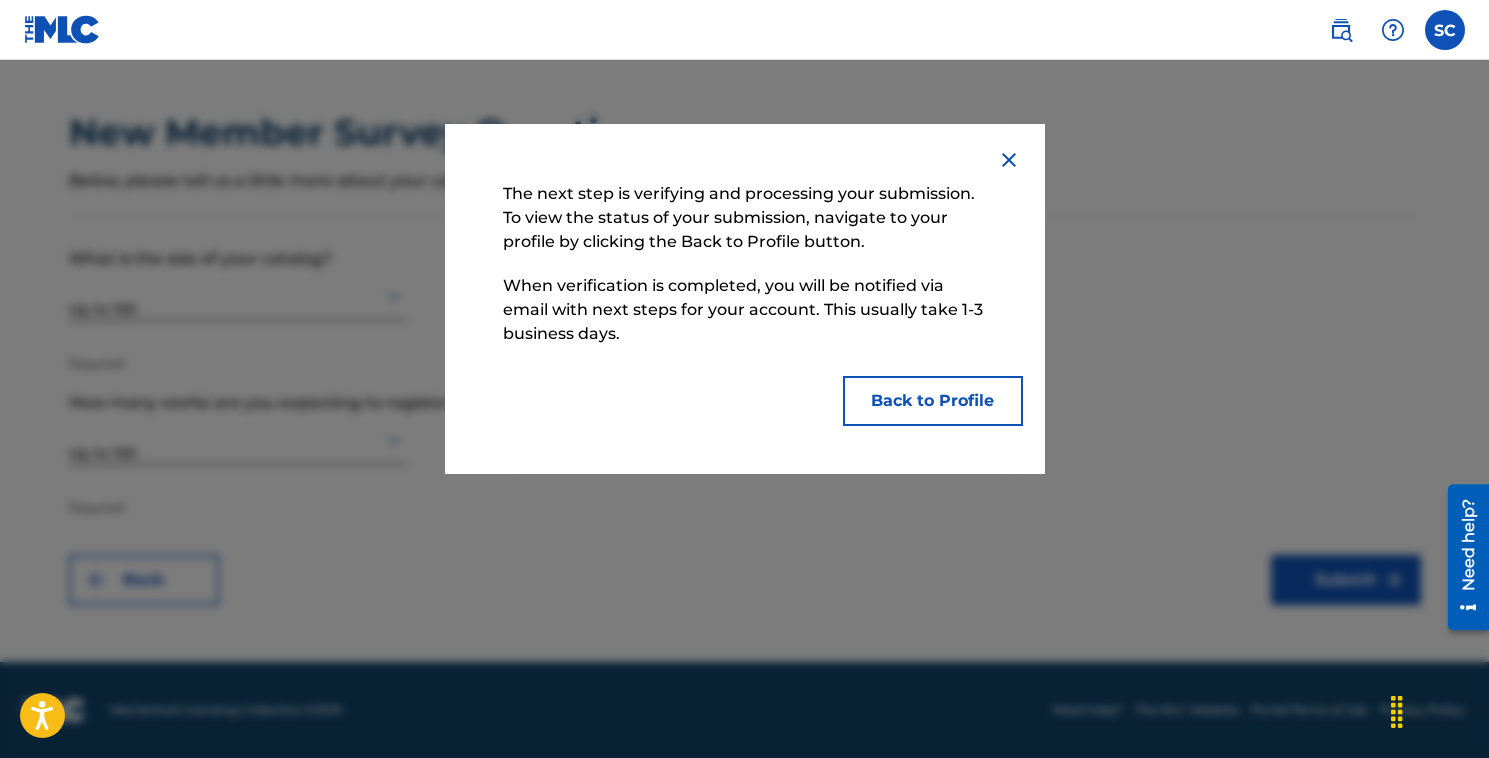 click on "Back to Profile" at bounding box center [933, 401] 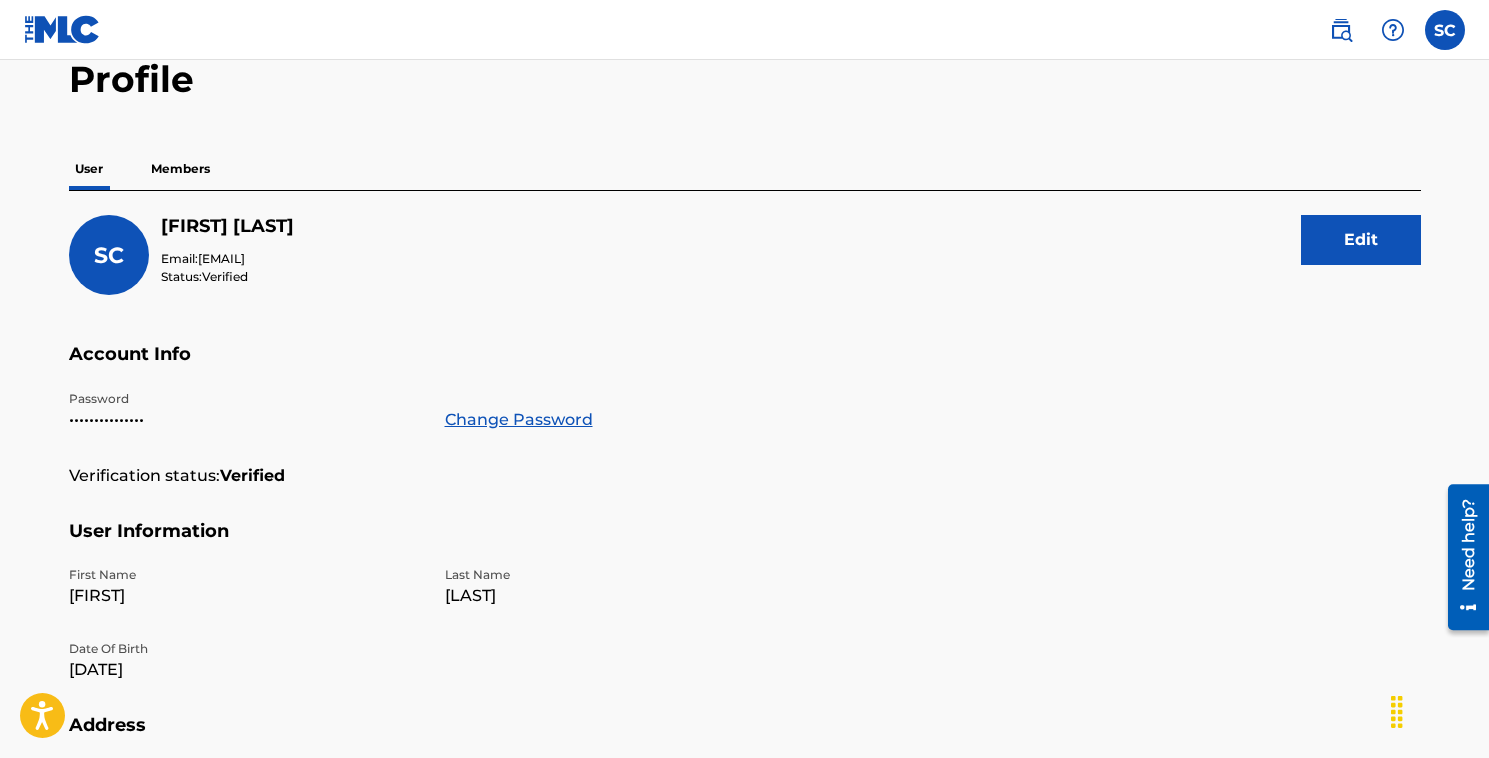 scroll, scrollTop: 0, scrollLeft: 0, axis: both 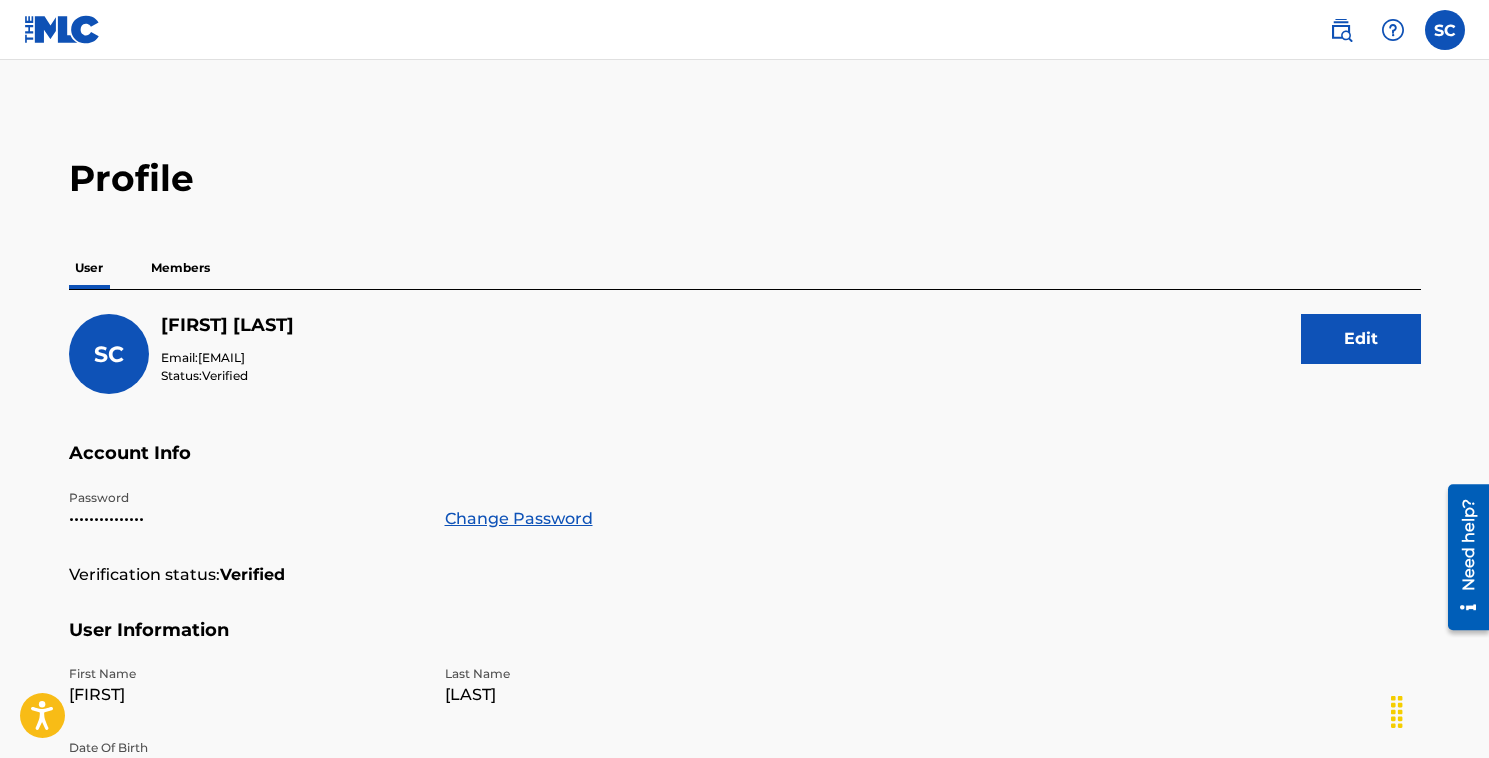 click on "Members" at bounding box center [180, 268] 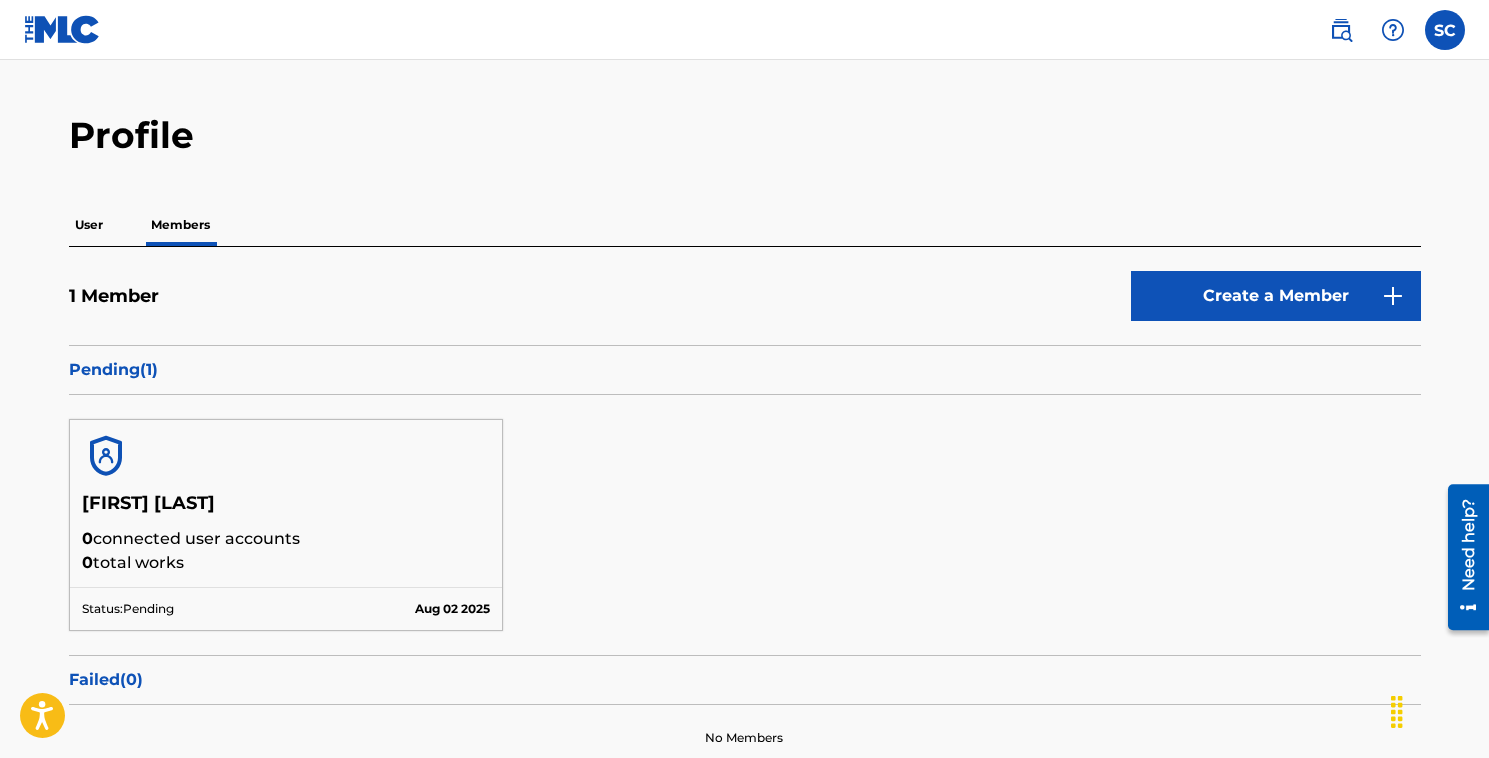 scroll, scrollTop: 0, scrollLeft: 0, axis: both 